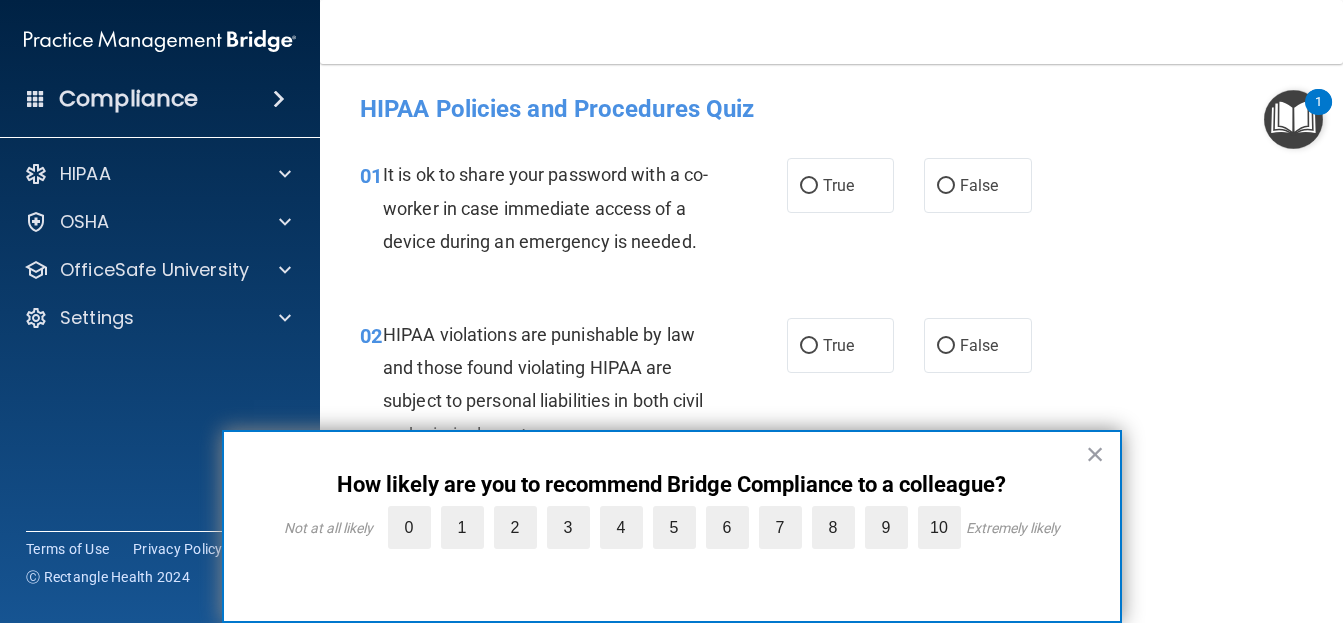 scroll, scrollTop: 0, scrollLeft: 0, axis: both 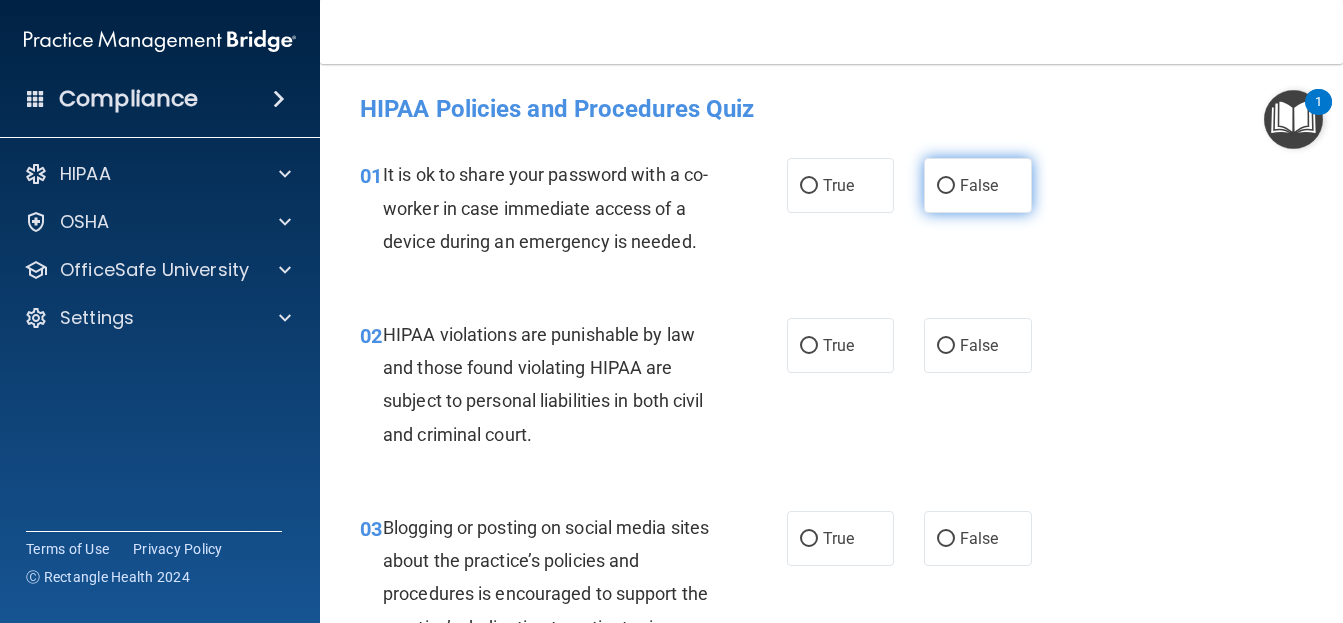 click on "False" at bounding box center (946, 186) 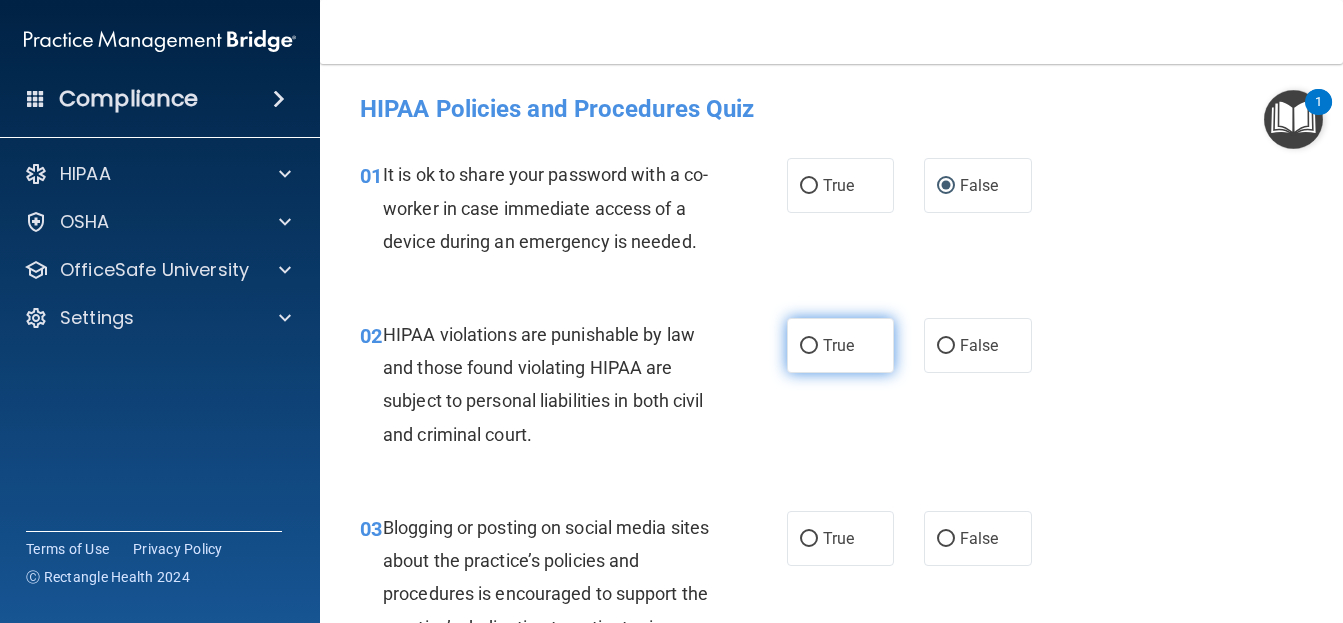 click on "True" at bounding box center (809, 346) 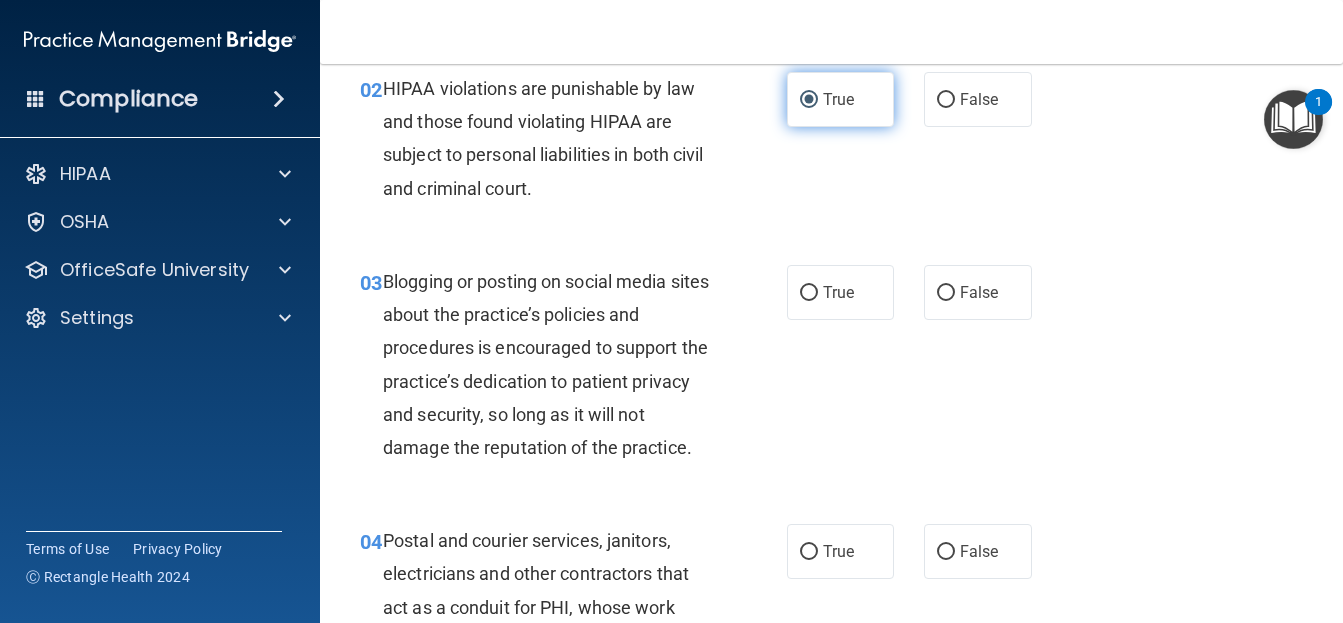 scroll, scrollTop: 300, scrollLeft: 0, axis: vertical 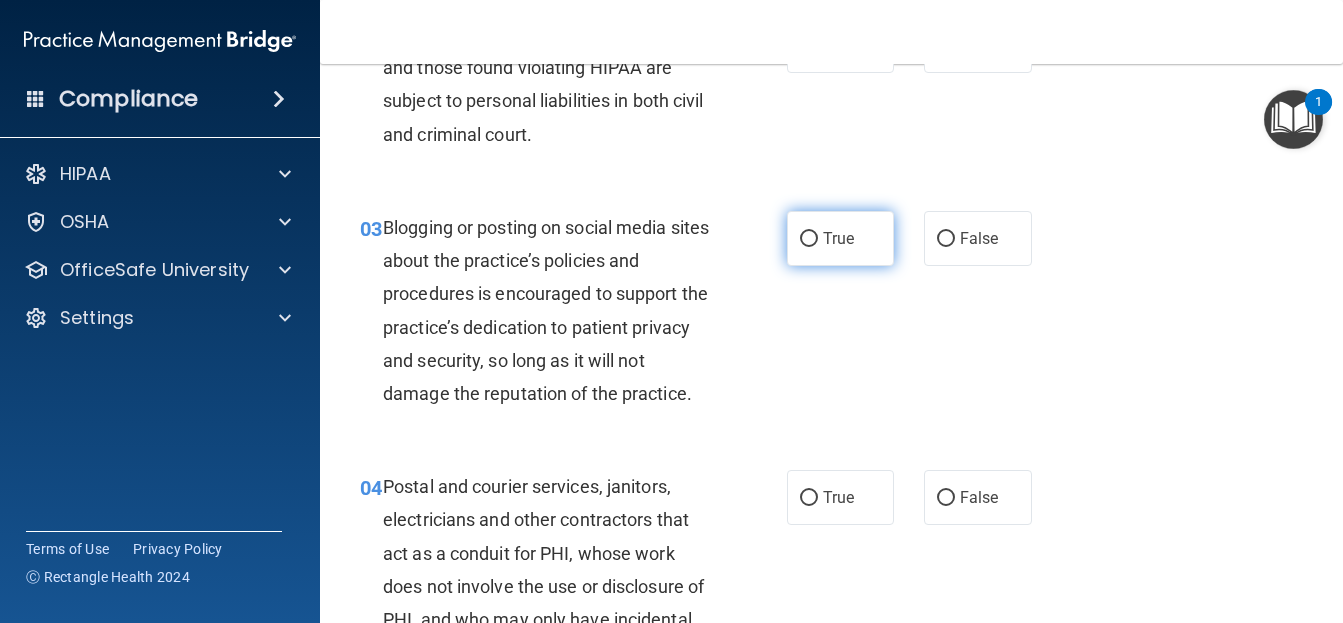 click on "True" at bounding box center [809, 239] 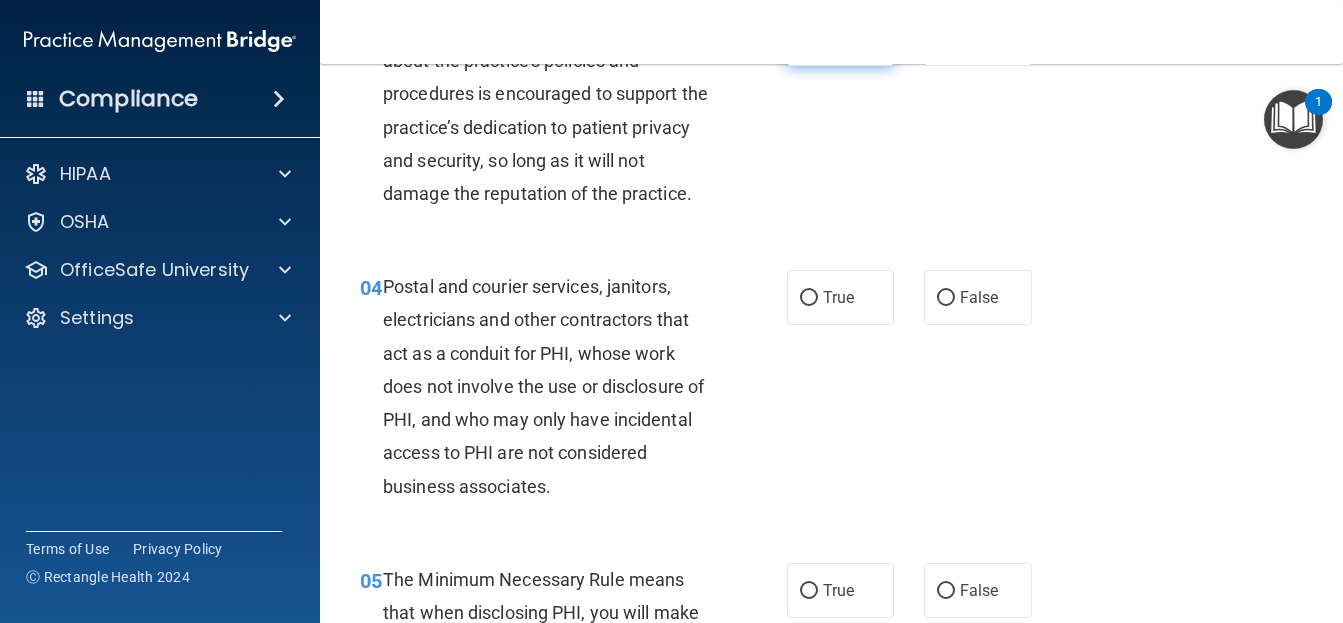 scroll, scrollTop: 600, scrollLeft: 0, axis: vertical 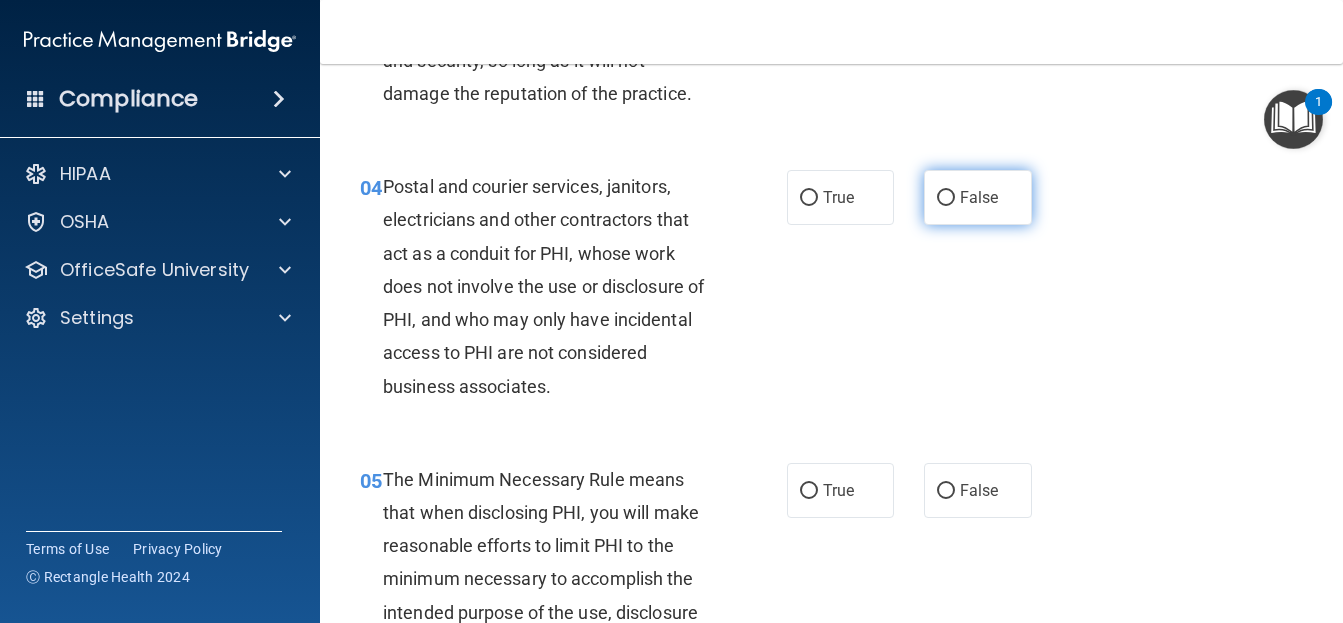 click on "False" at bounding box center (946, 198) 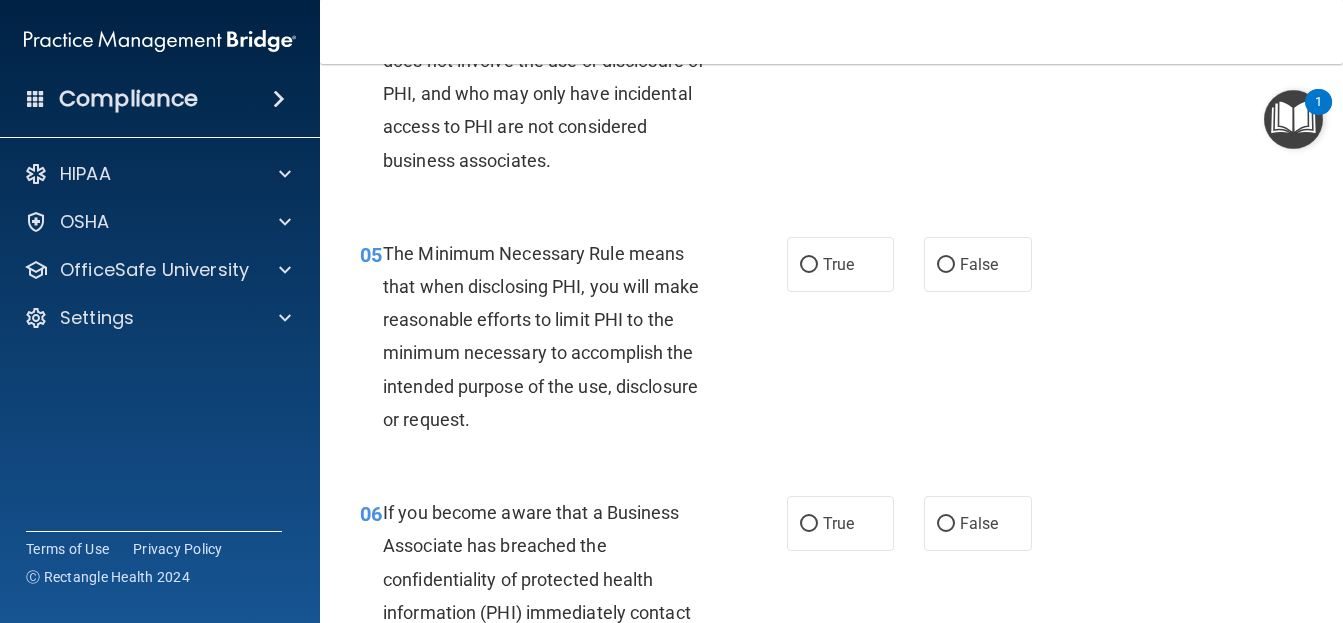 scroll, scrollTop: 900, scrollLeft: 0, axis: vertical 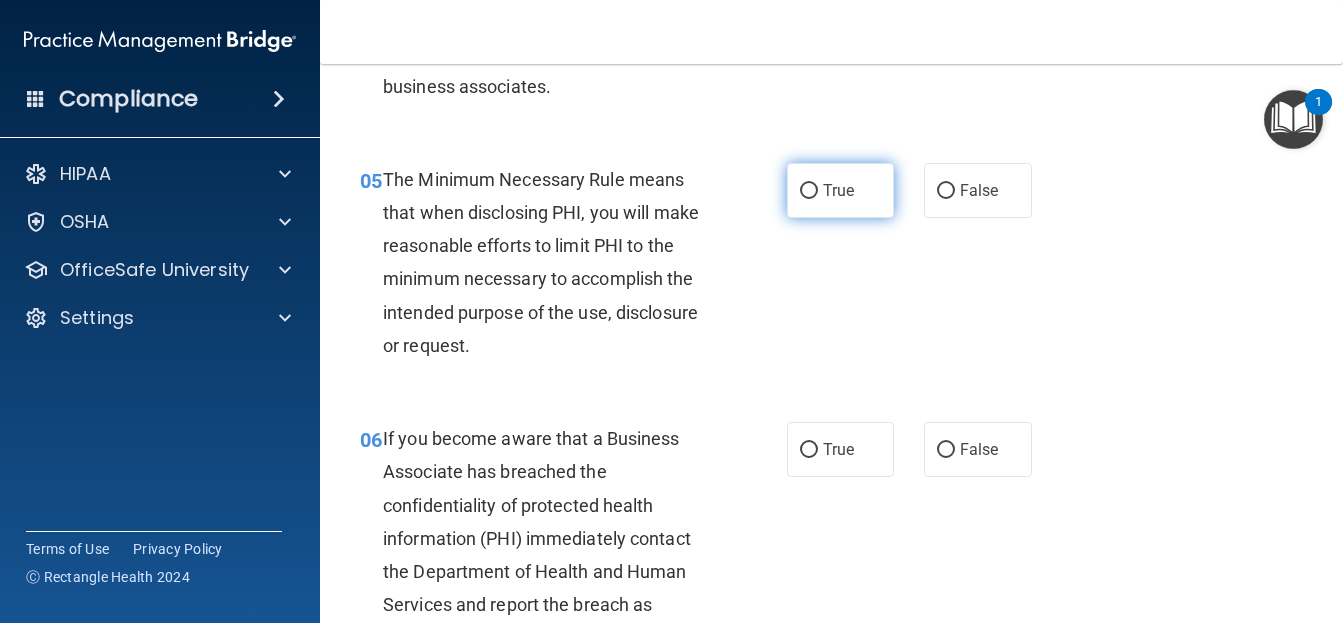click on "True" at bounding box center (809, 191) 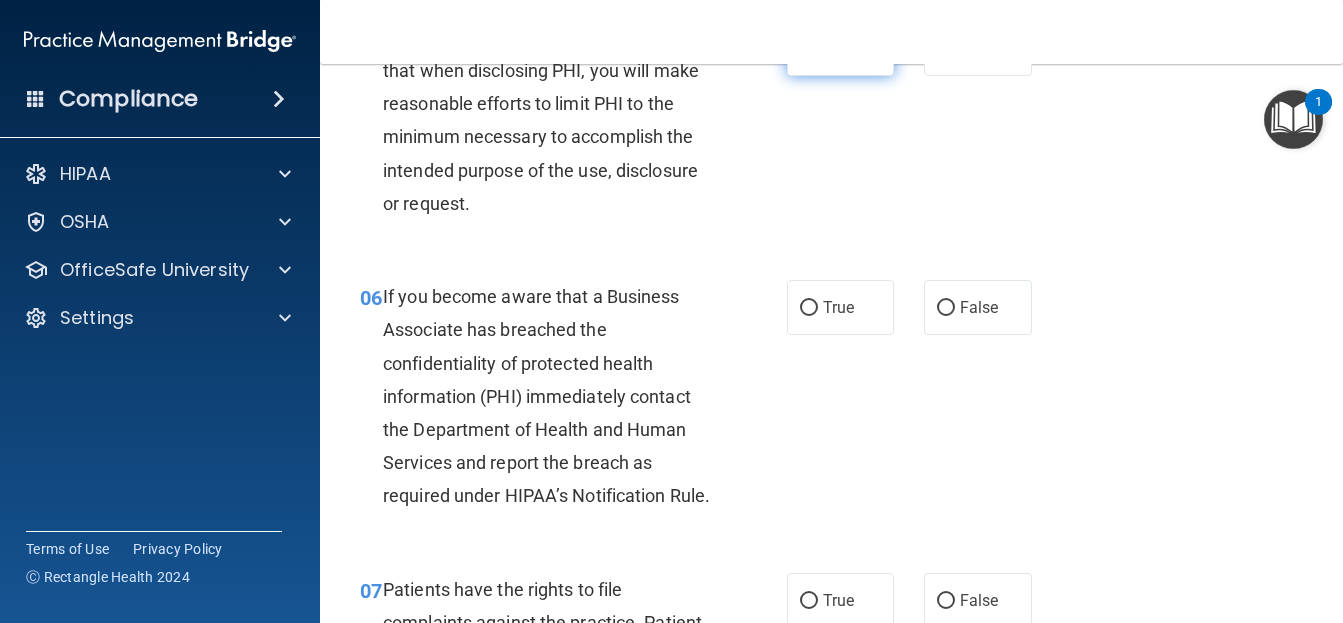 scroll, scrollTop: 1100, scrollLeft: 0, axis: vertical 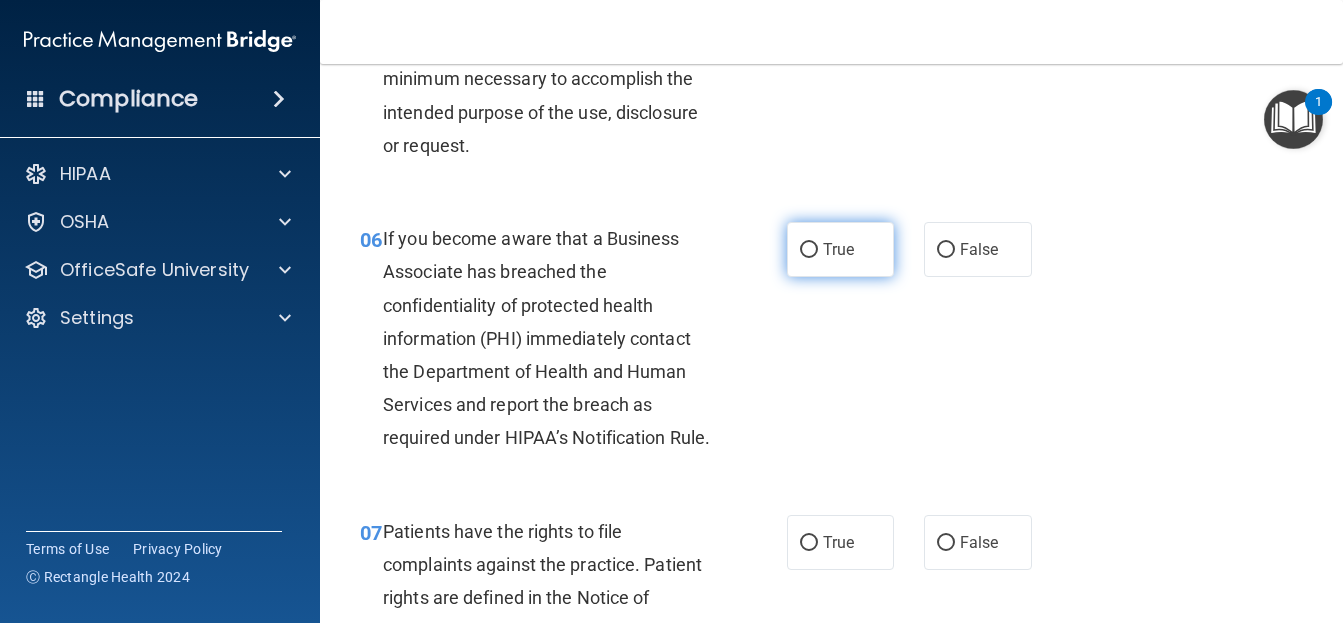 click on "True" at bounding box center (809, 250) 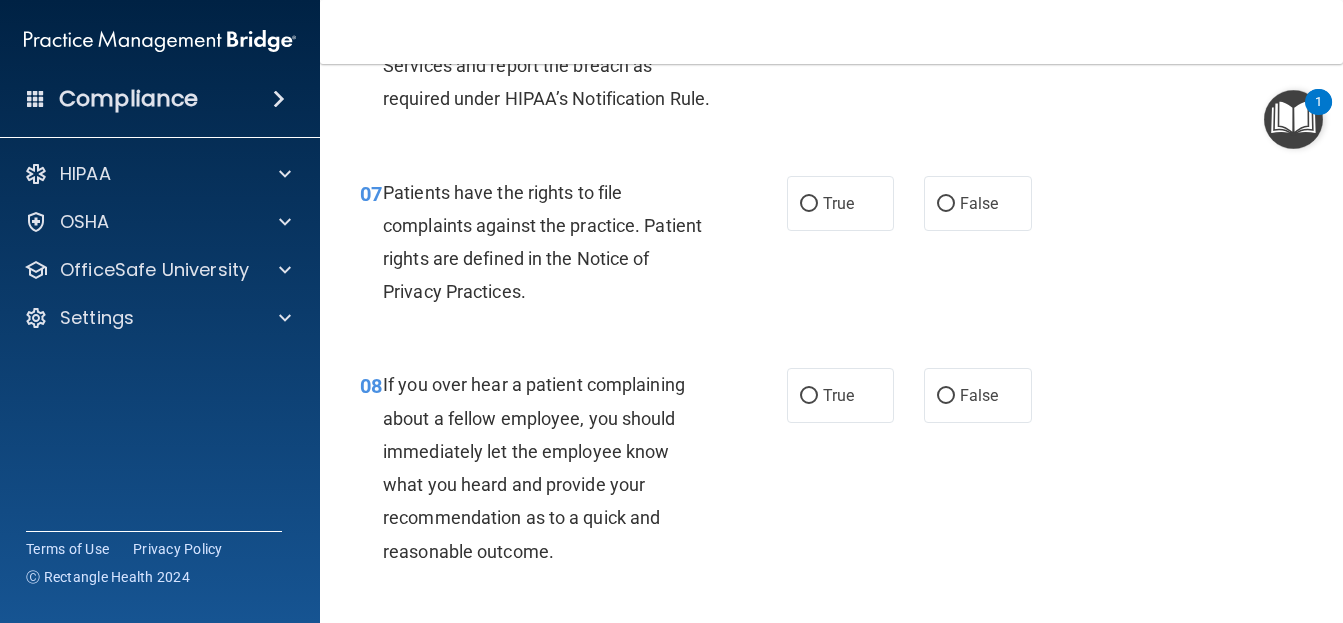 scroll, scrollTop: 1500, scrollLeft: 0, axis: vertical 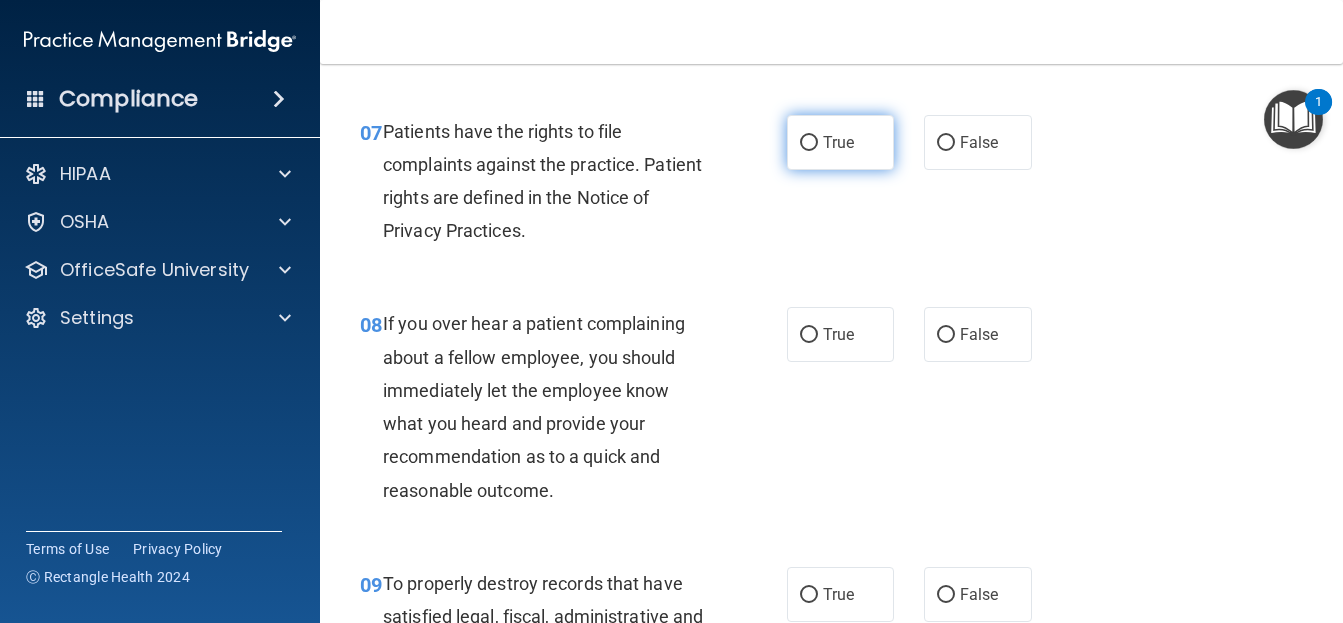 click on "True" at bounding box center (809, 143) 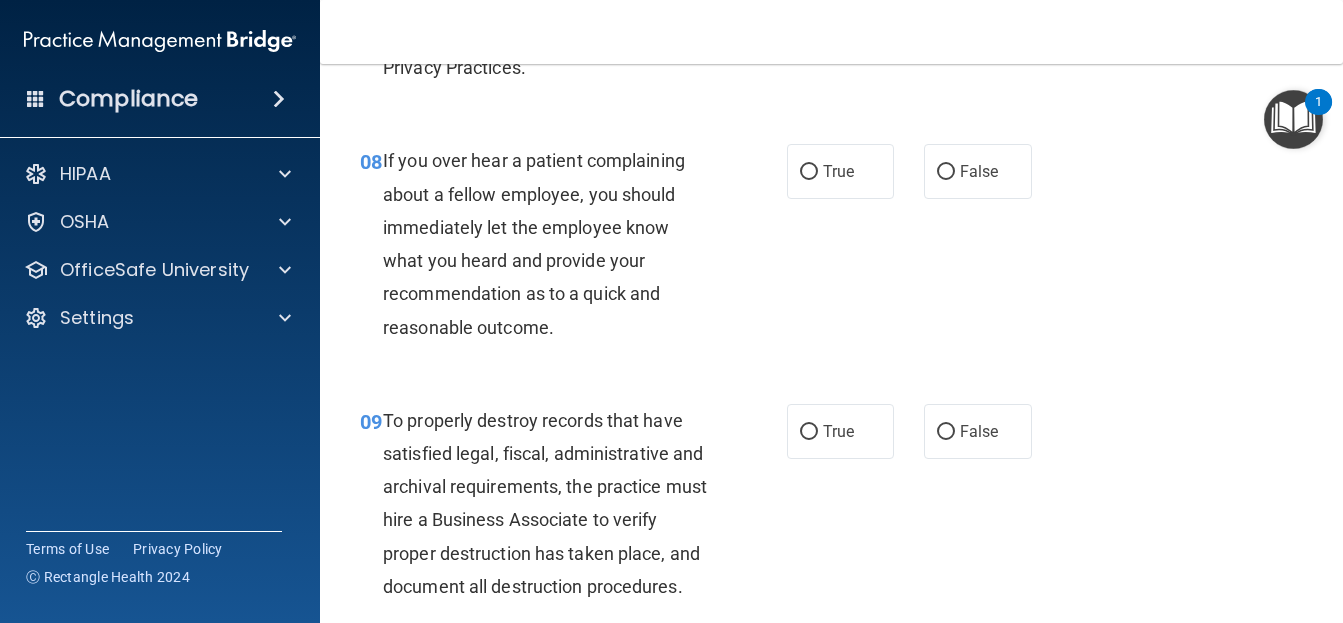 scroll, scrollTop: 1700, scrollLeft: 0, axis: vertical 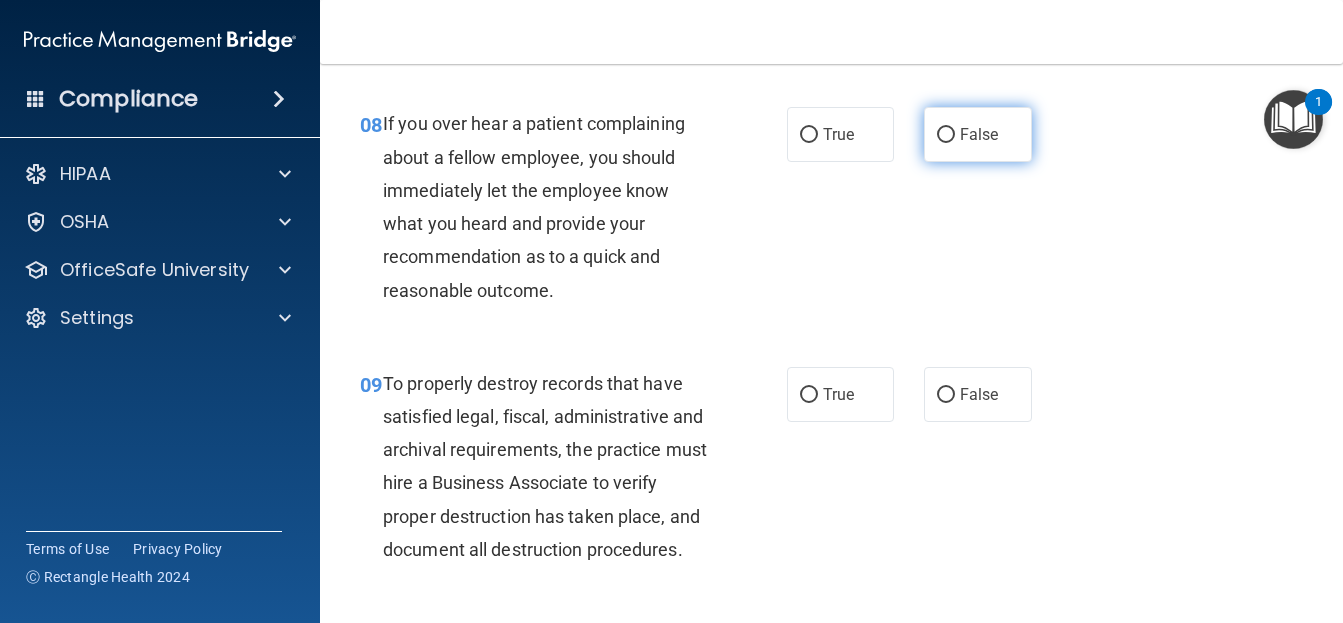 click on "False" at bounding box center [946, 135] 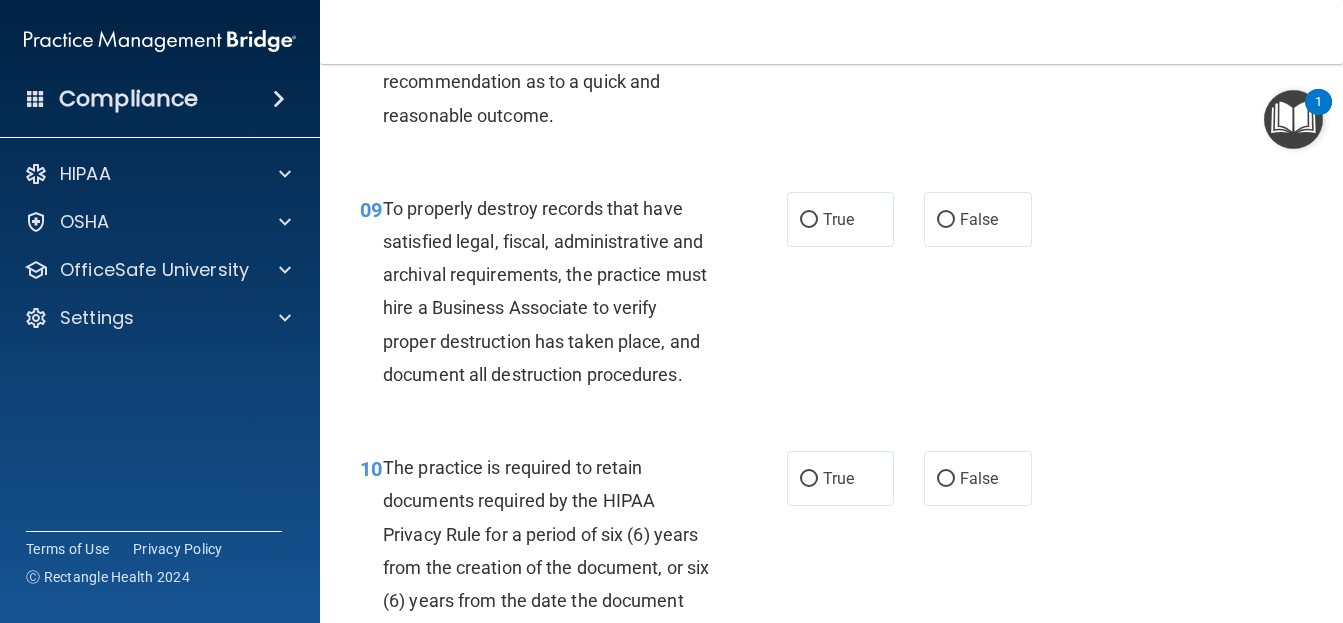 scroll, scrollTop: 1900, scrollLeft: 0, axis: vertical 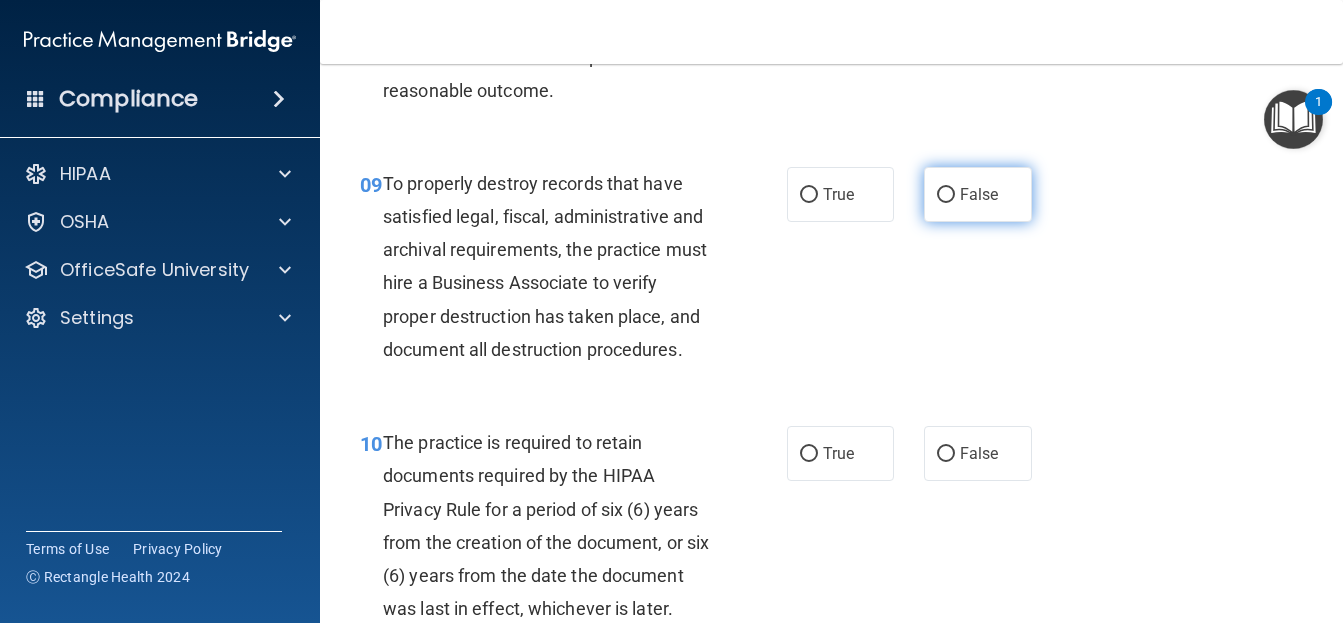 click on "False" at bounding box center (946, 195) 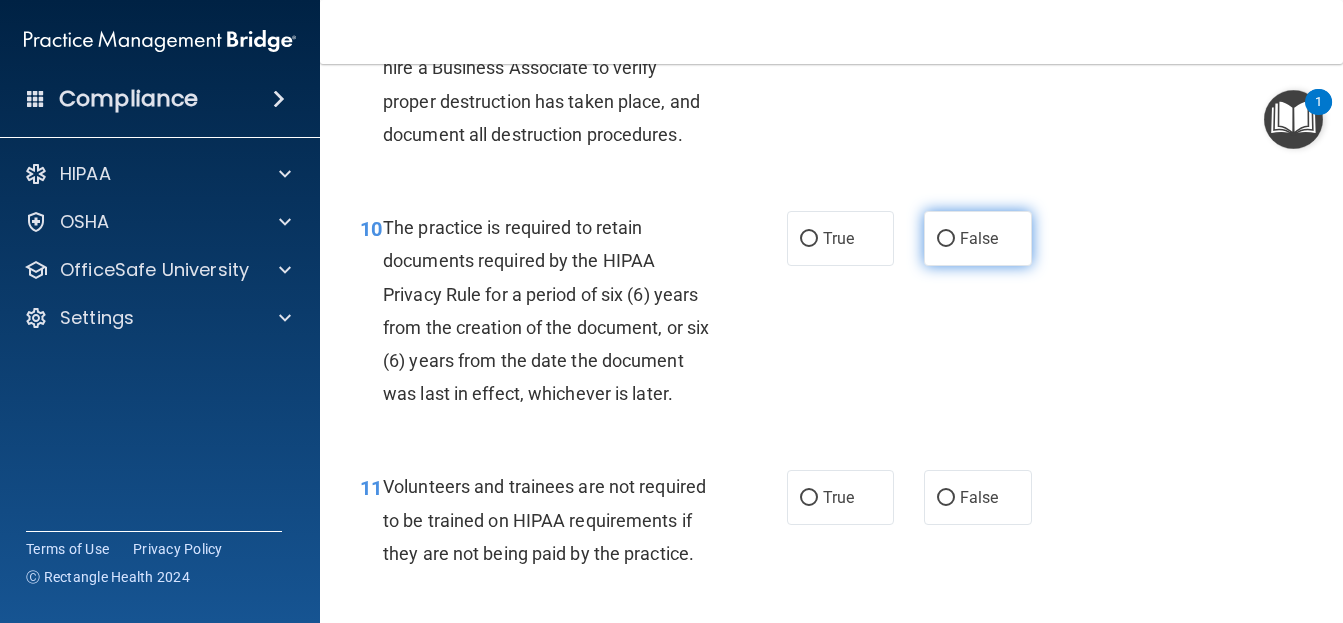 scroll, scrollTop: 2200, scrollLeft: 0, axis: vertical 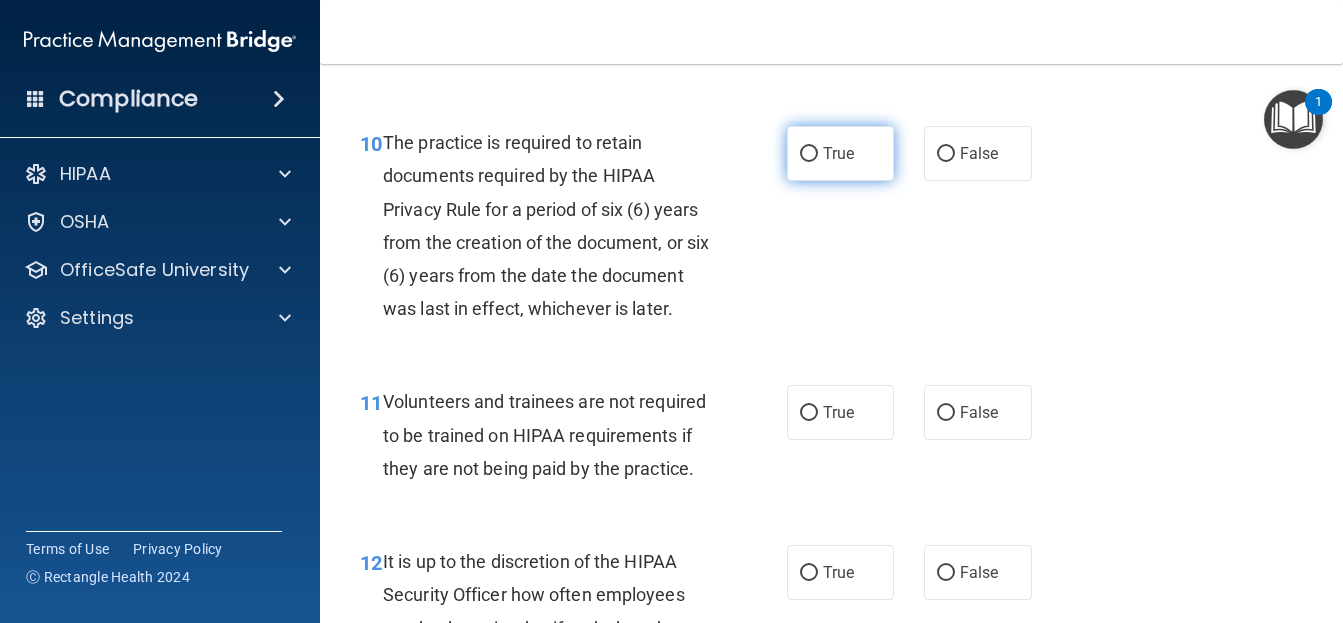 click on "True" at bounding box center [809, 154] 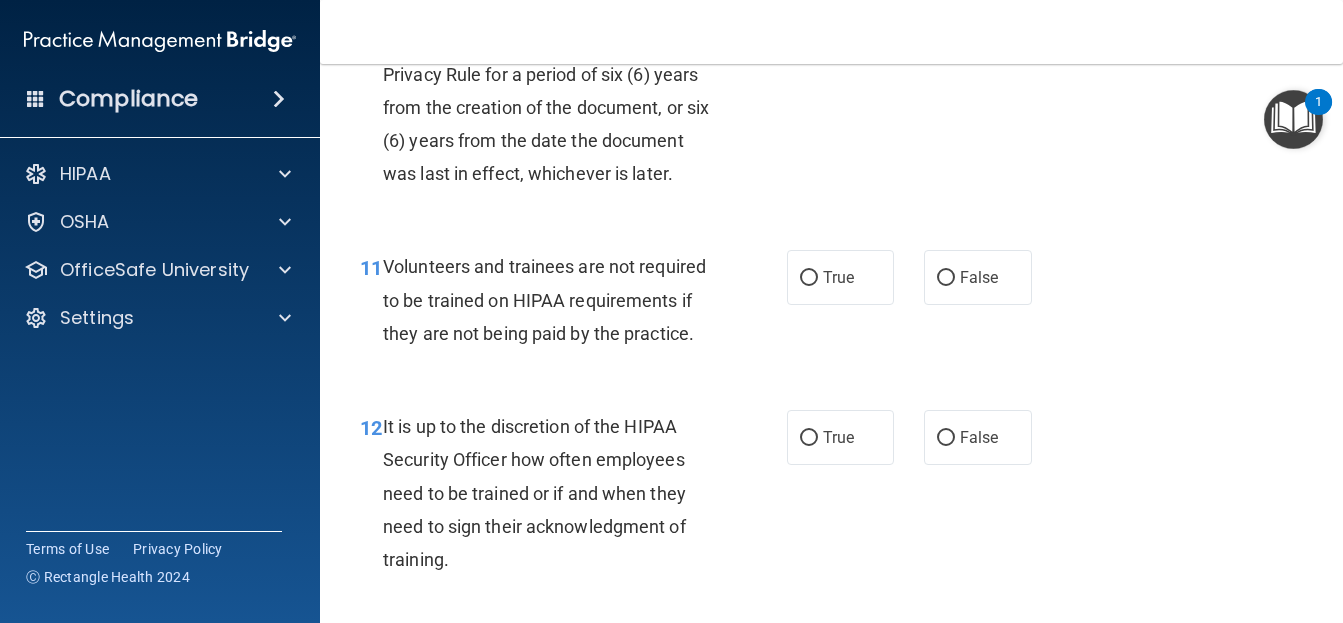 scroll, scrollTop: 2500, scrollLeft: 0, axis: vertical 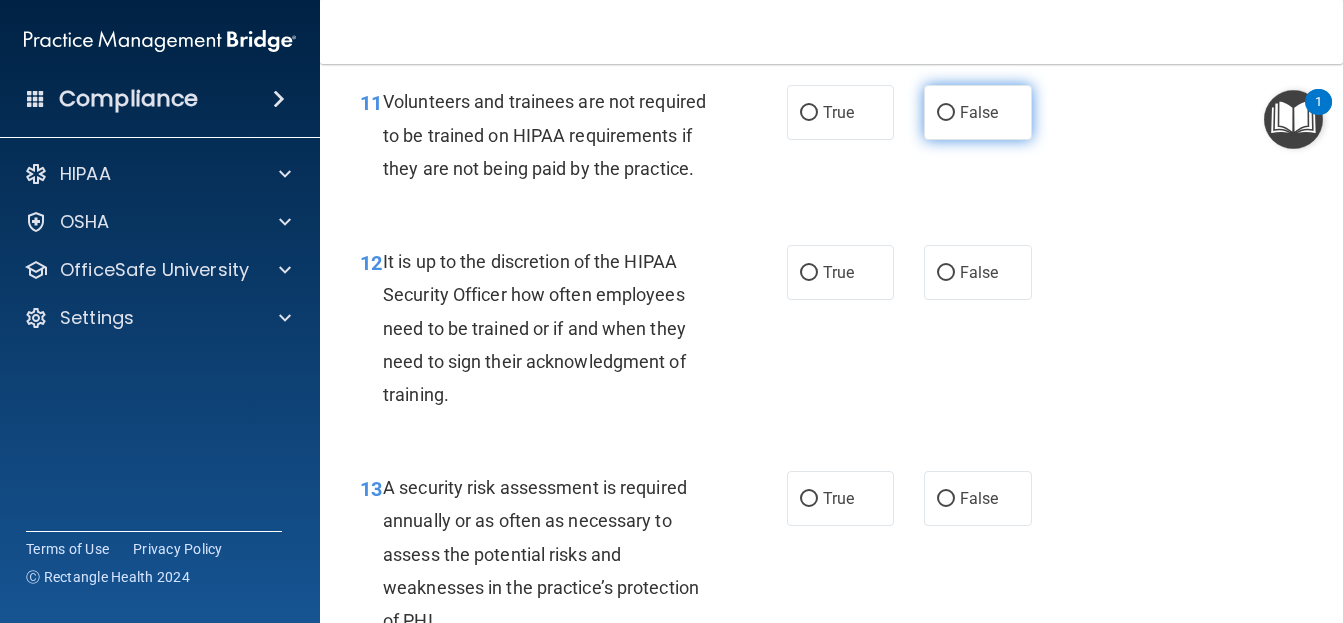 click on "False" at bounding box center (946, 113) 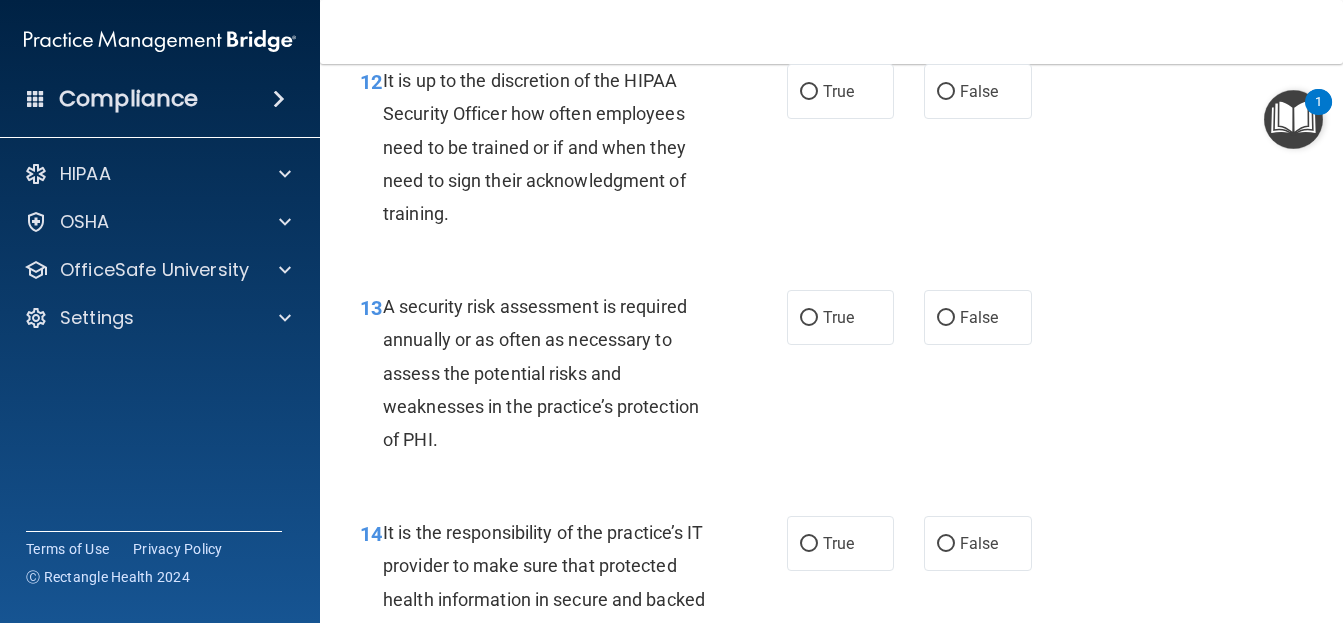 scroll, scrollTop: 2700, scrollLeft: 0, axis: vertical 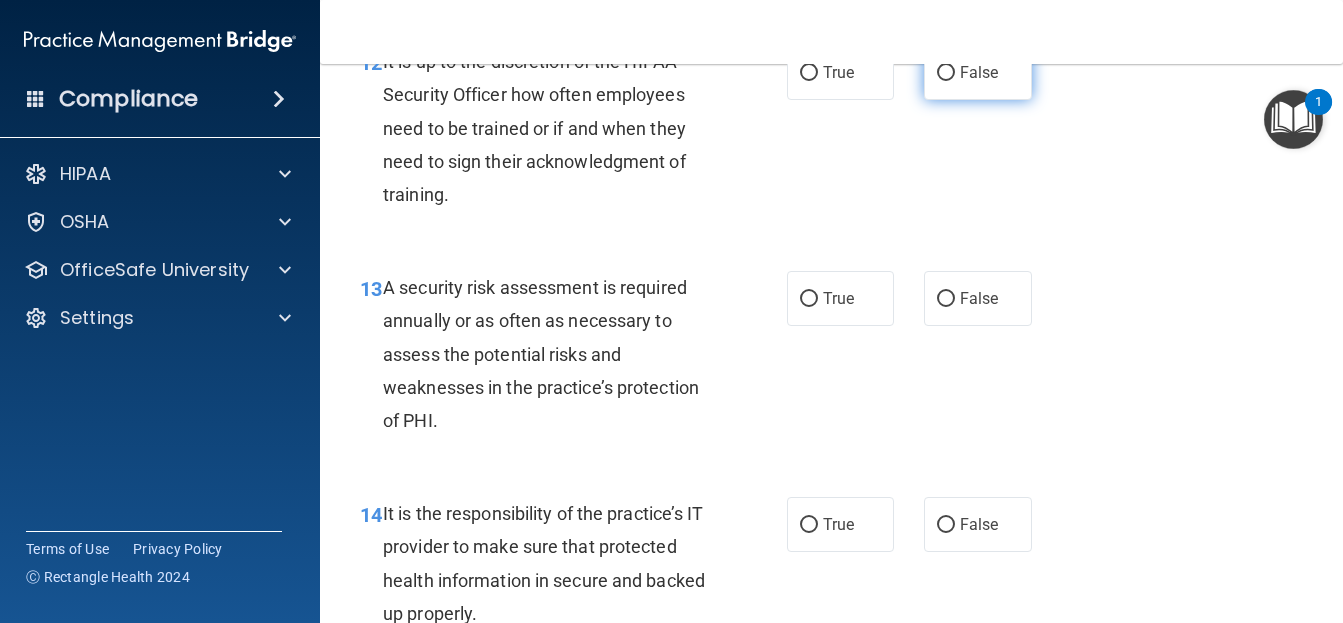 click on "False" at bounding box center [946, 73] 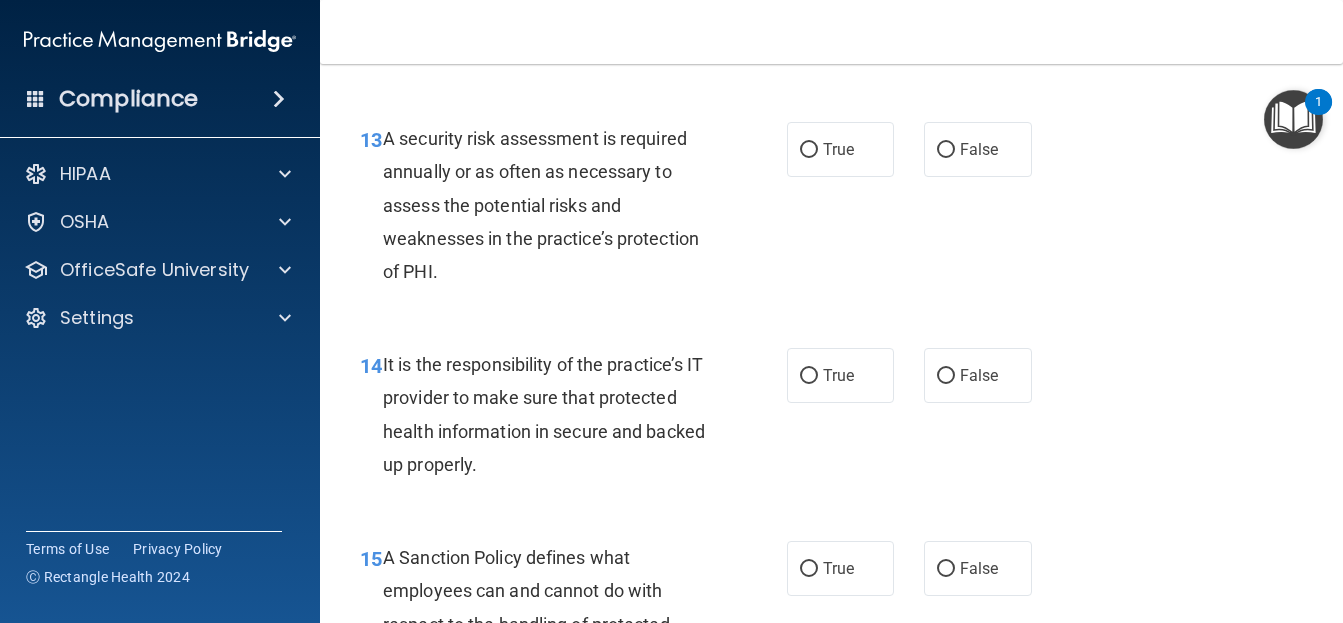 scroll, scrollTop: 2900, scrollLeft: 0, axis: vertical 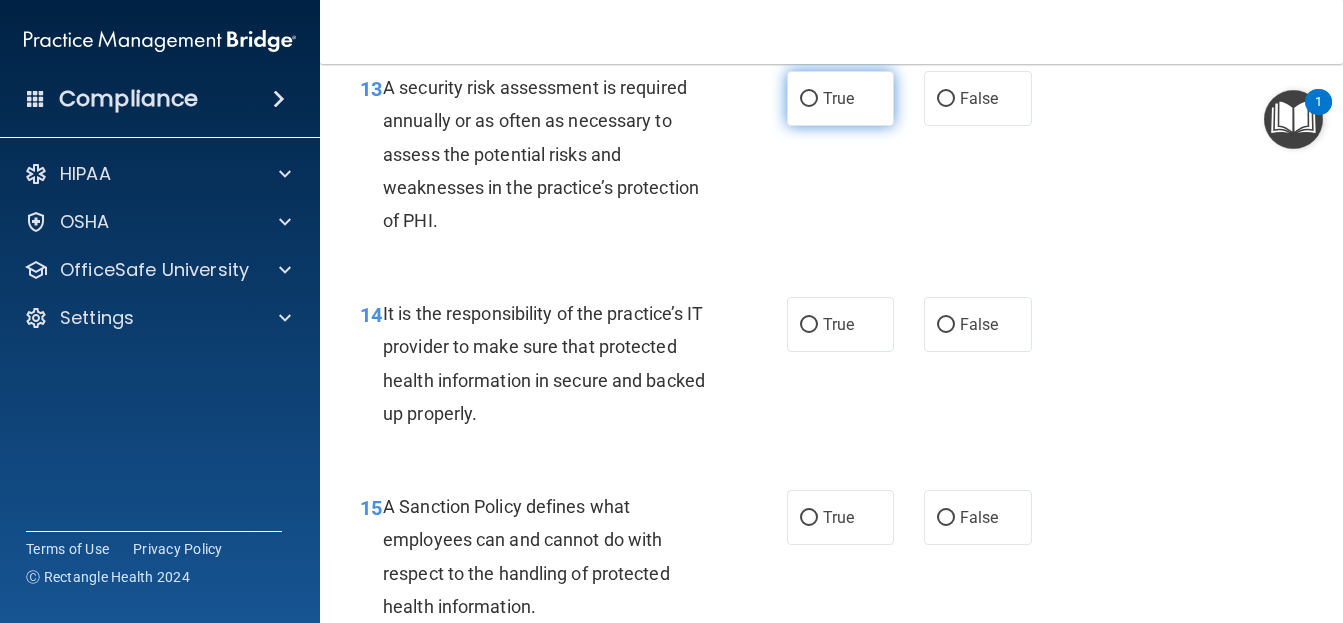 click on "True" at bounding box center (809, 99) 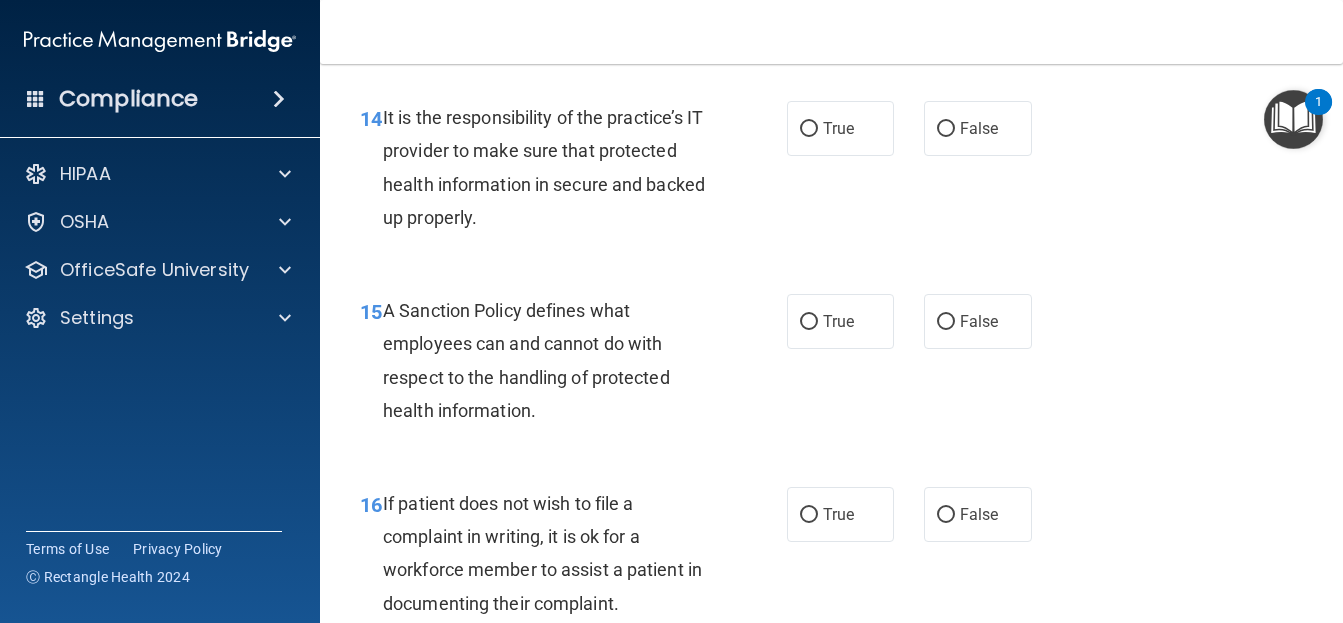 scroll, scrollTop: 3100, scrollLeft: 0, axis: vertical 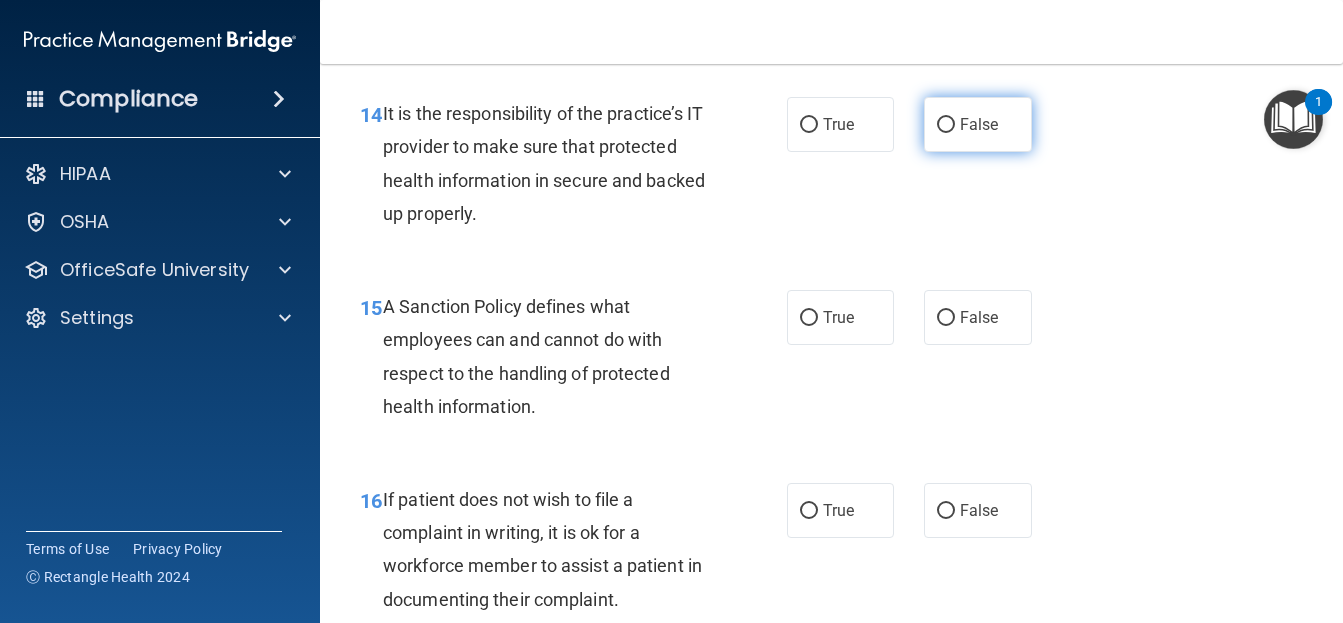 click on "False" at bounding box center [946, 125] 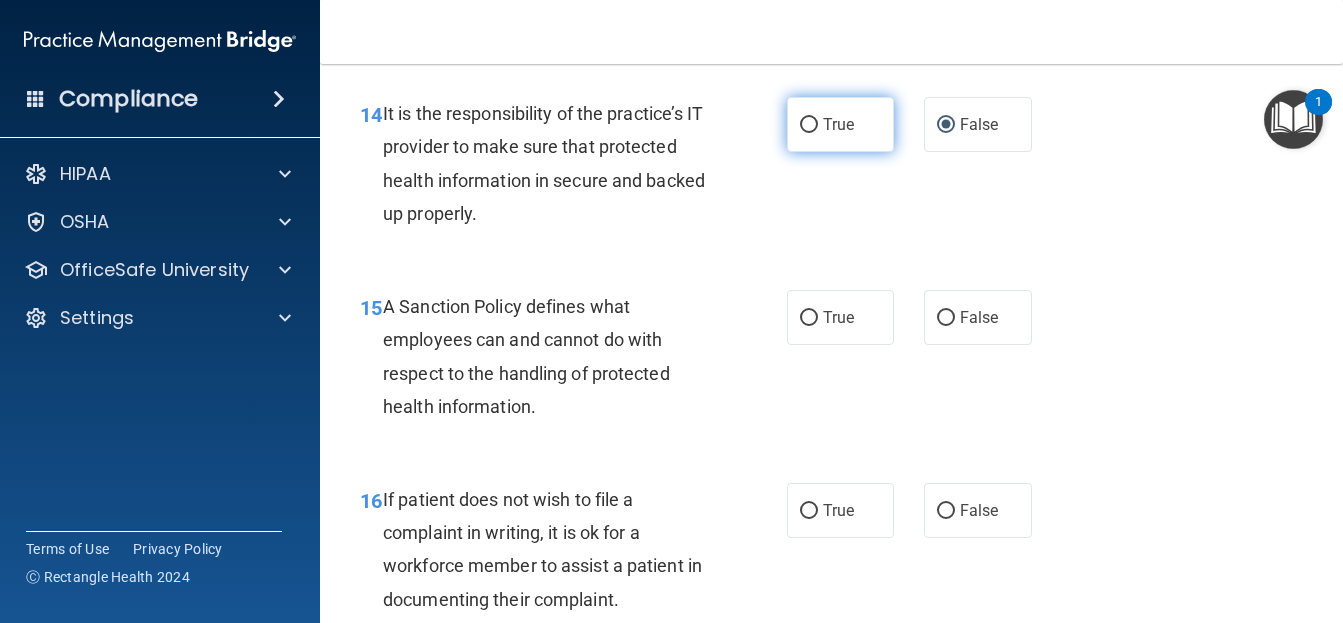 click on "True" at bounding box center [809, 125] 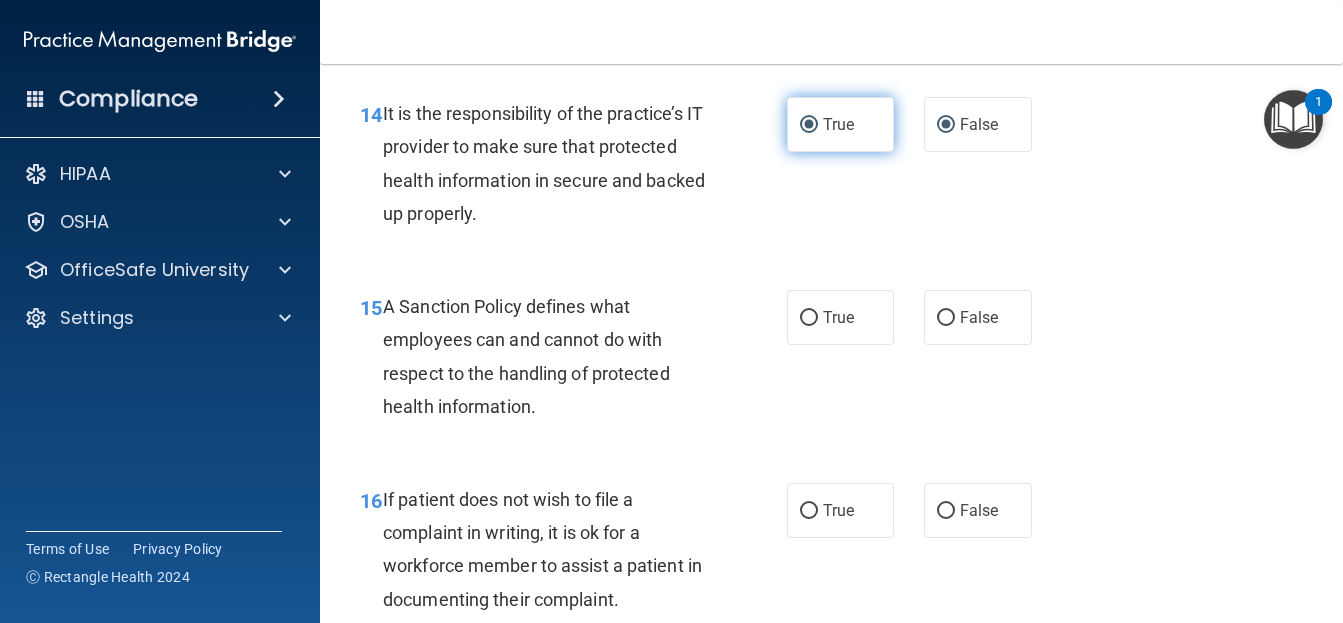 radio on "false" 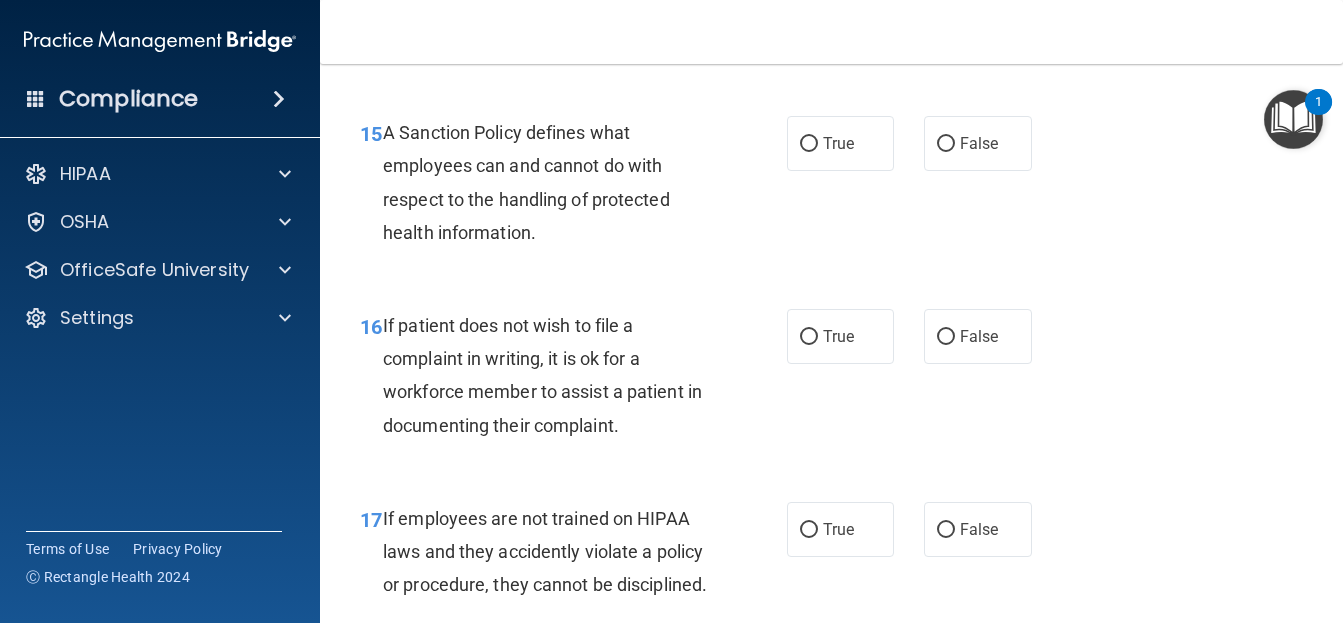 scroll, scrollTop: 3300, scrollLeft: 0, axis: vertical 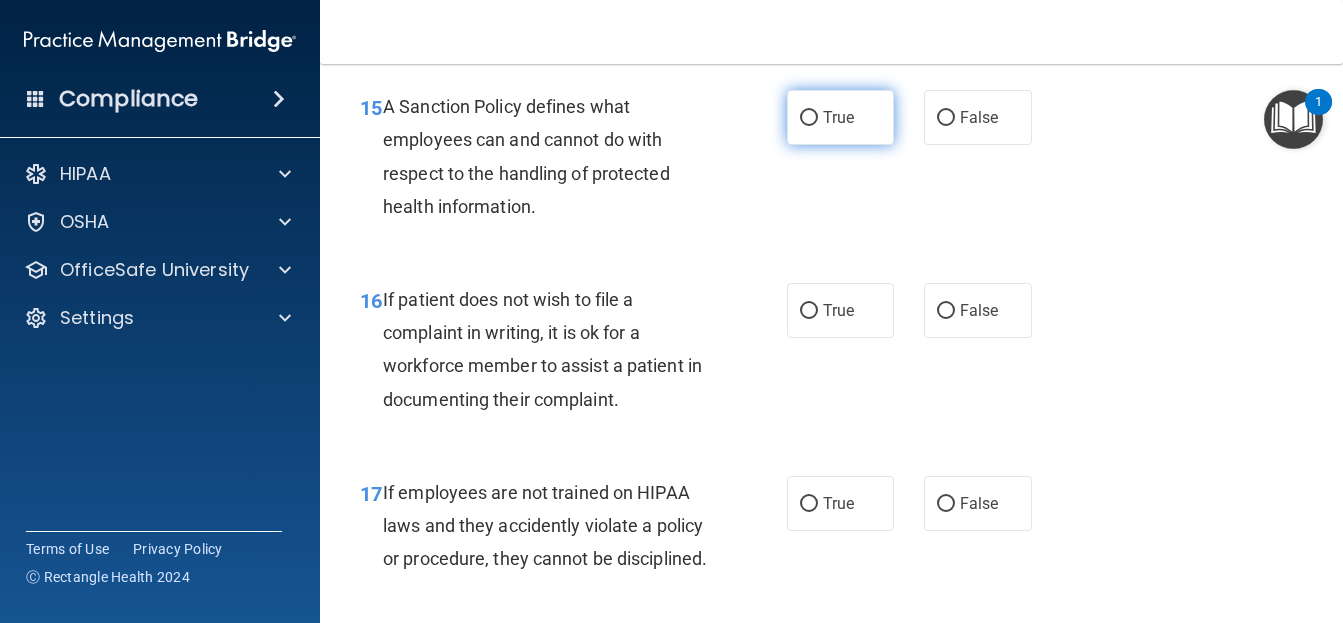 click on "True" at bounding box center (809, 118) 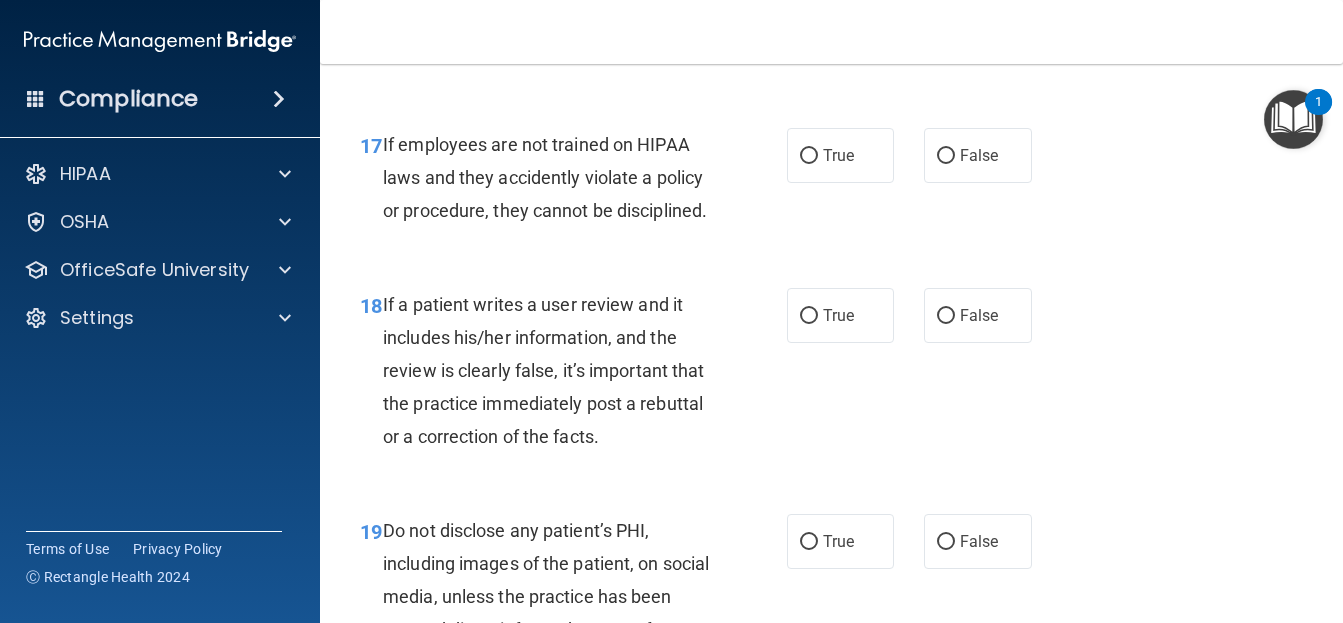 scroll, scrollTop: 3600, scrollLeft: 0, axis: vertical 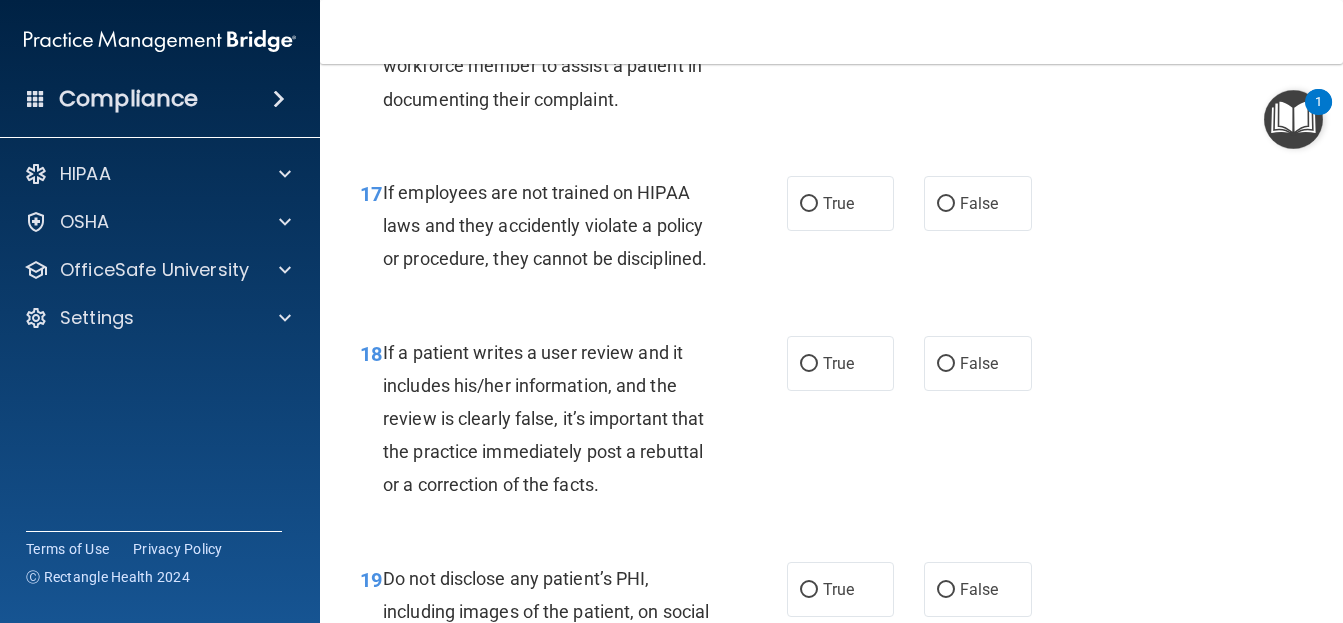 click on "False" at bounding box center (946, 11) 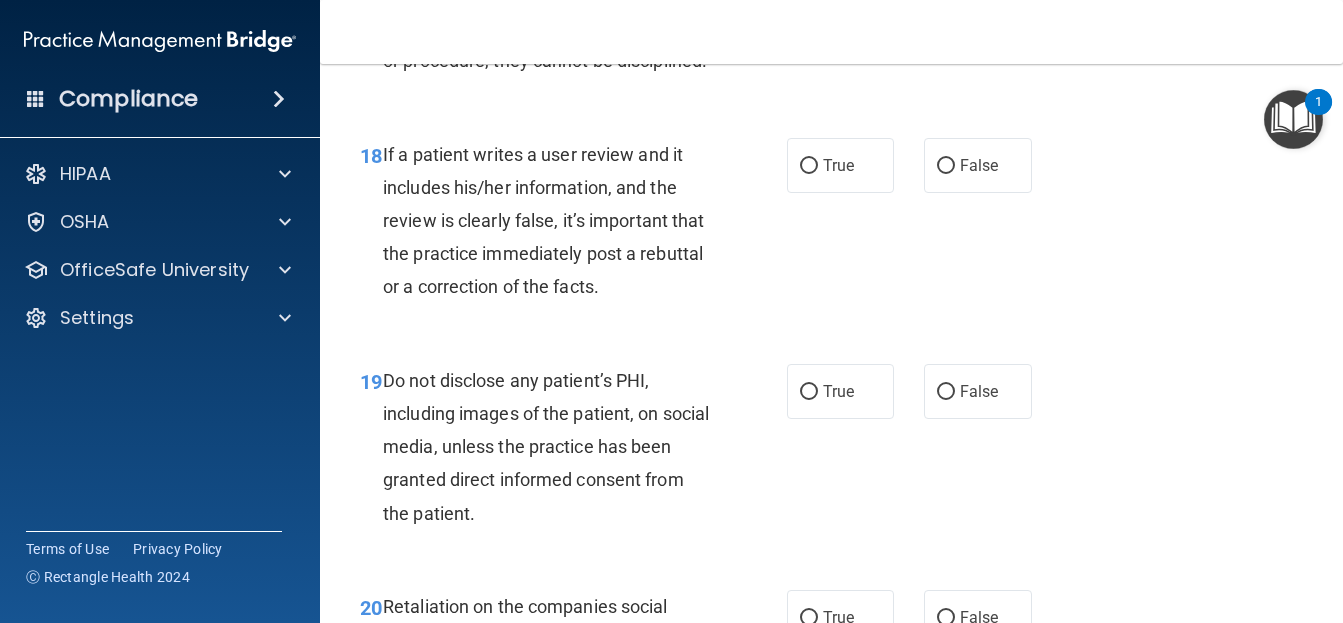 scroll, scrollTop: 3800, scrollLeft: 0, axis: vertical 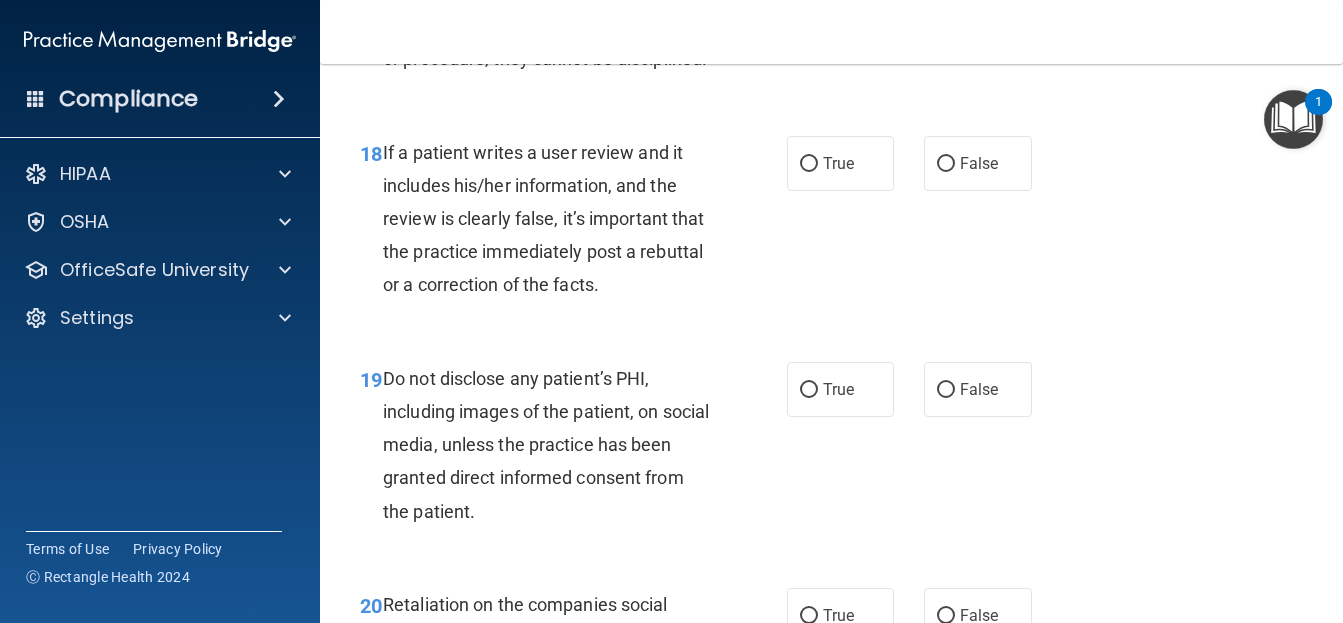 click on "False" at bounding box center (946, 4) 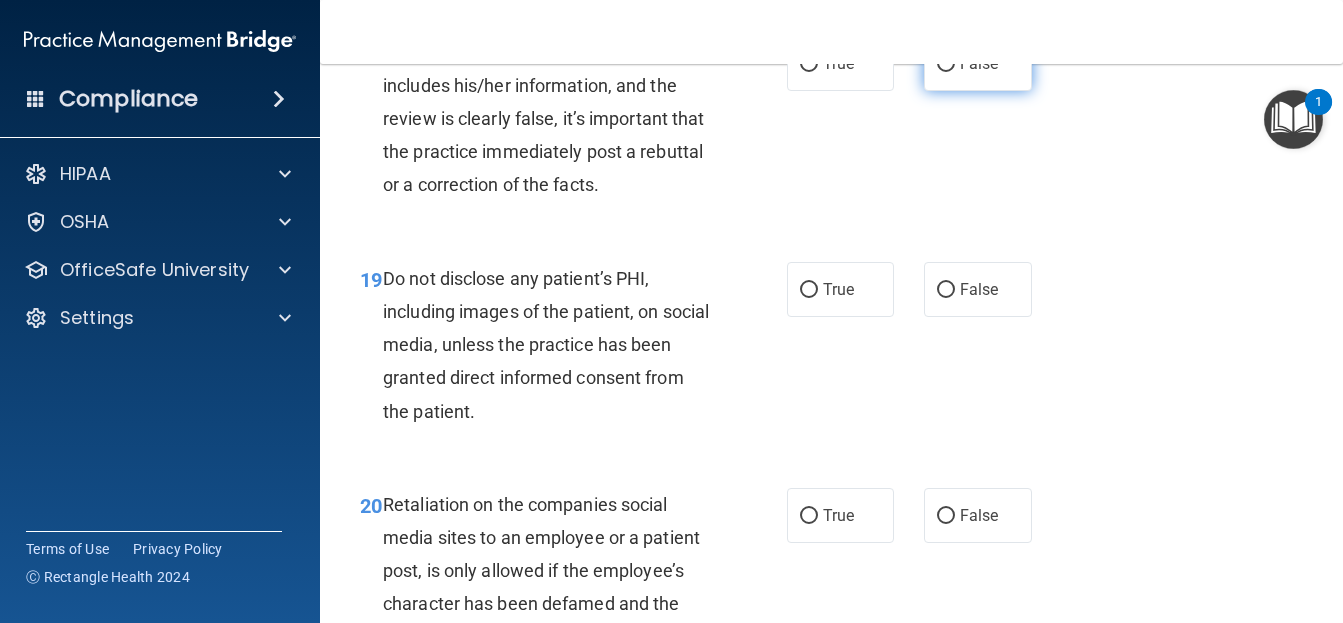 click on "False" at bounding box center [946, 64] 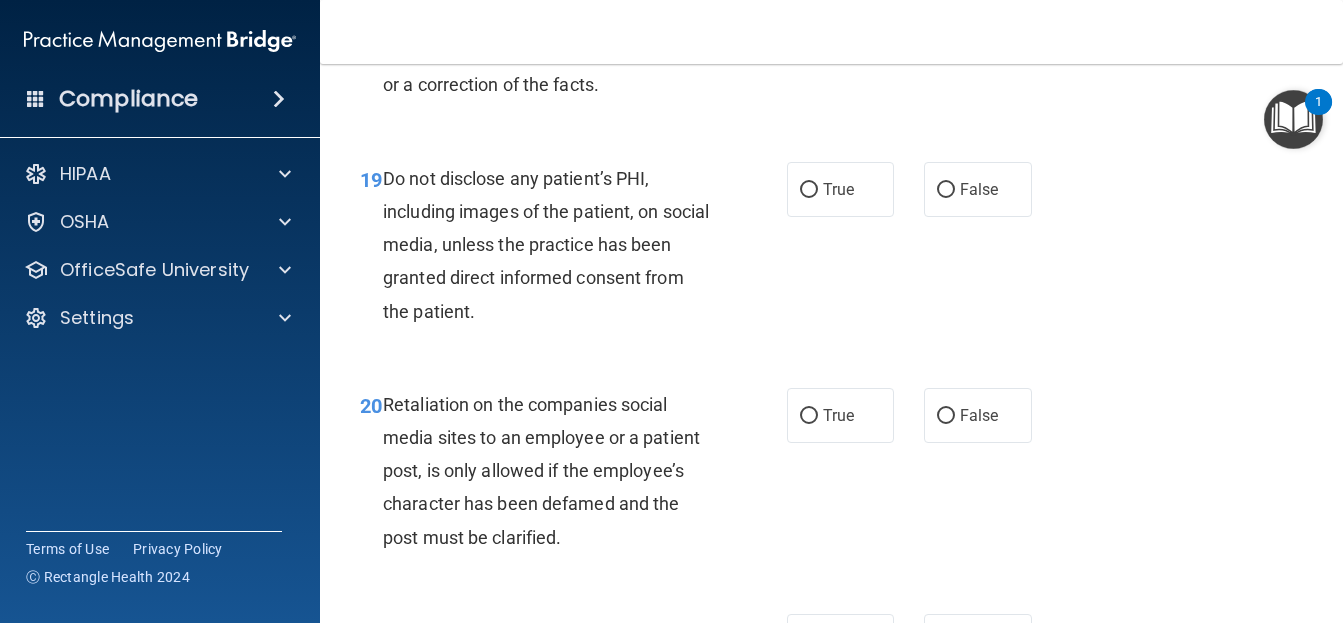 scroll, scrollTop: 4100, scrollLeft: 0, axis: vertical 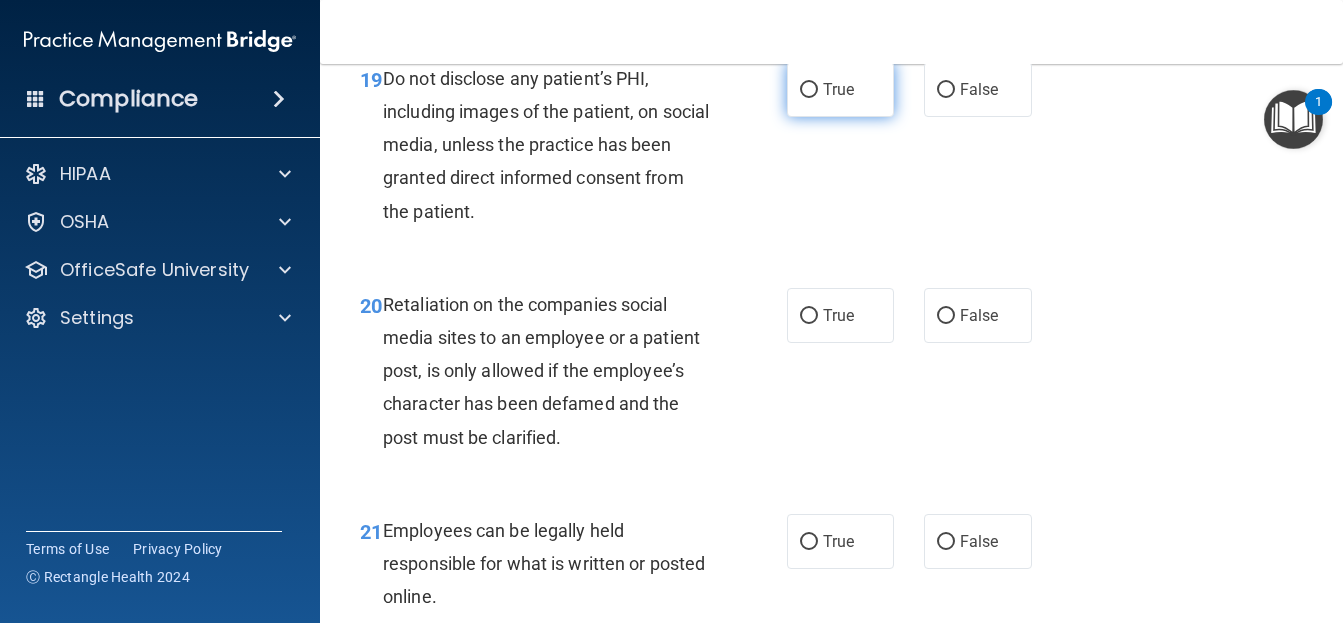 click on "True" at bounding box center [809, 90] 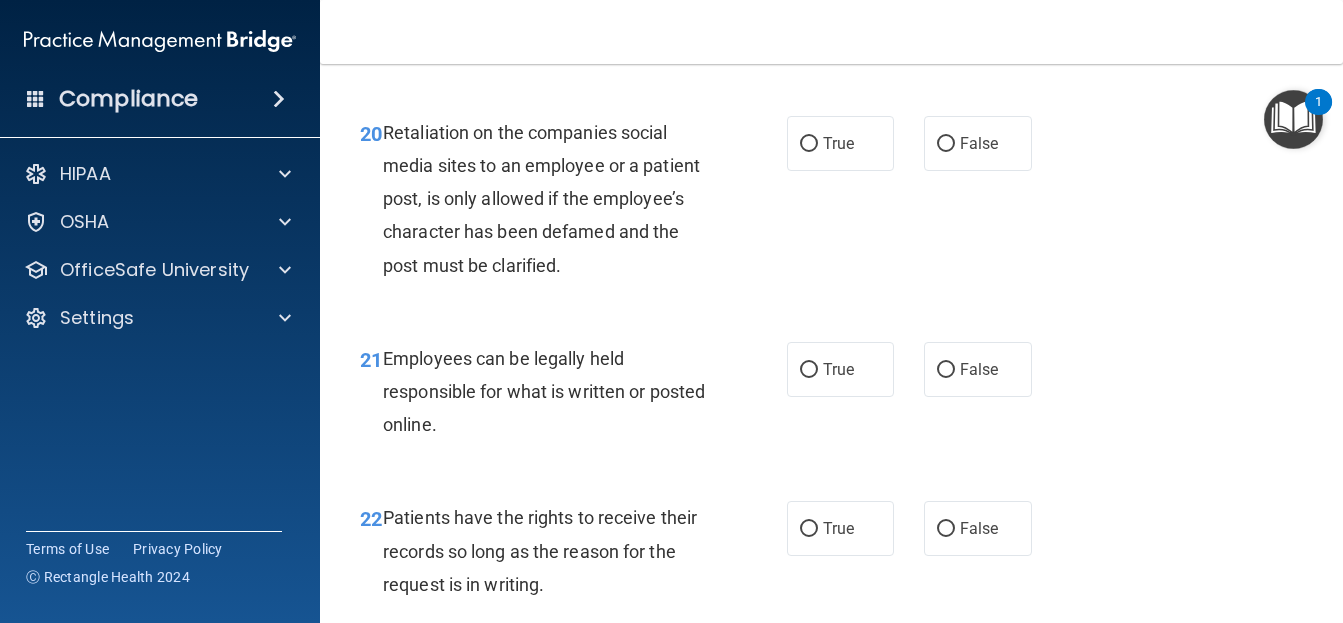 scroll, scrollTop: 4400, scrollLeft: 0, axis: vertical 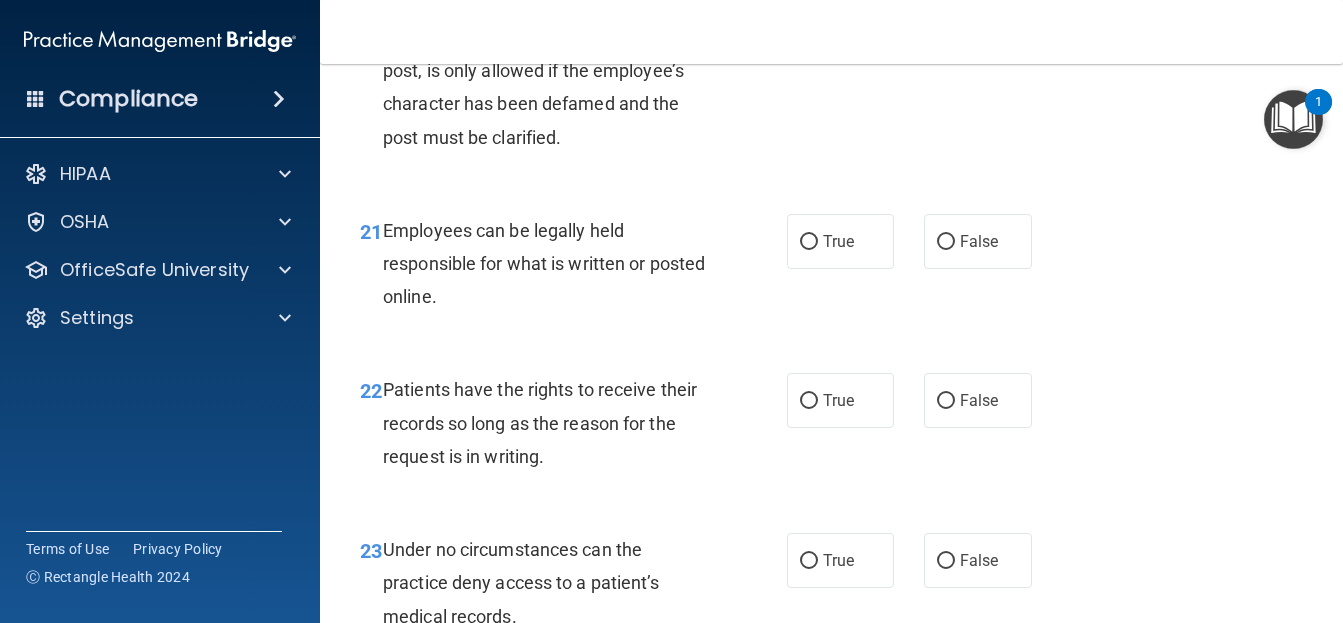 click on "False" at bounding box center [946, 16] 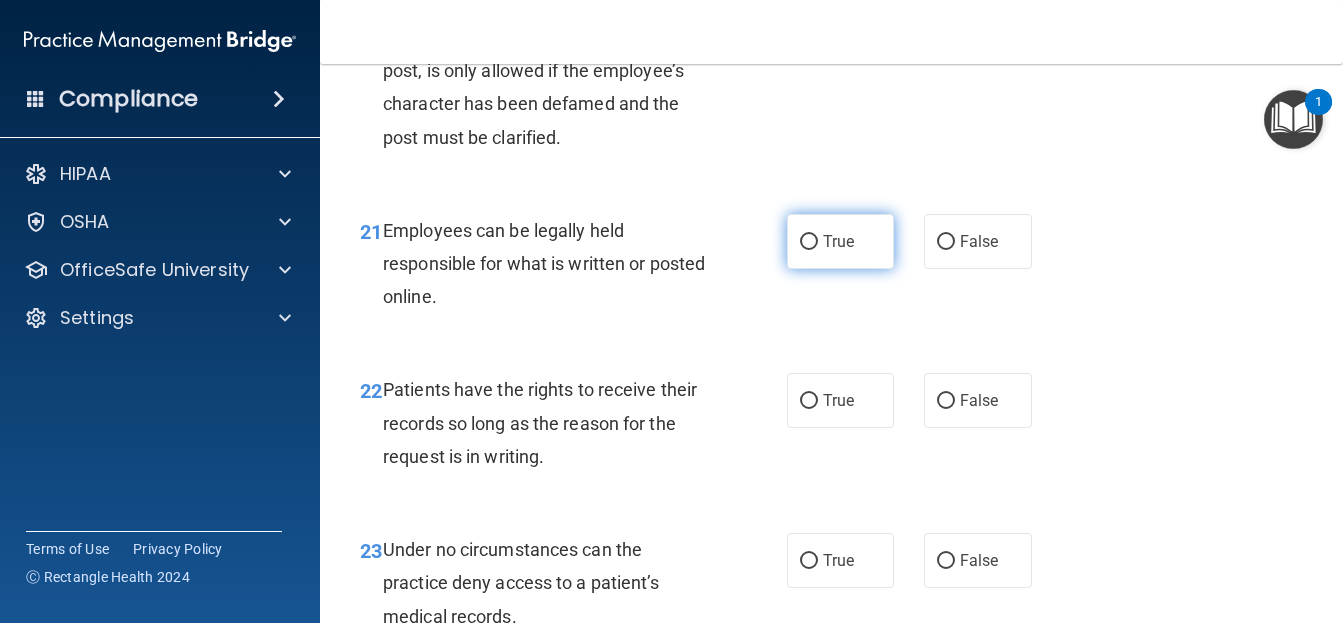click on "True" at bounding box center [809, 242] 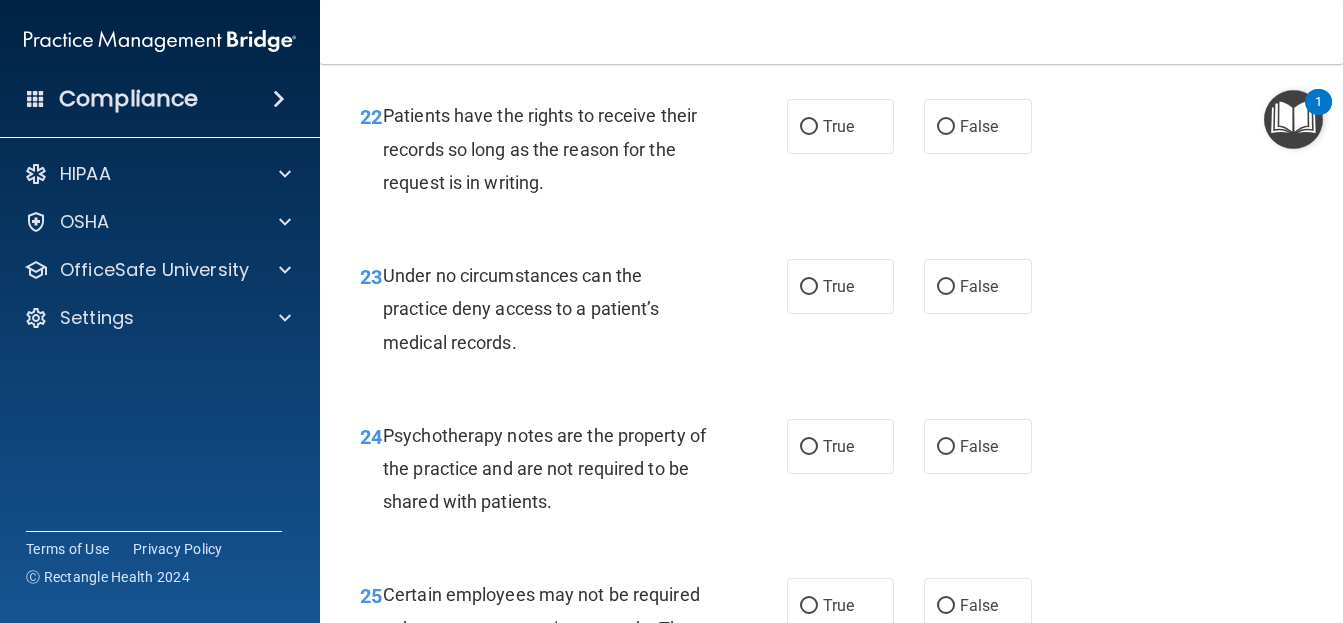 scroll, scrollTop: 4700, scrollLeft: 0, axis: vertical 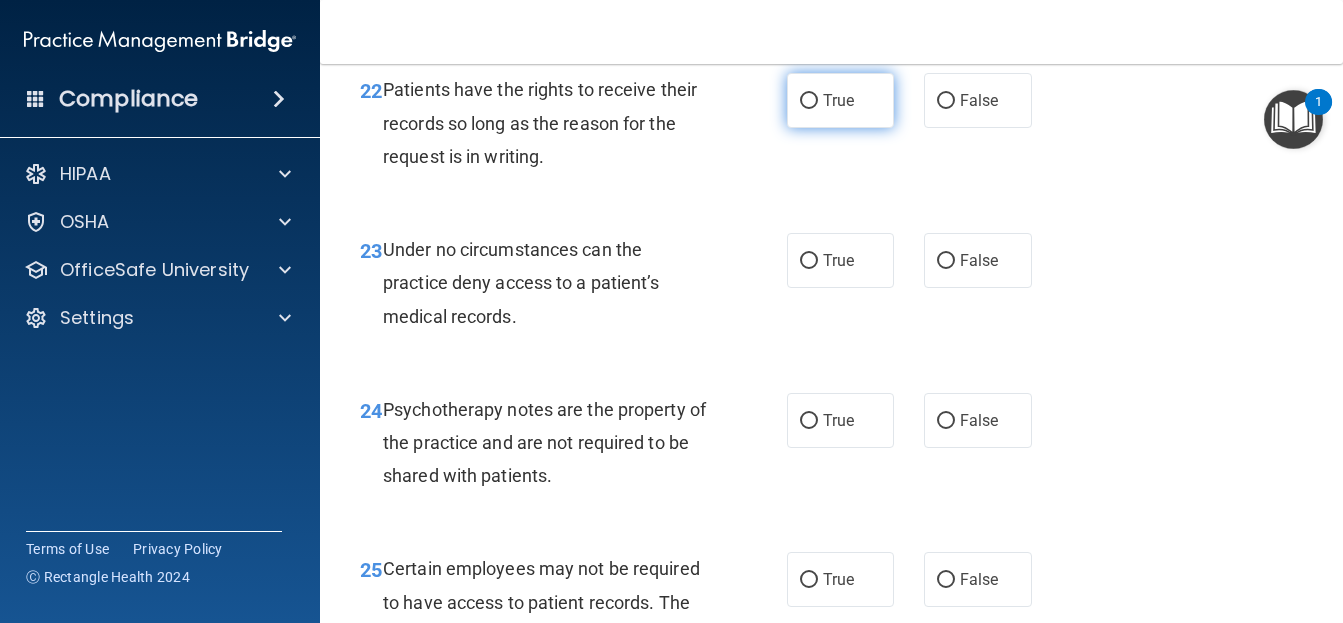 click on "True" at bounding box center [809, 101] 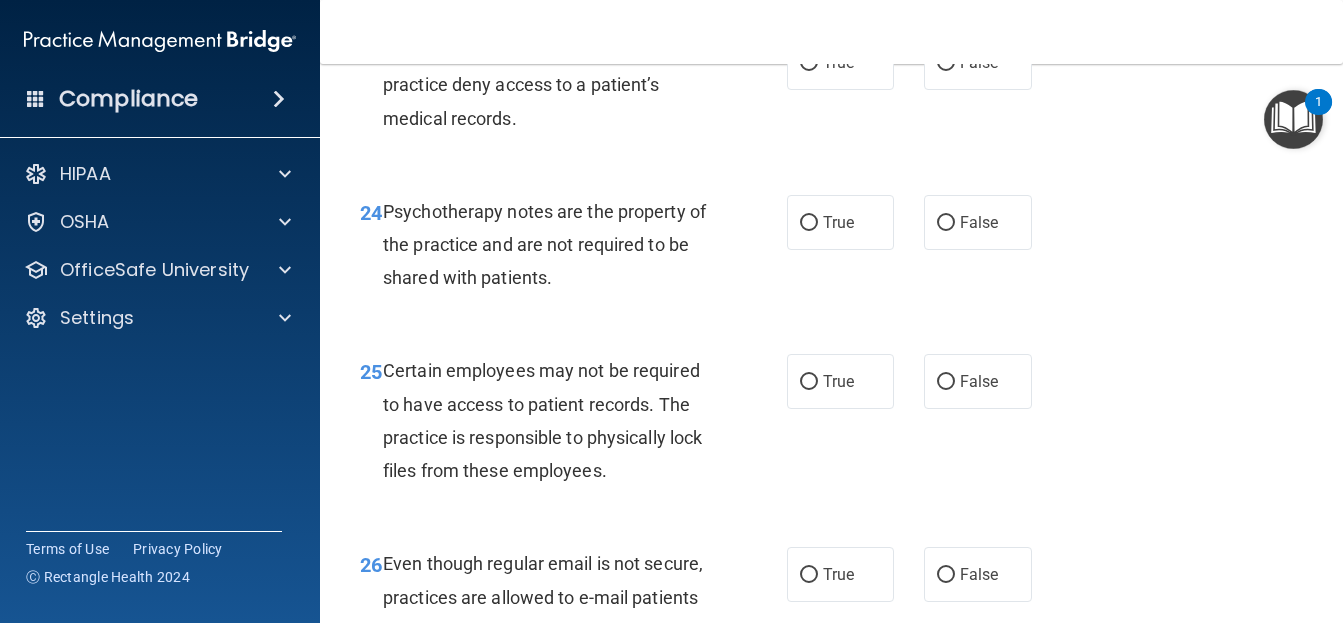 scroll, scrollTop: 5000, scrollLeft: 0, axis: vertical 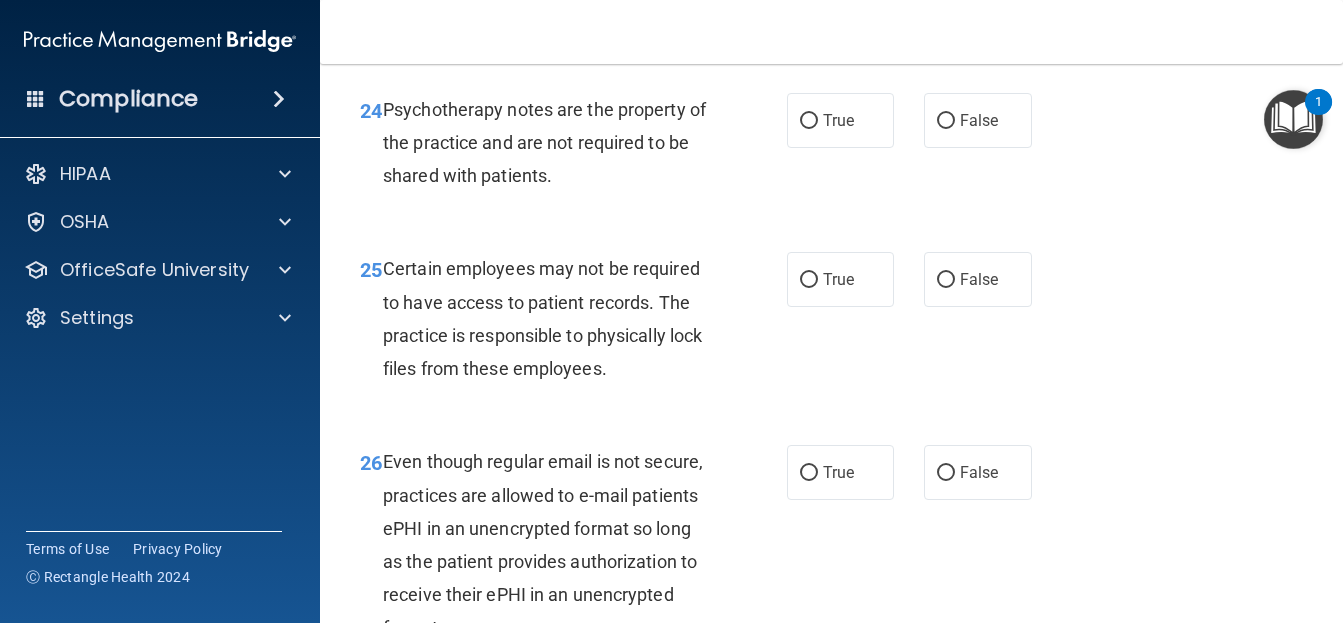 click on "False" at bounding box center [946, -39] 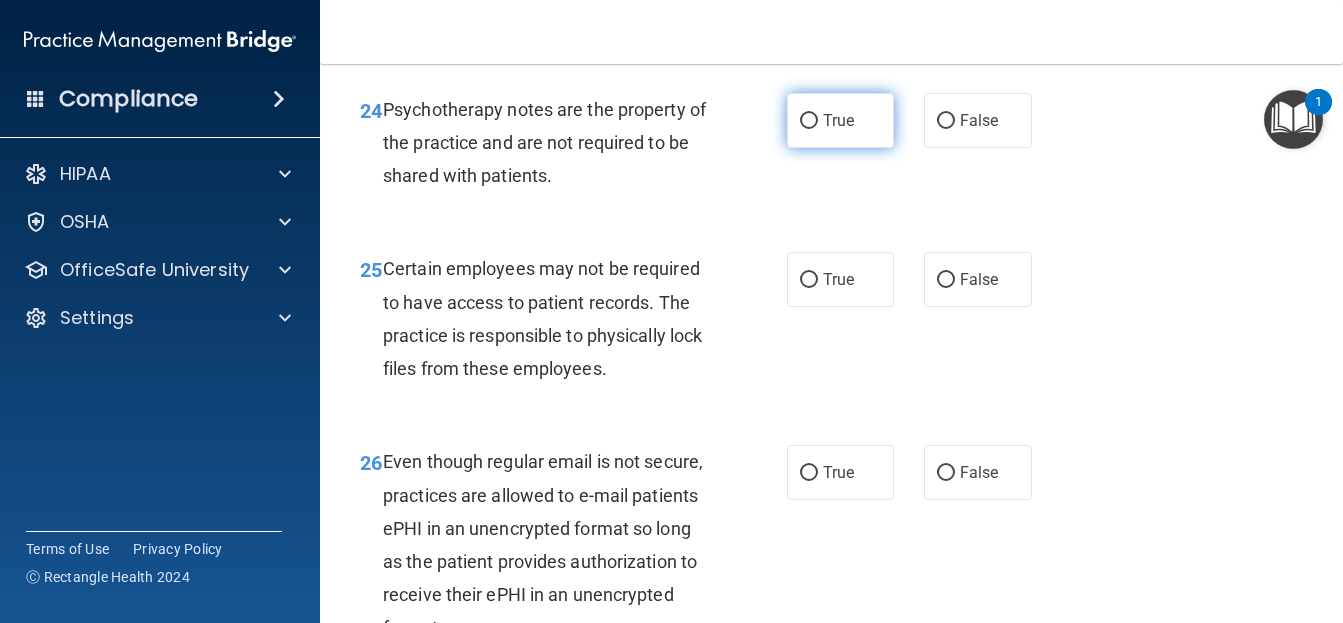 click on "True" at bounding box center [809, 121] 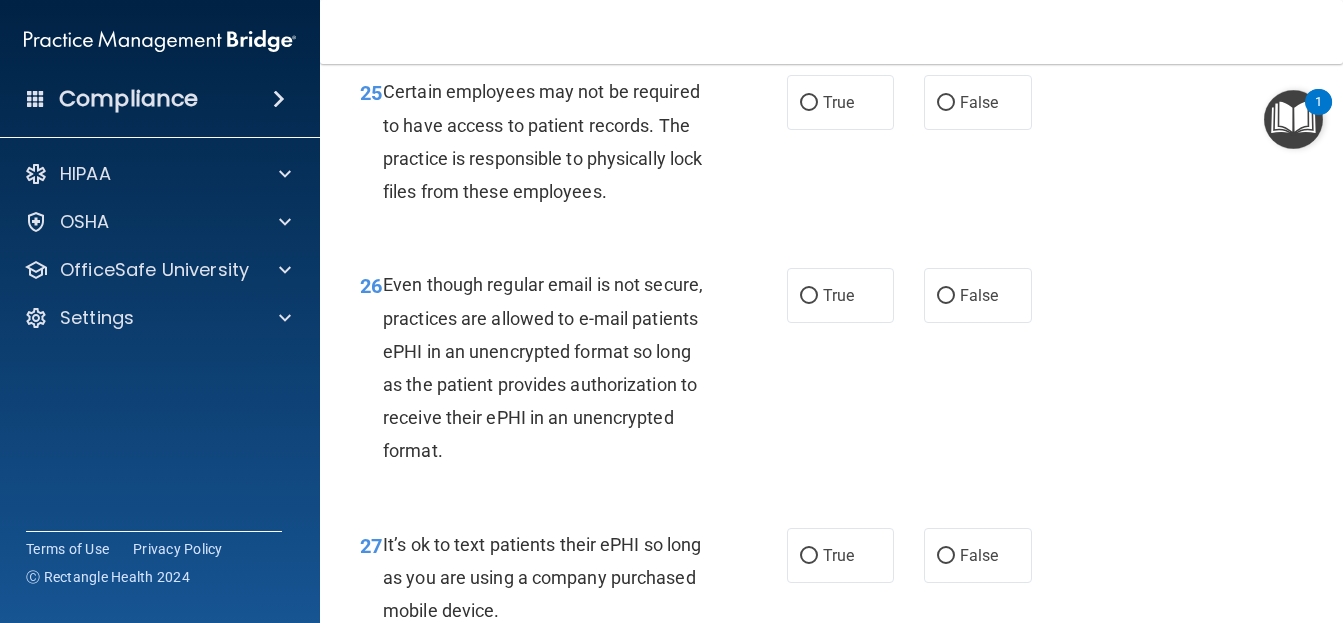 scroll, scrollTop: 5200, scrollLeft: 0, axis: vertical 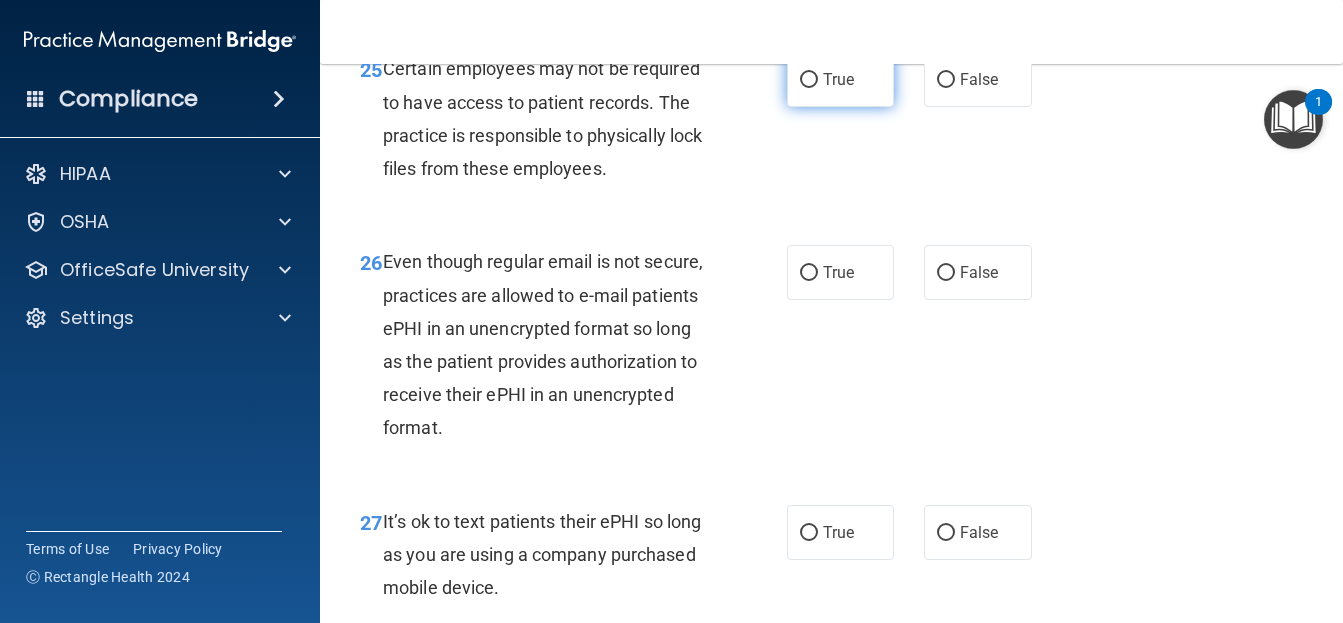 click on "True" at bounding box center [809, 80] 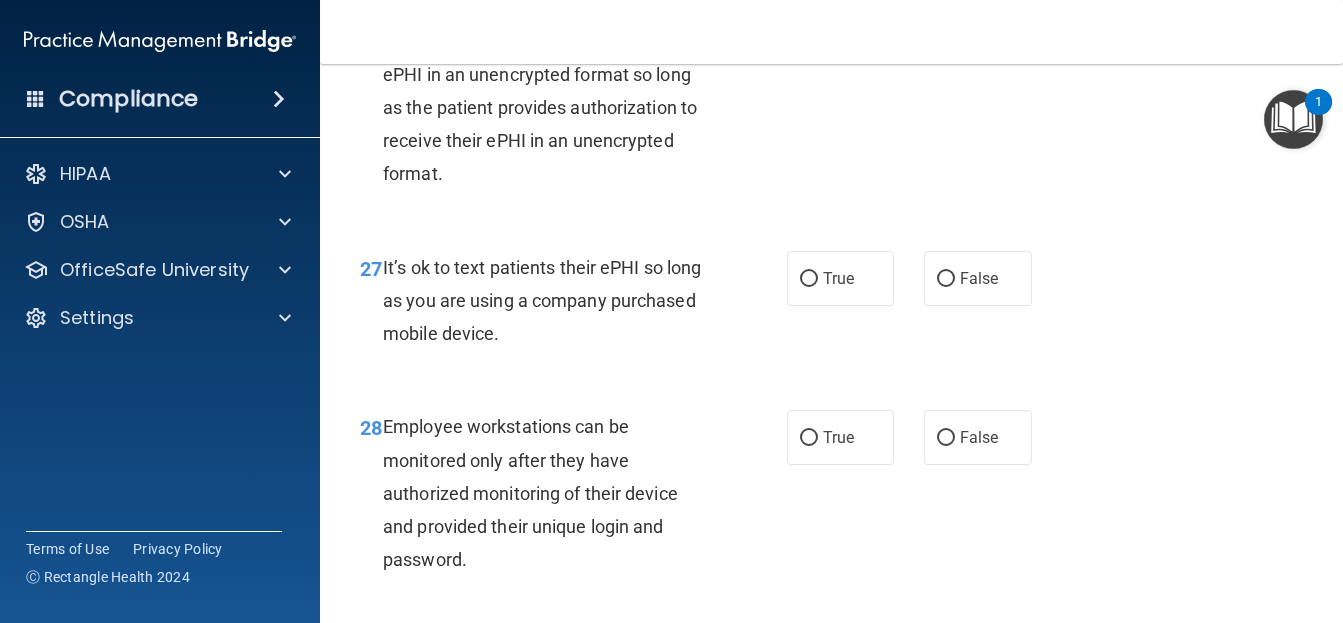 scroll, scrollTop: 5500, scrollLeft: 0, axis: vertical 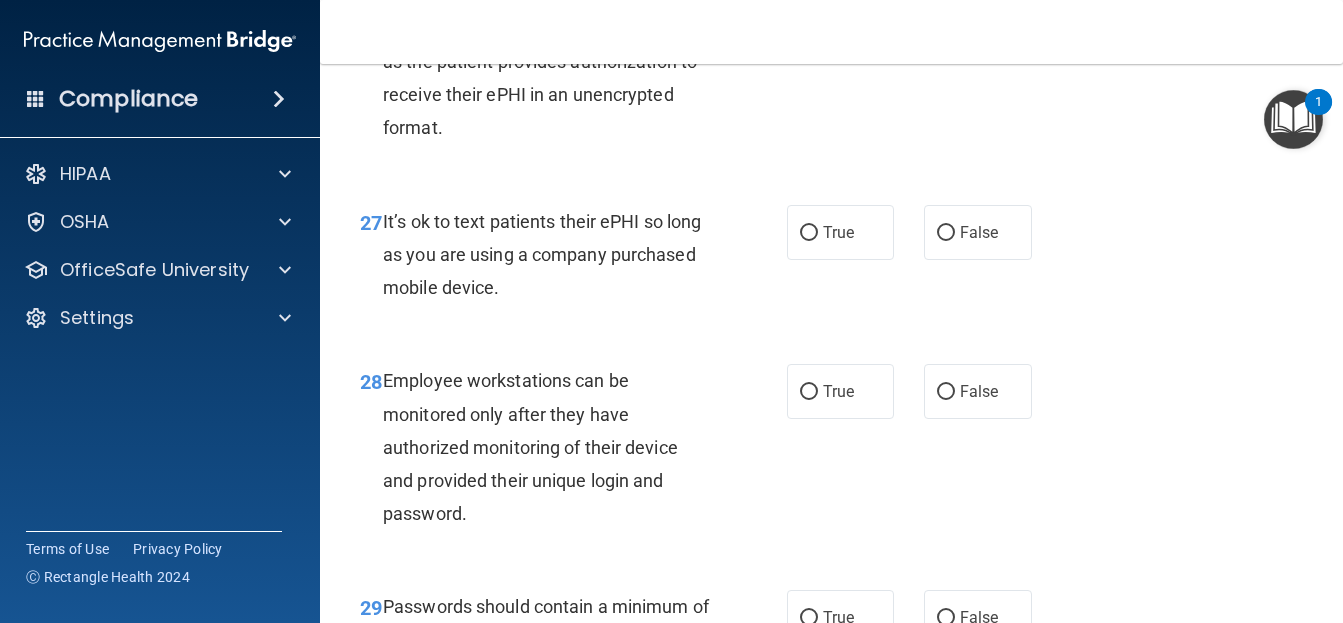 click on "True" at bounding box center (809, -27) 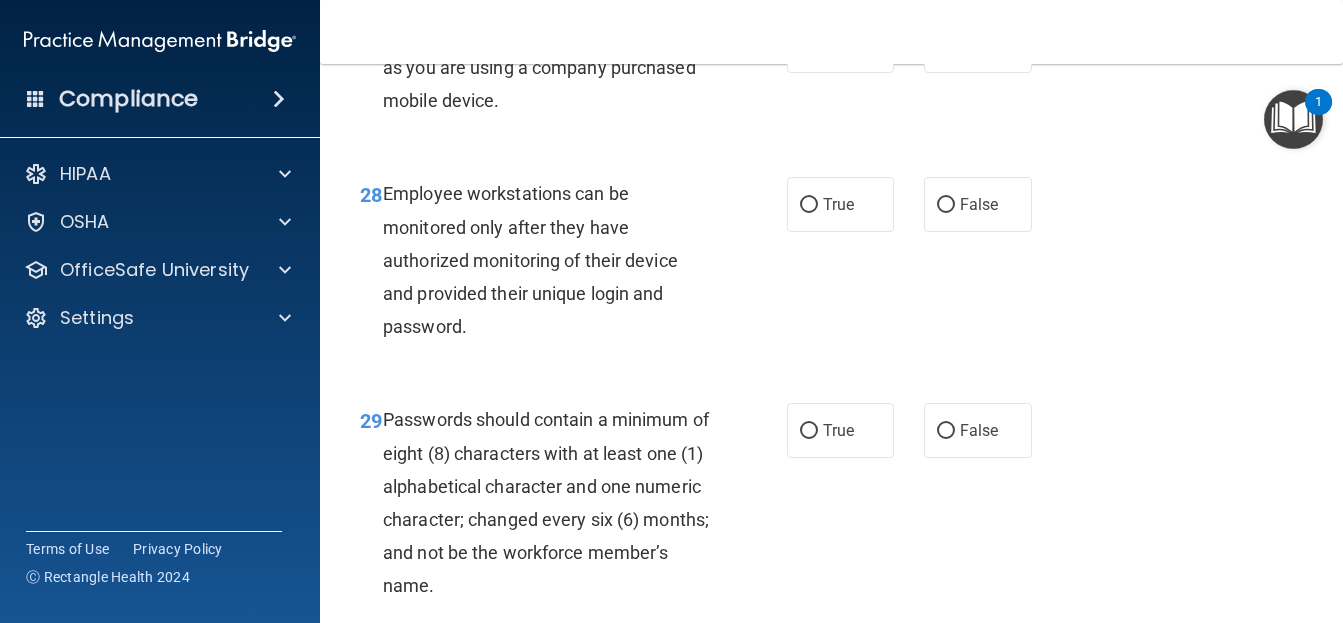 scroll, scrollTop: 5700, scrollLeft: 0, axis: vertical 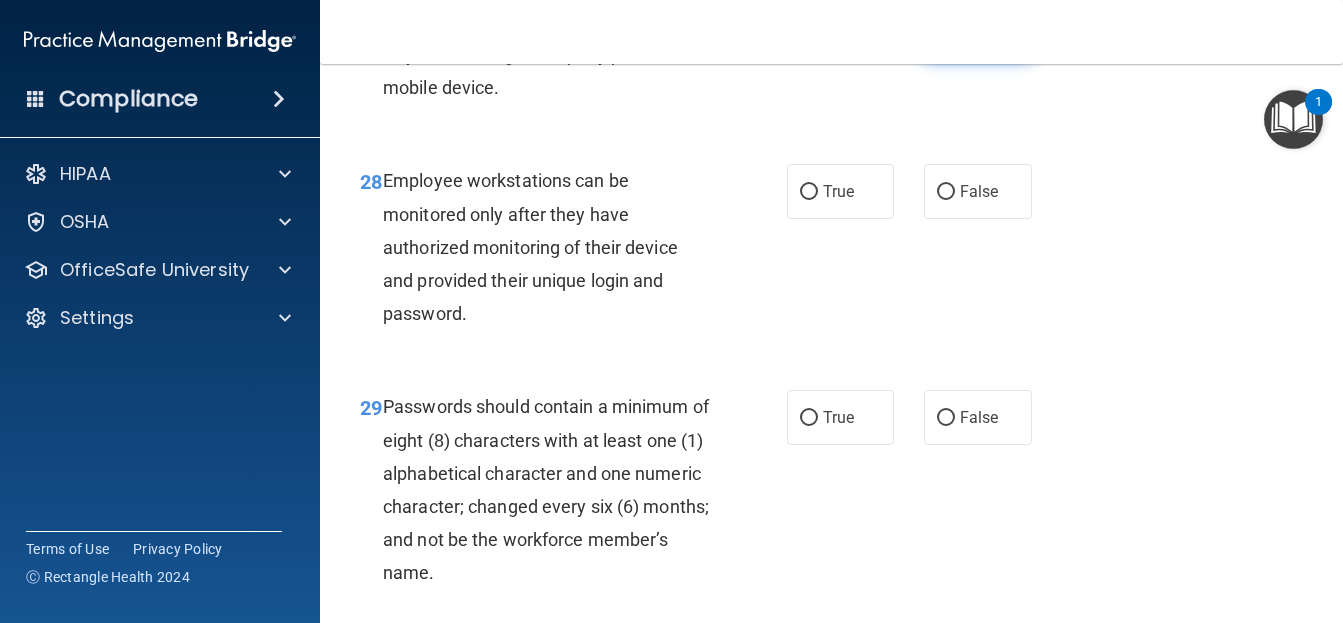 click on "False" at bounding box center [946, 33] 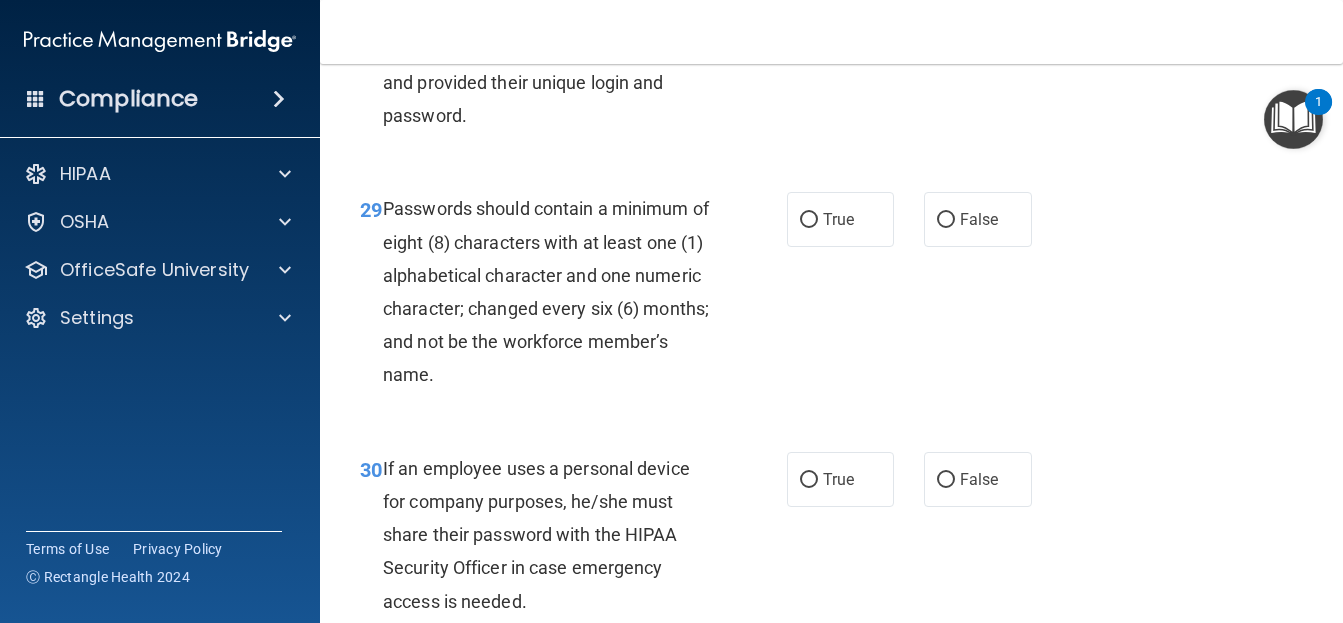 scroll, scrollTop: 5900, scrollLeft: 0, axis: vertical 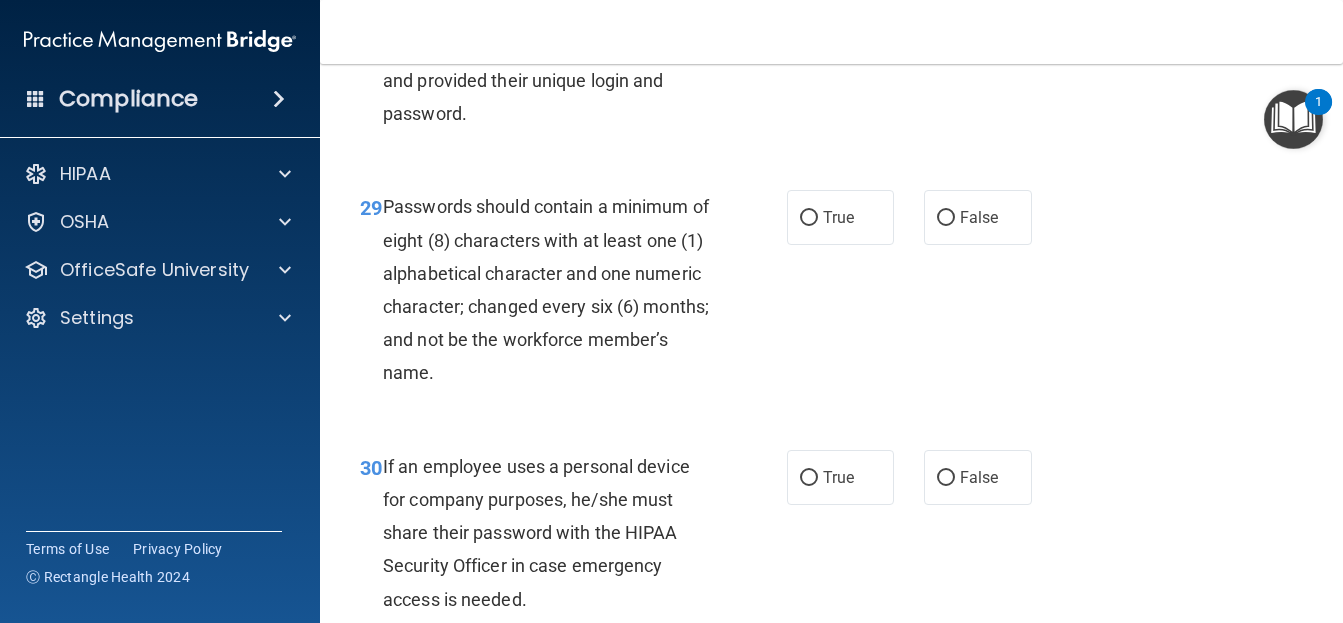 click on "False" at bounding box center (946, -8) 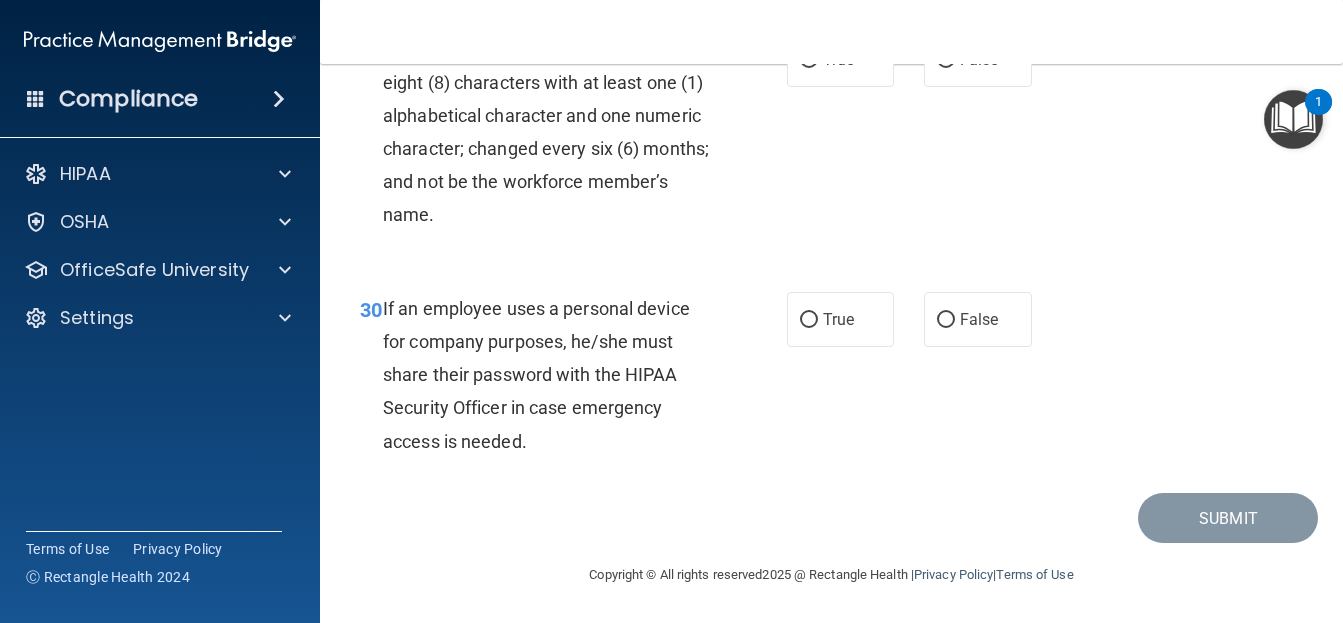 scroll, scrollTop: 6100, scrollLeft: 0, axis: vertical 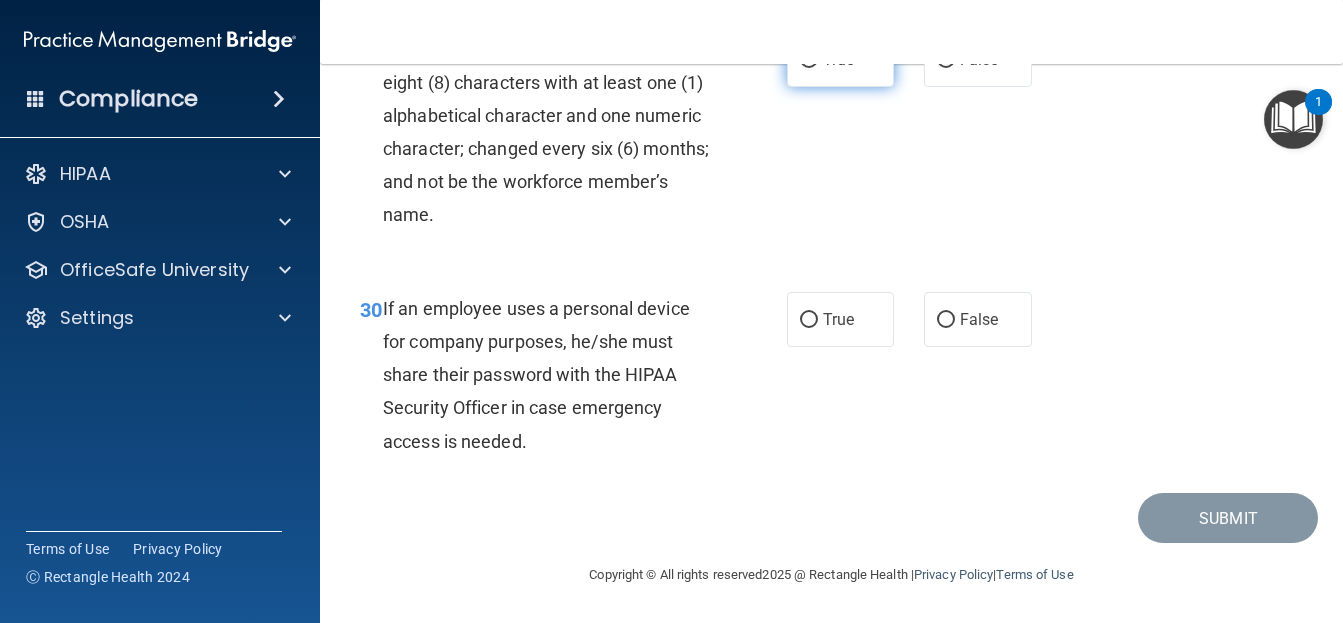 click on "True" at bounding box center (809, 60) 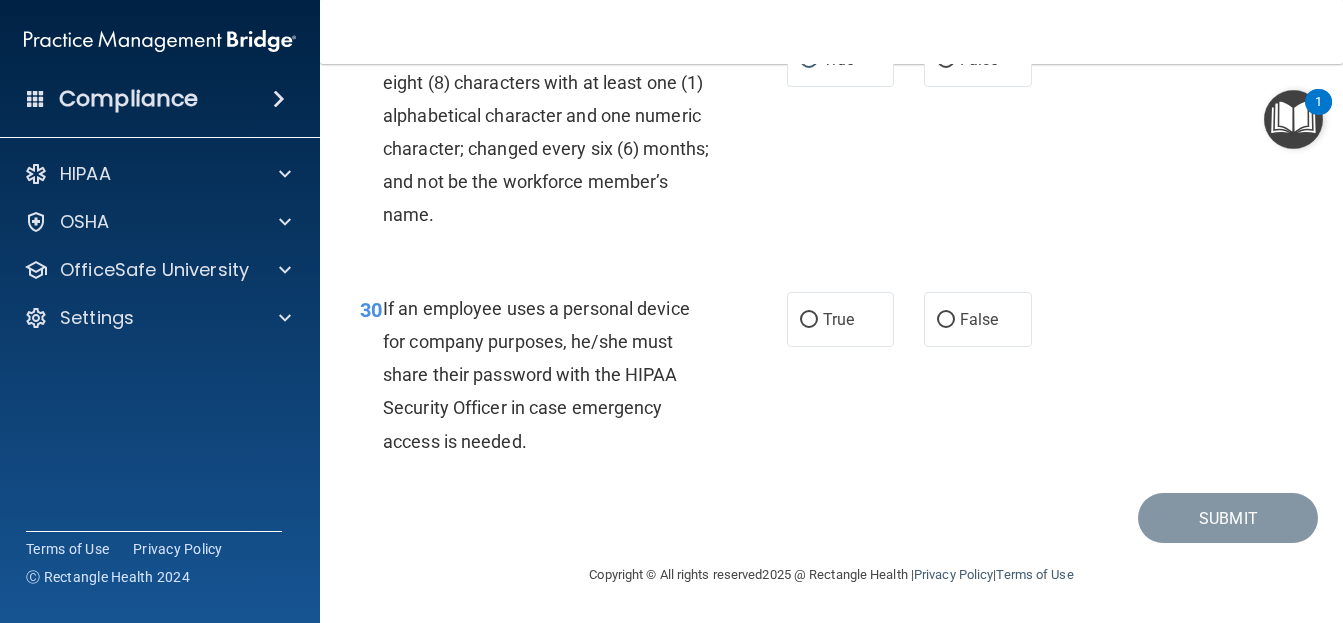 scroll, scrollTop: 6291, scrollLeft: 0, axis: vertical 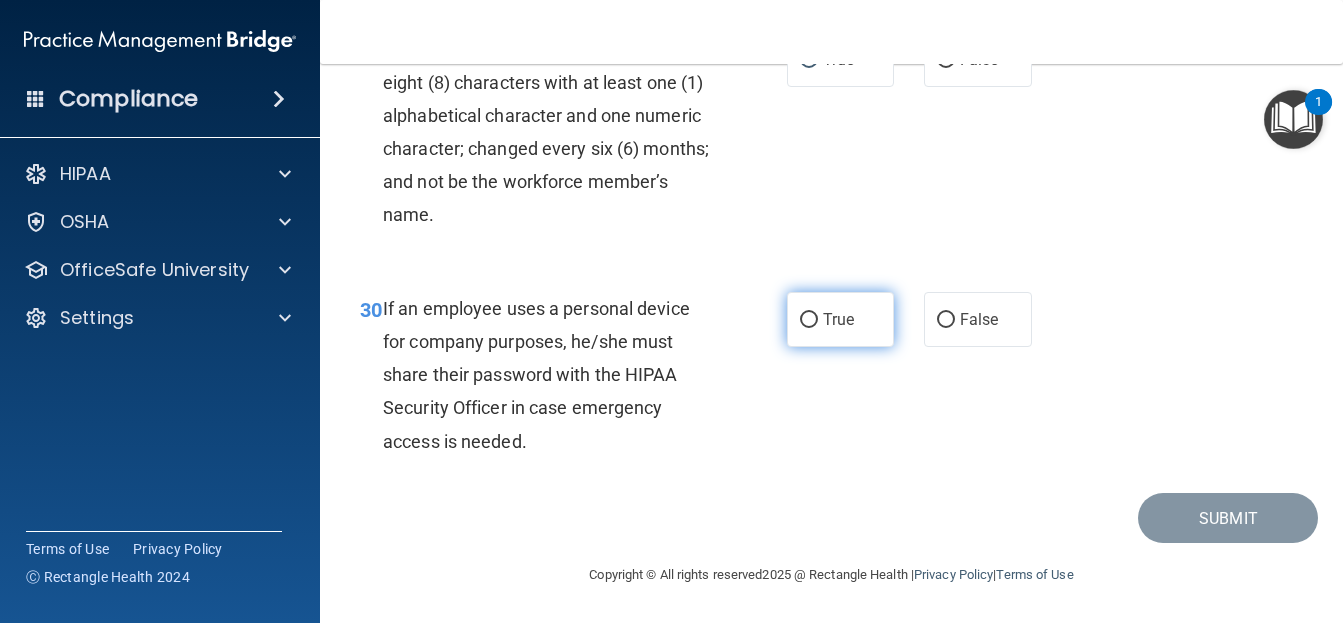 click on "True" at bounding box center [809, 320] 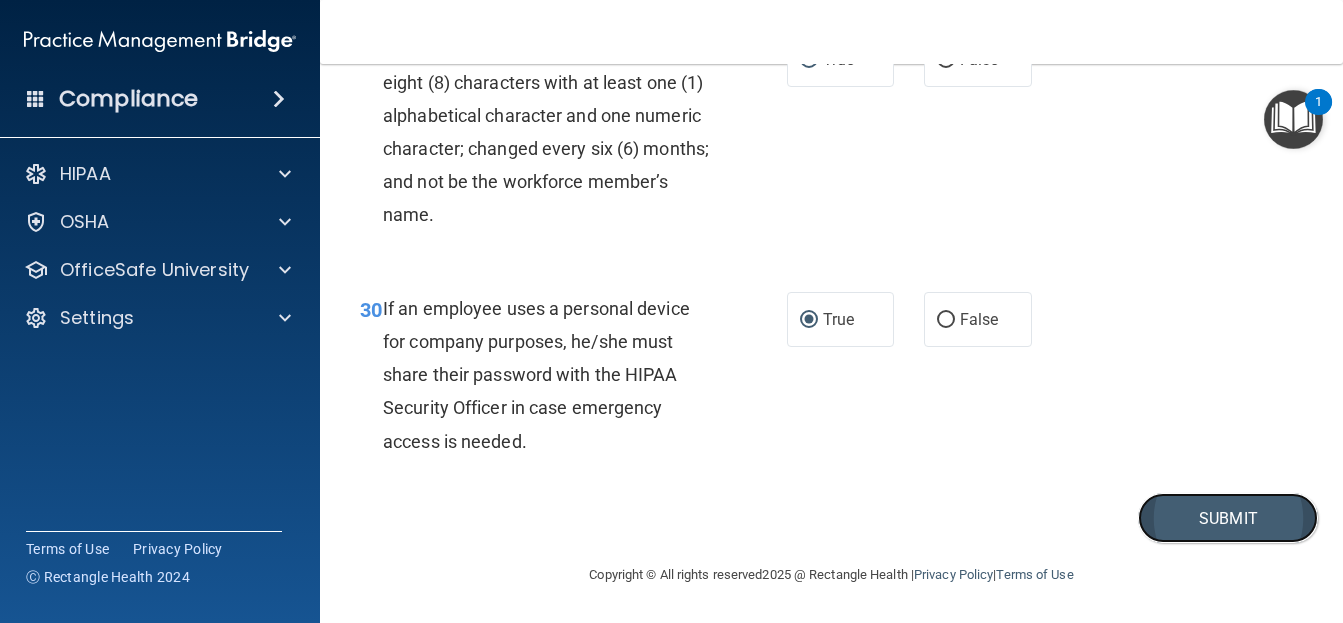 click on "Submit" at bounding box center [1228, 518] 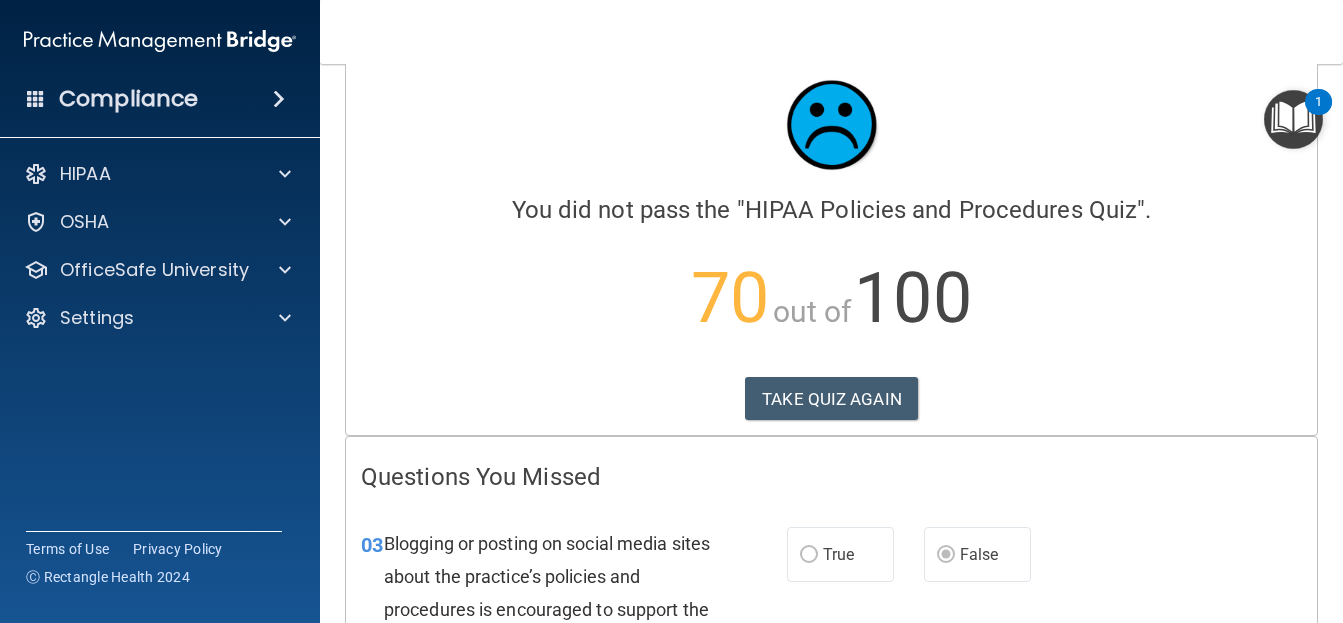 scroll, scrollTop: 0, scrollLeft: 0, axis: both 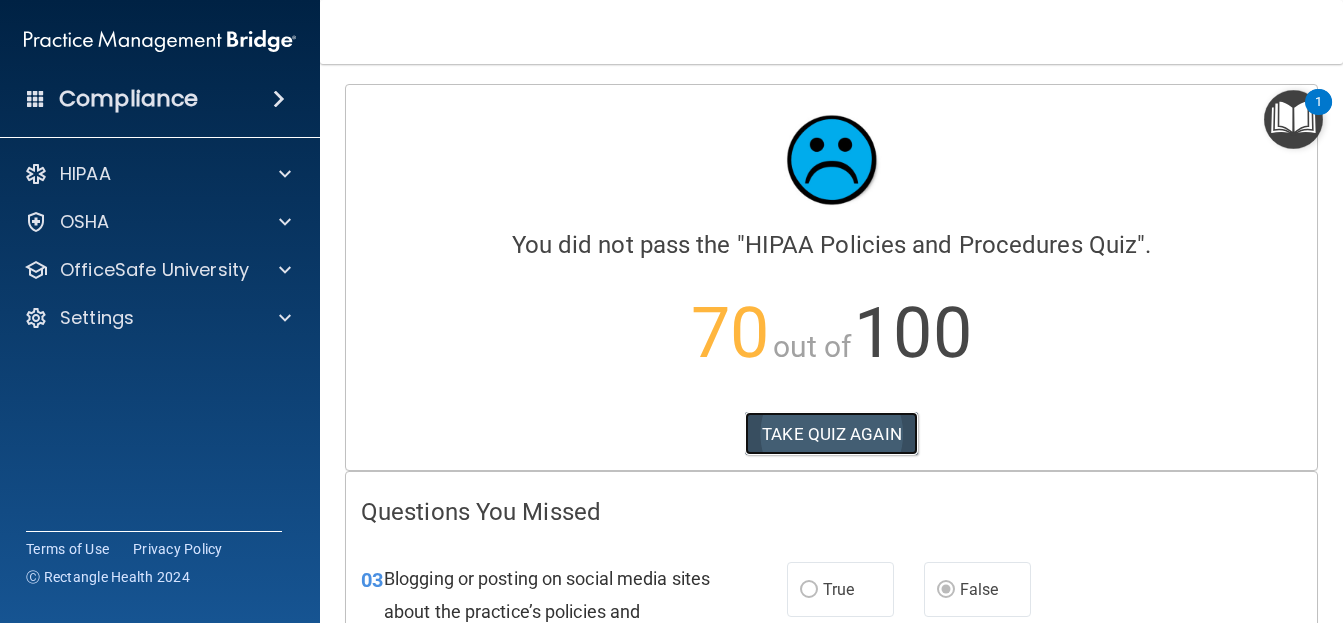 click on "TAKE QUIZ AGAIN" at bounding box center (831, 434) 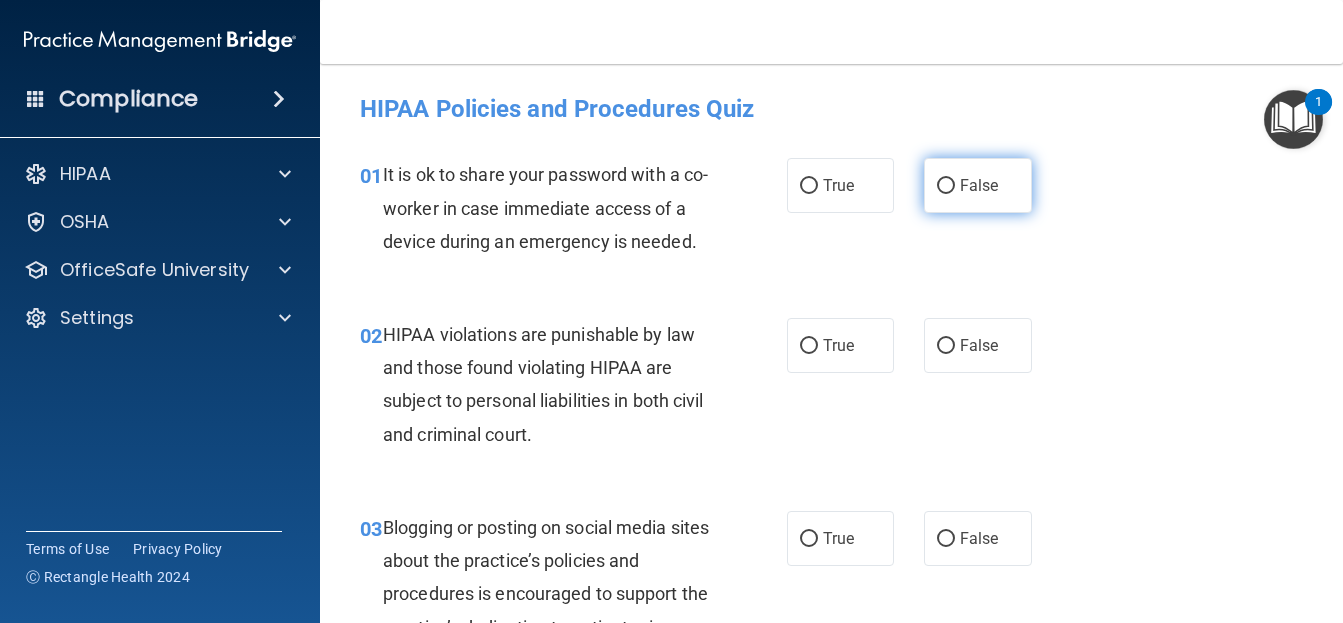 click on "False" at bounding box center [946, 186] 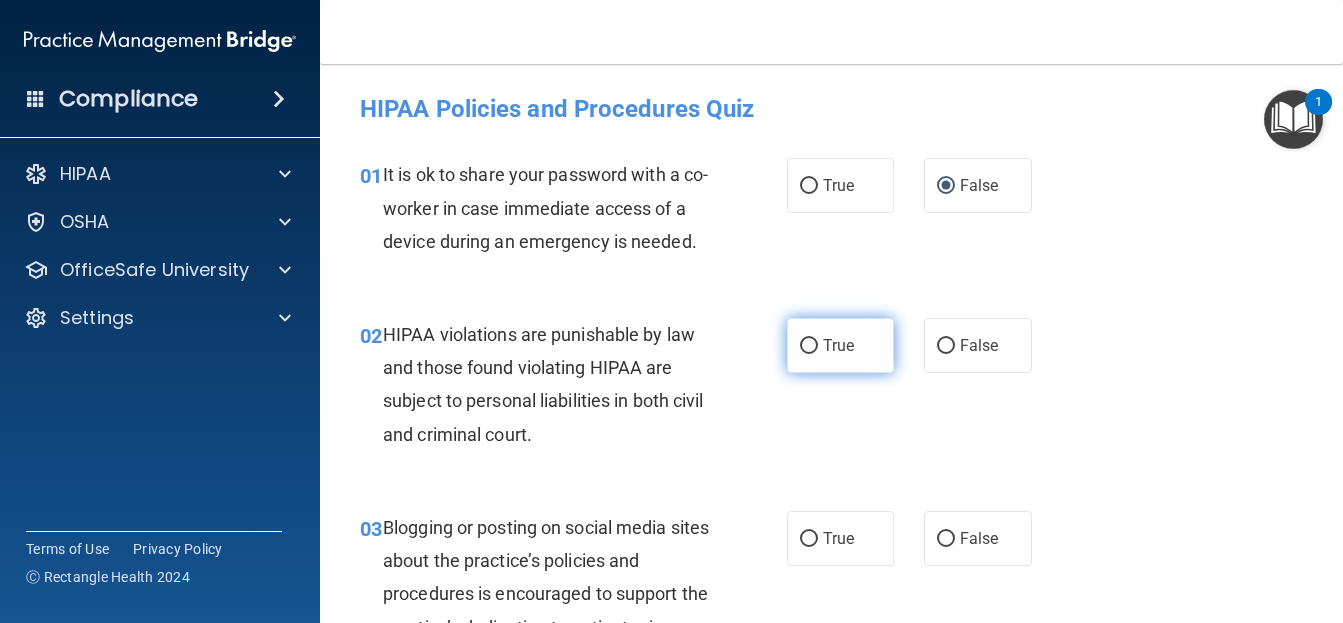 click on "True" at bounding box center [809, 346] 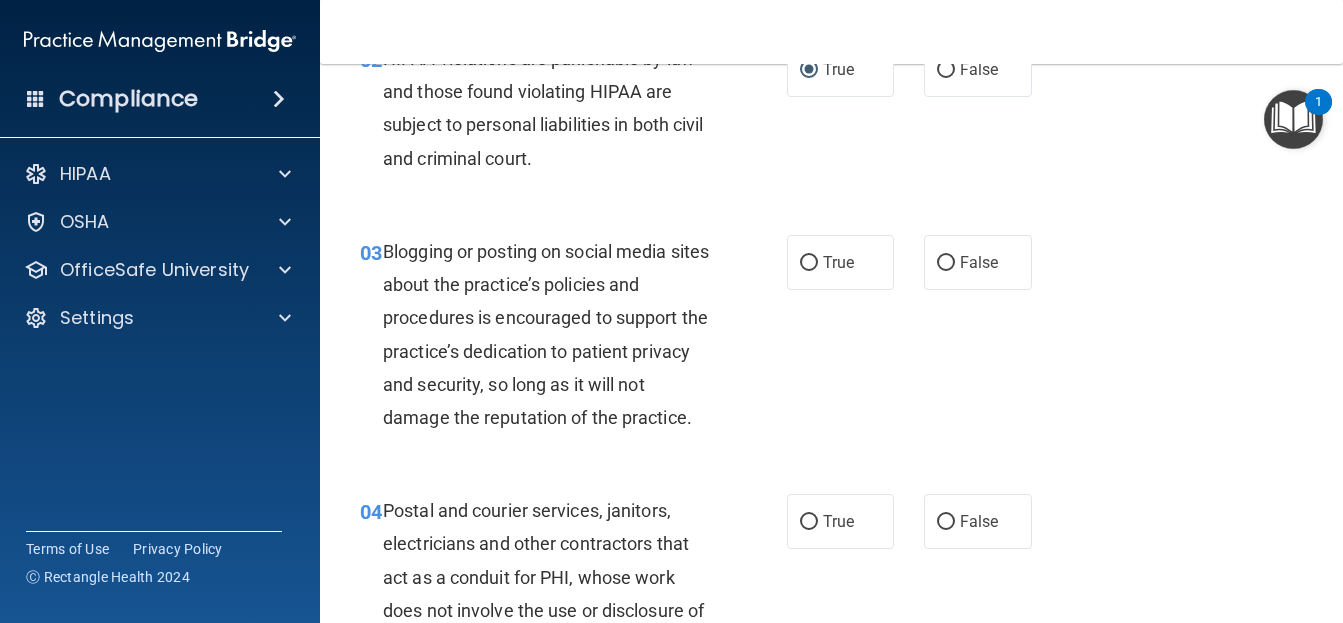 scroll, scrollTop: 300, scrollLeft: 0, axis: vertical 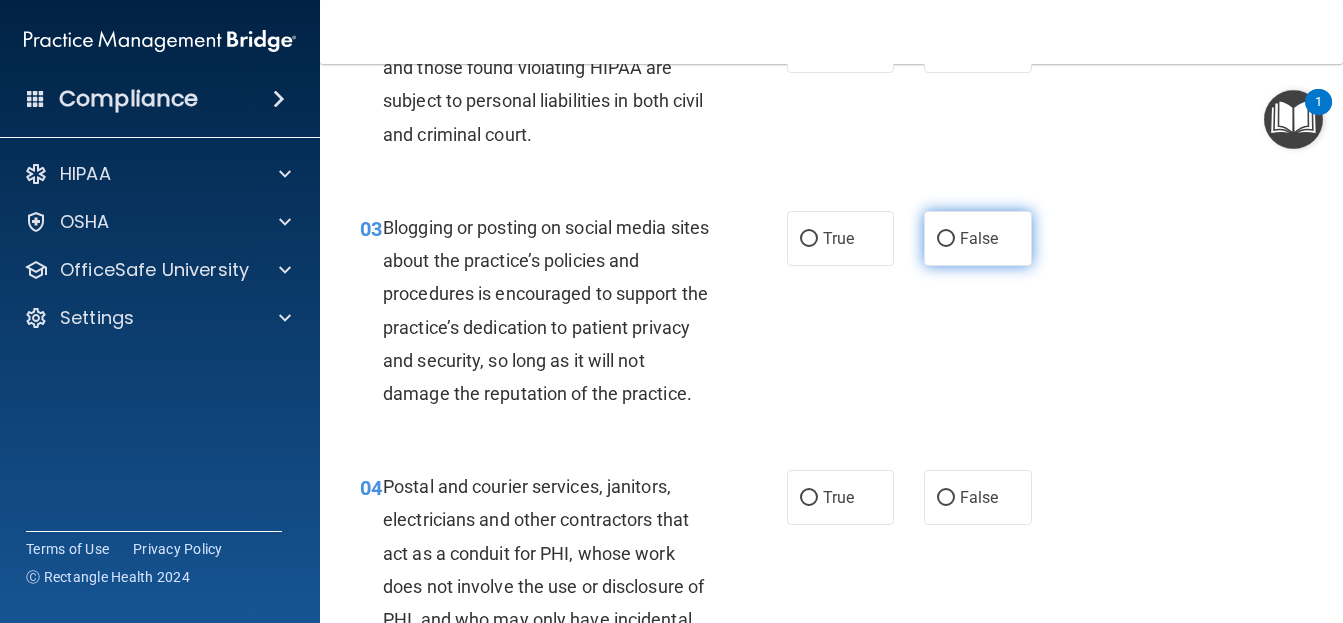 click on "False" at bounding box center [946, 239] 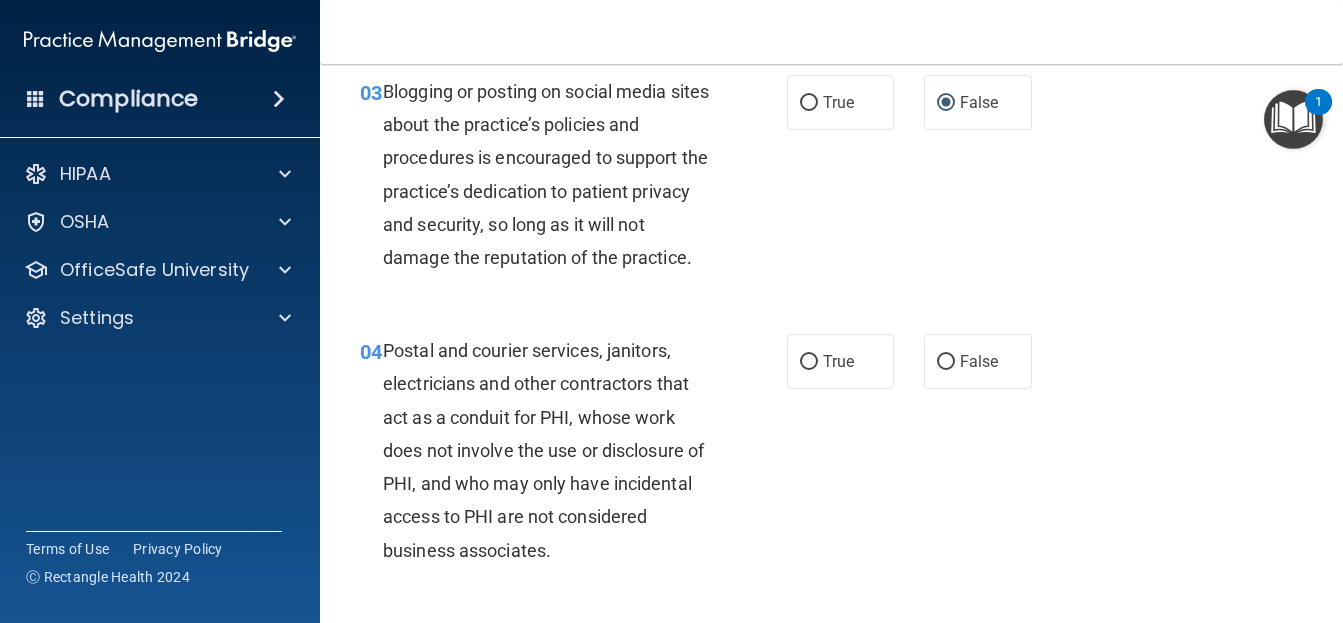 scroll, scrollTop: 500, scrollLeft: 0, axis: vertical 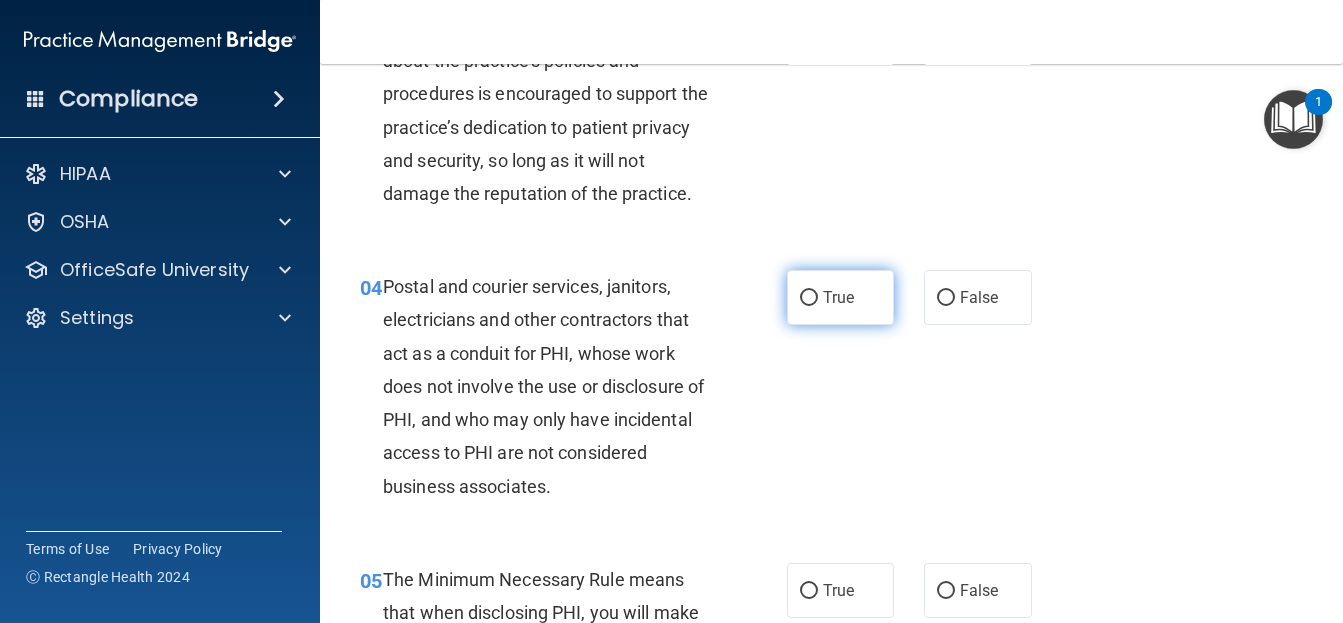 click on "True" at bounding box center (809, 298) 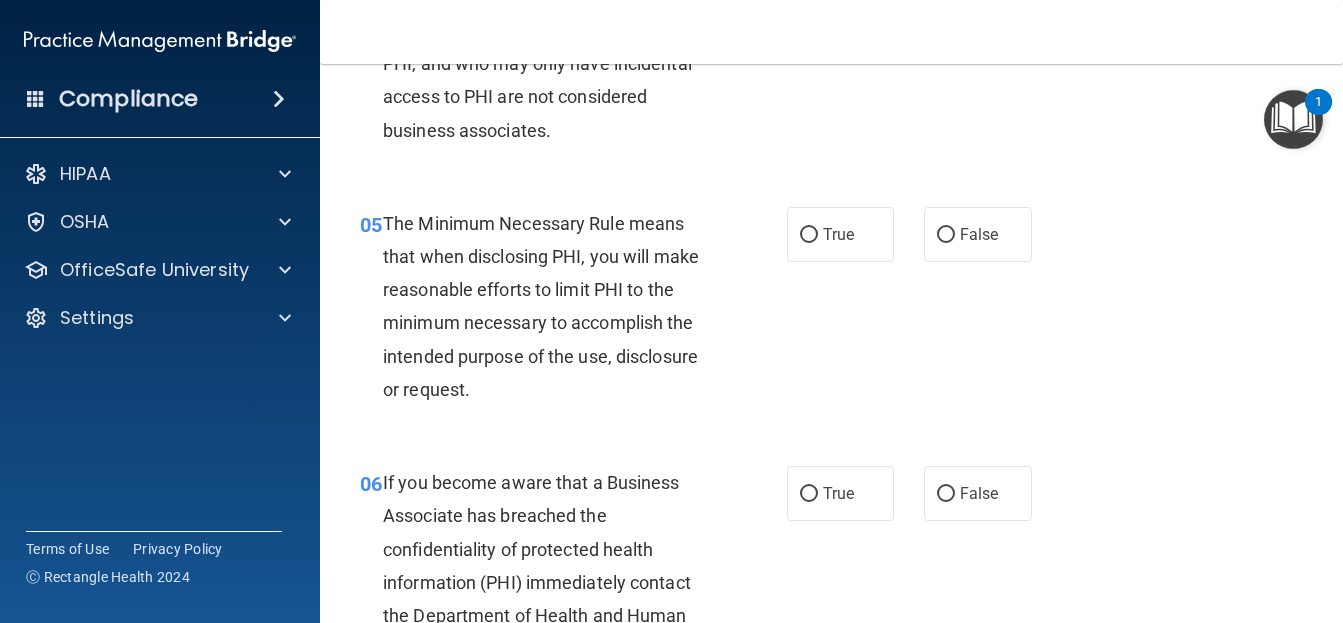 scroll, scrollTop: 900, scrollLeft: 0, axis: vertical 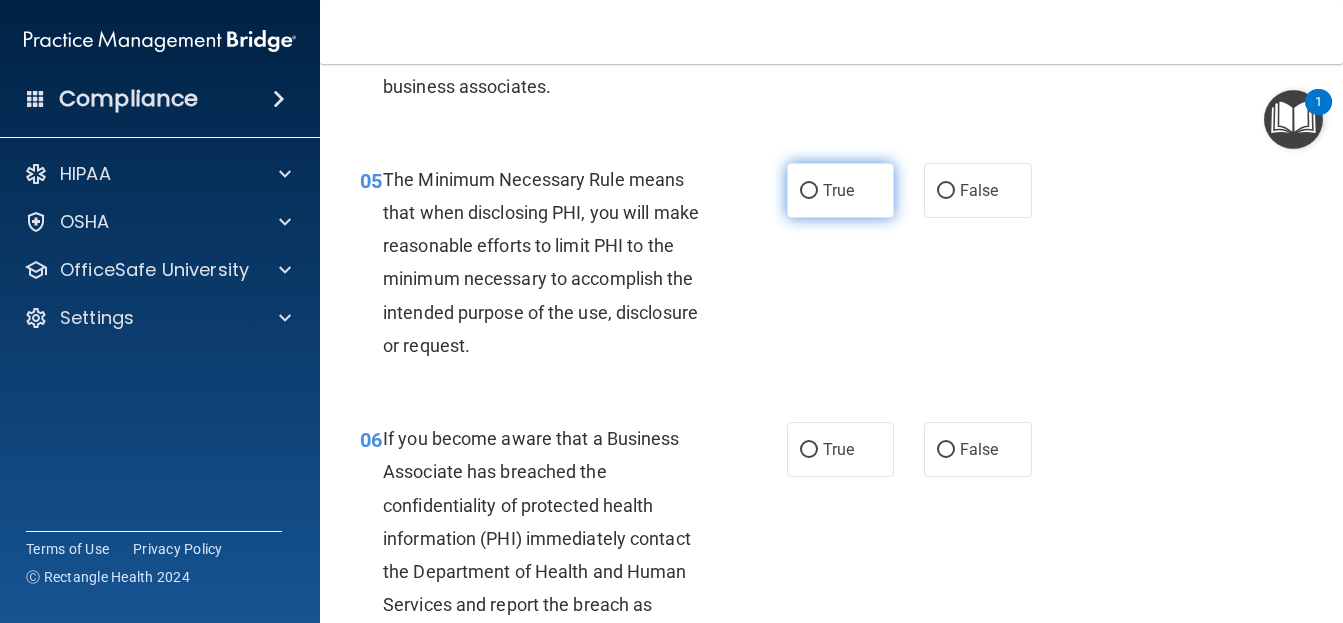 click on "True" at bounding box center [809, 191] 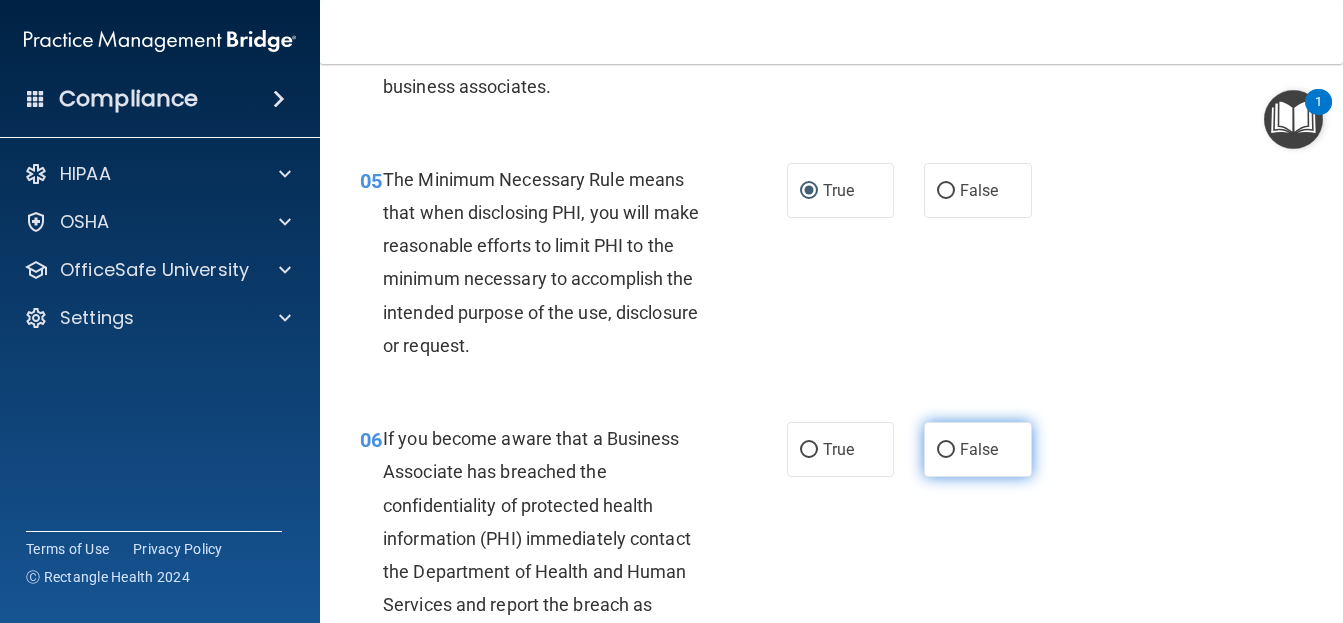 click on "False" at bounding box center (946, 450) 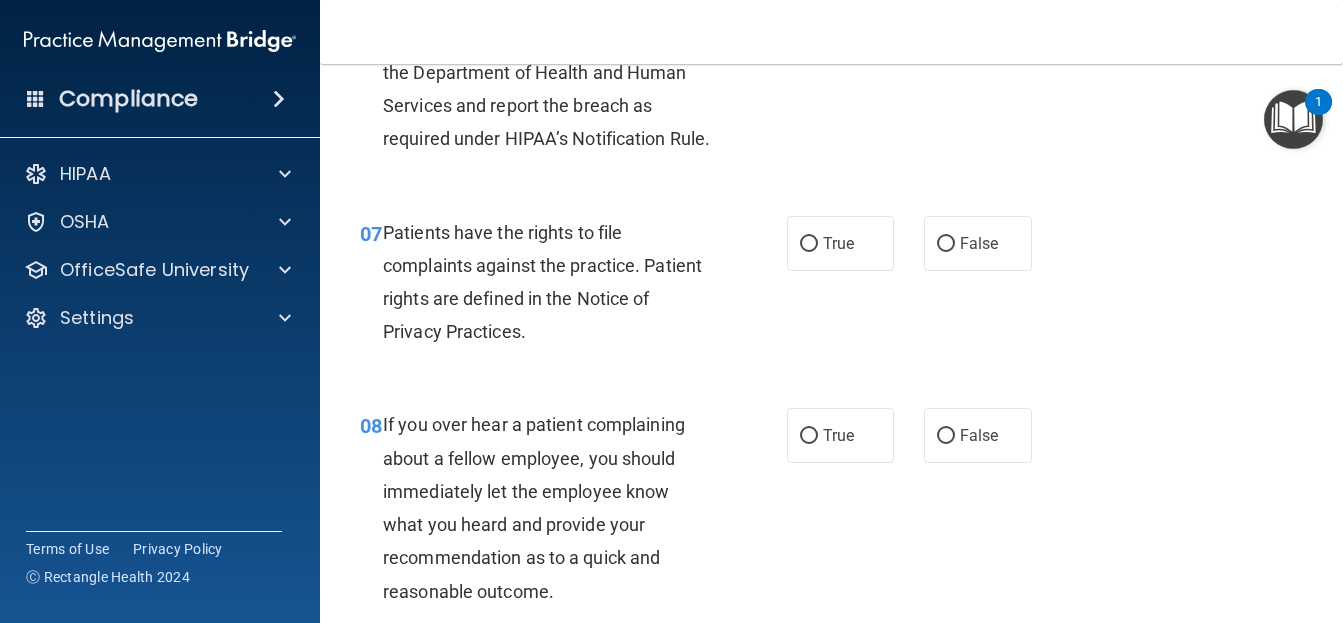 scroll, scrollTop: 1400, scrollLeft: 0, axis: vertical 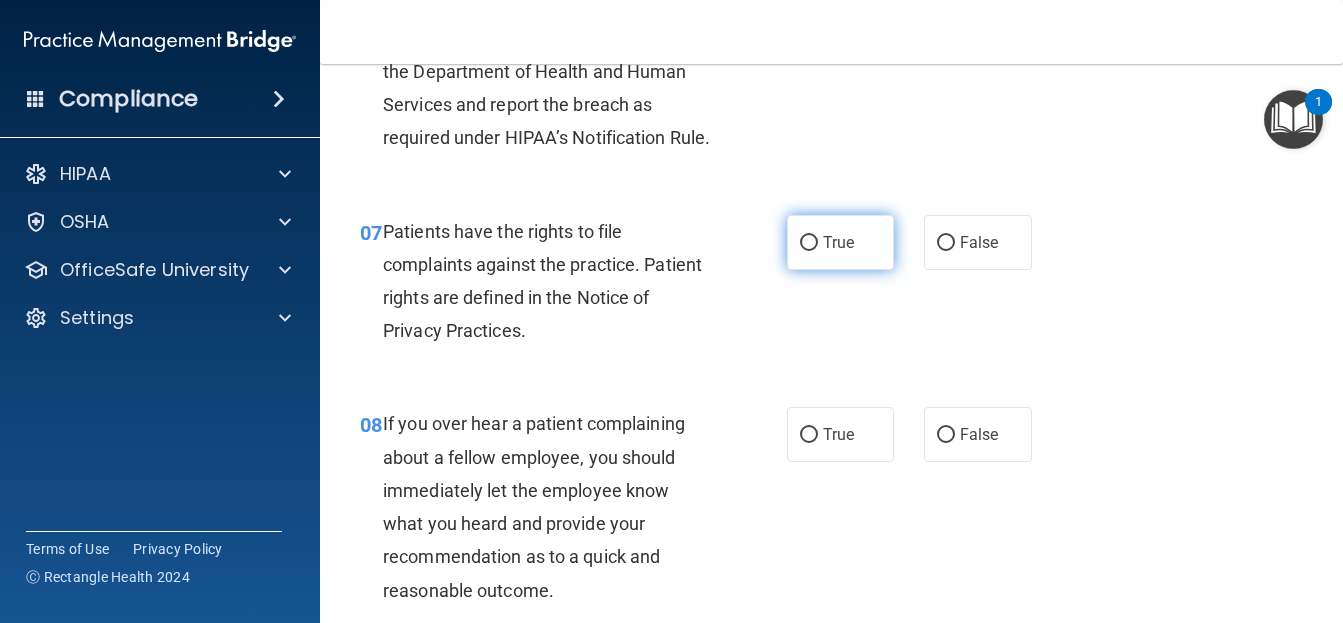 click on "True" at bounding box center [809, 243] 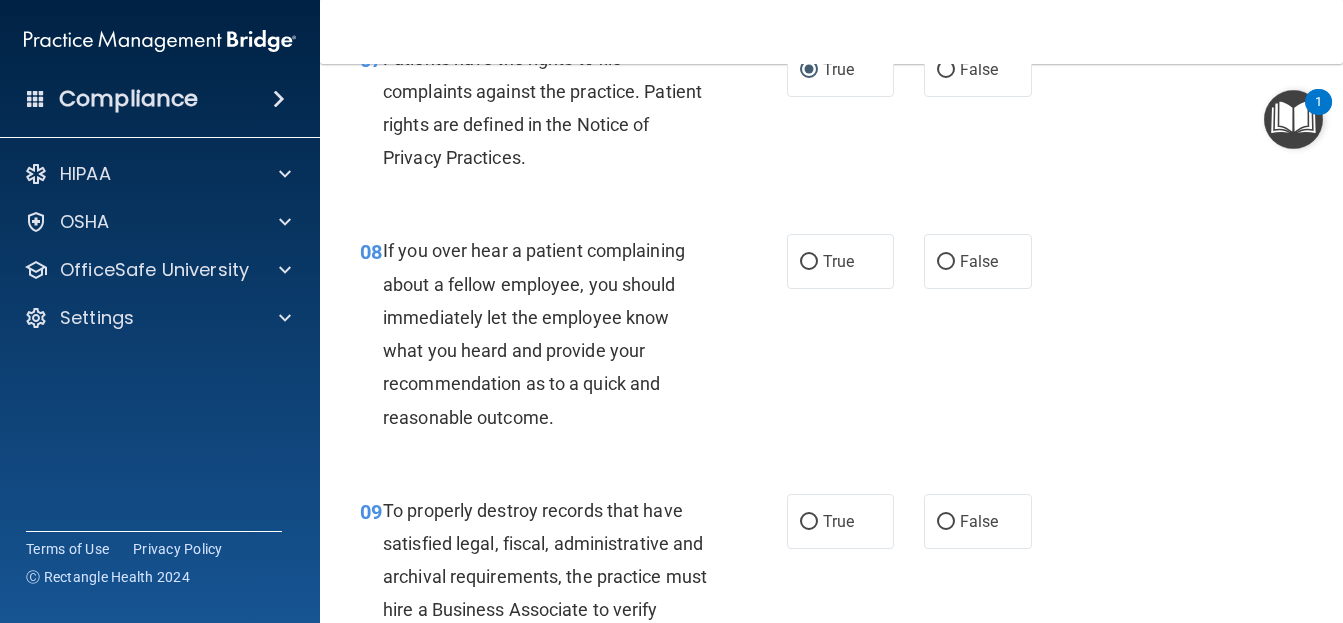scroll, scrollTop: 1600, scrollLeft: 0, axis: vertical 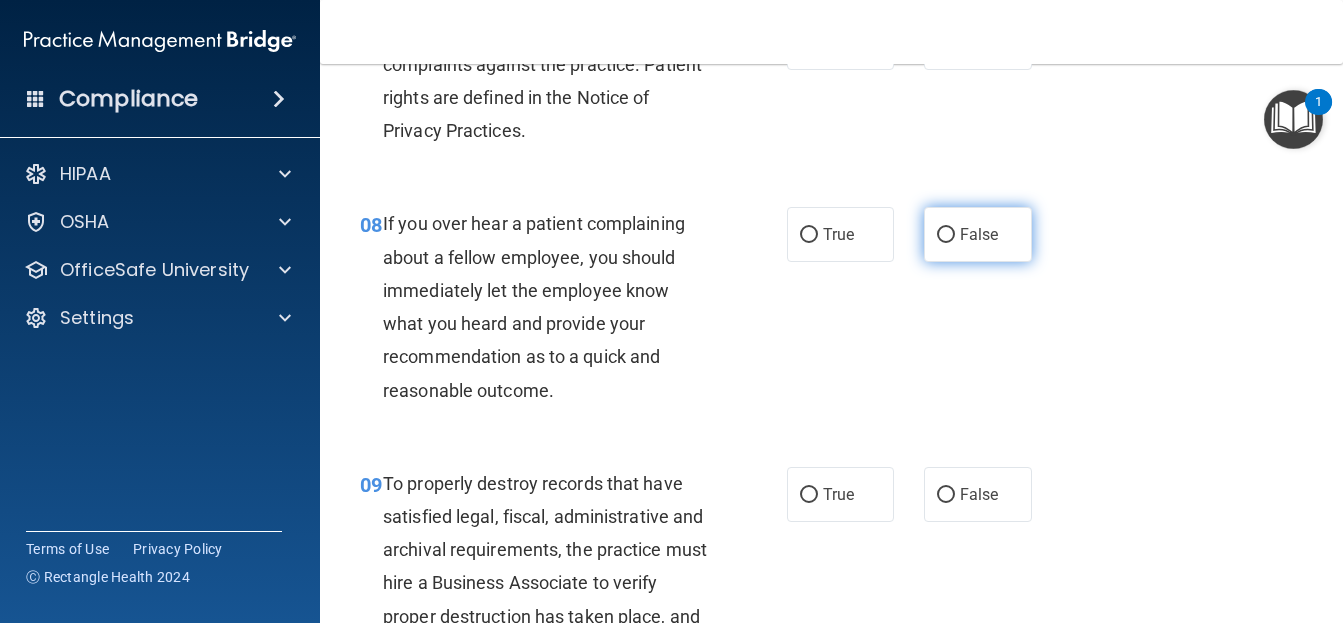 click on "False" at bounding box center [946, 235] 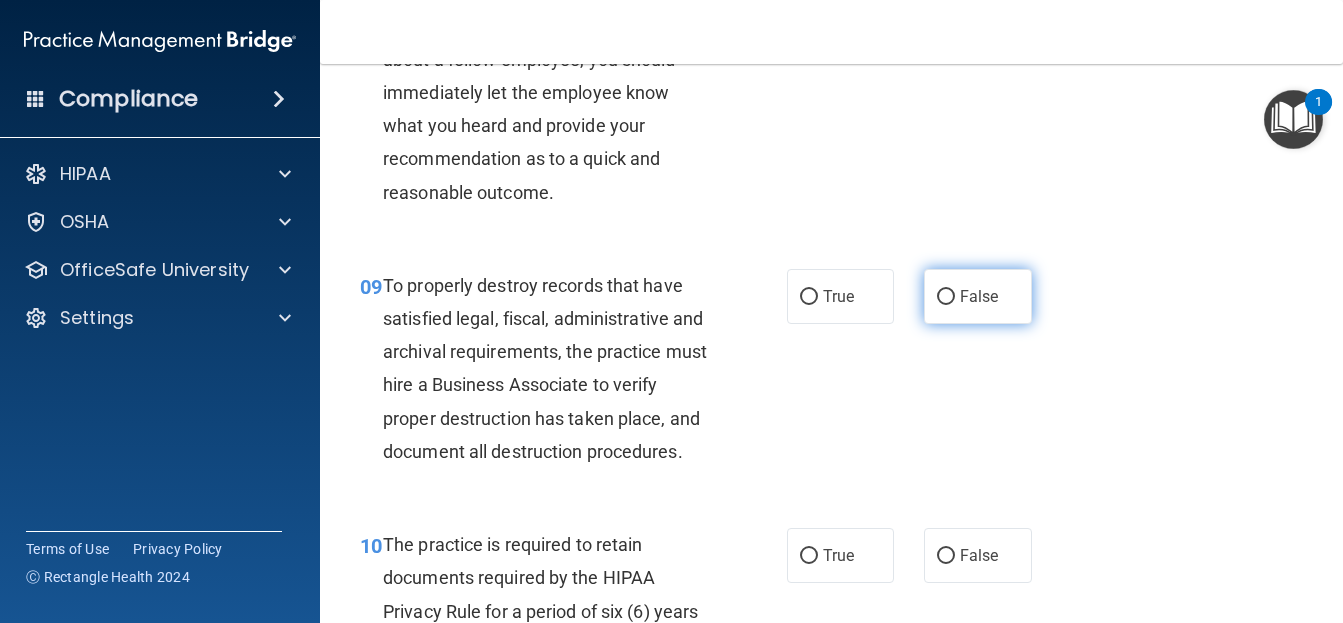 scroll, scrollTop: 1800, scrollLeft: 0, axis: vertical 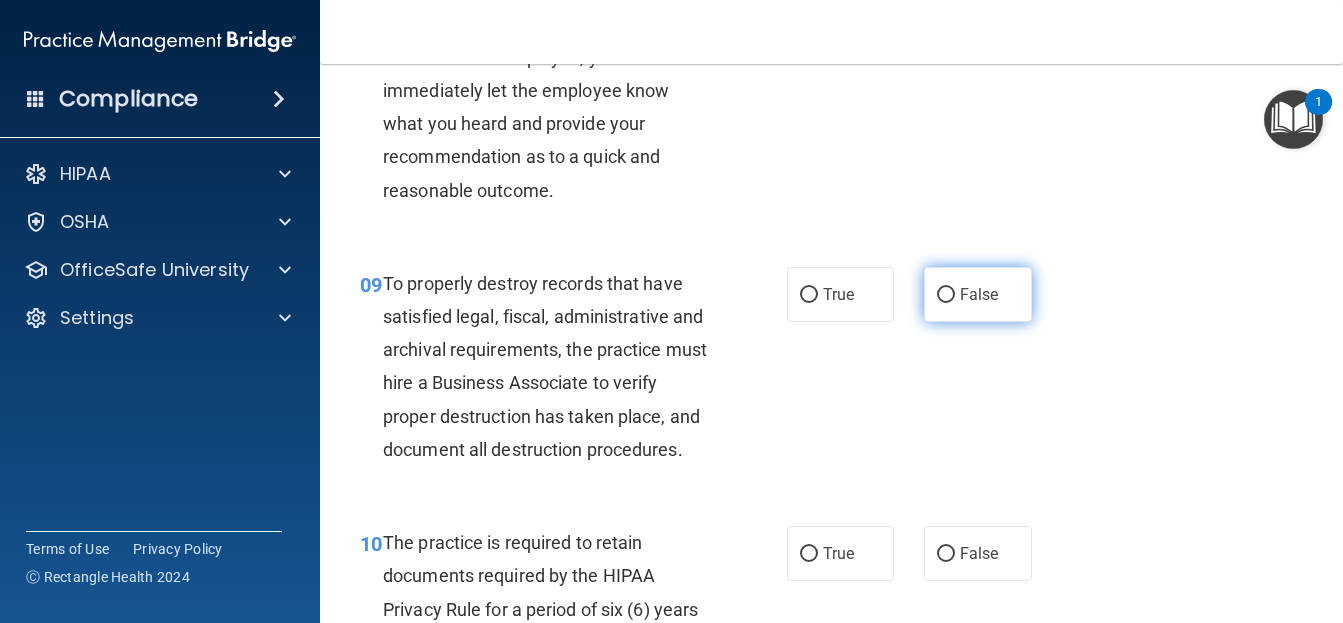 click on "False" at bounding box center [946, 295] 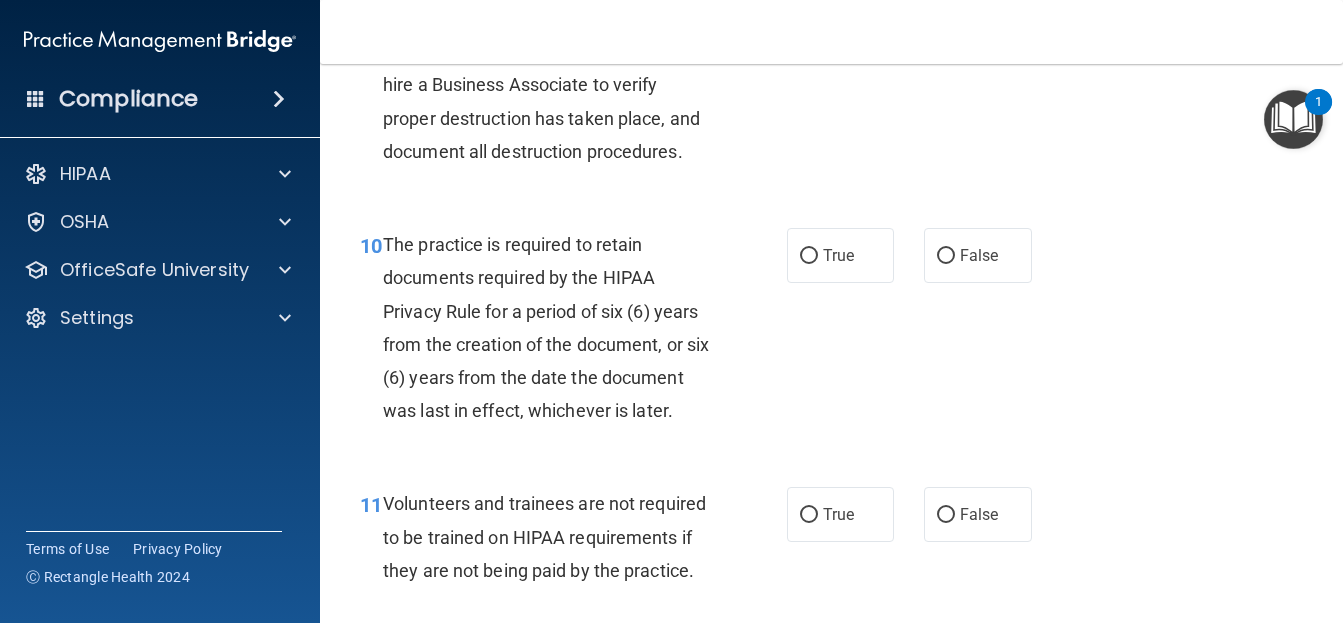 scroll, scrollTop: 2100, scrollLeft: 0, axis: vertical 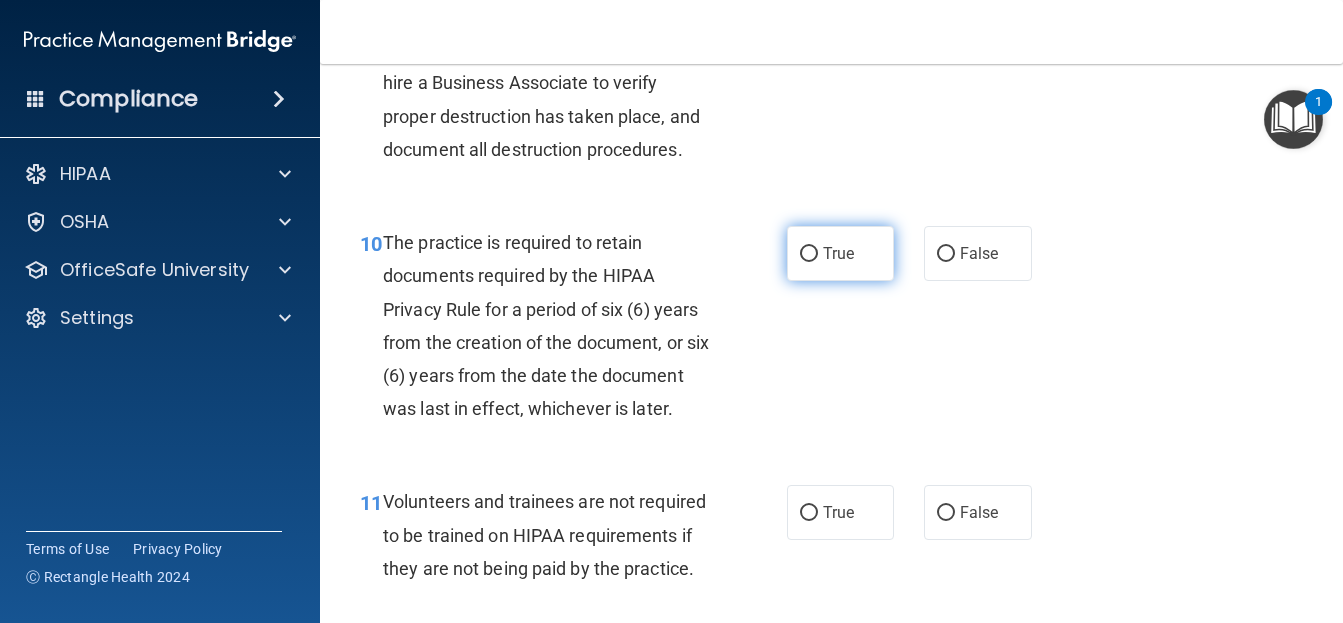 click on "True" at bounding box center (809, 254) 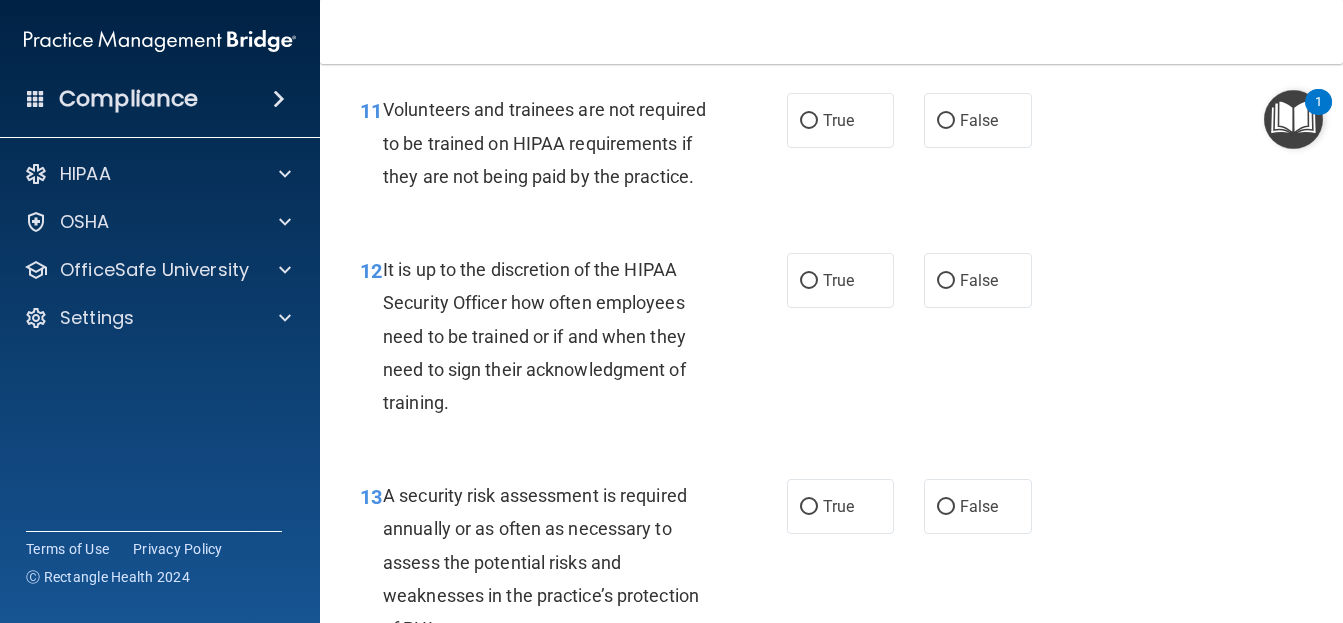 scroll, scrollTop: 2500, scrollLeft: 0, axis: vertical 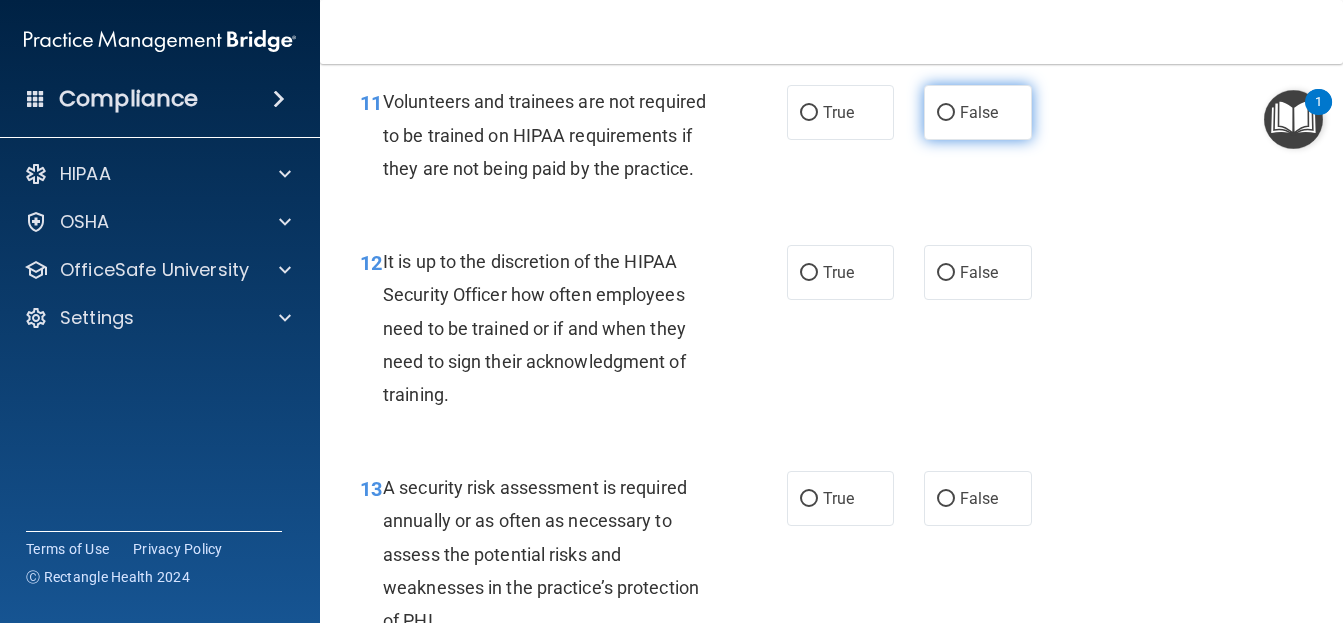 click on "False" at bounding box center [946, 113] 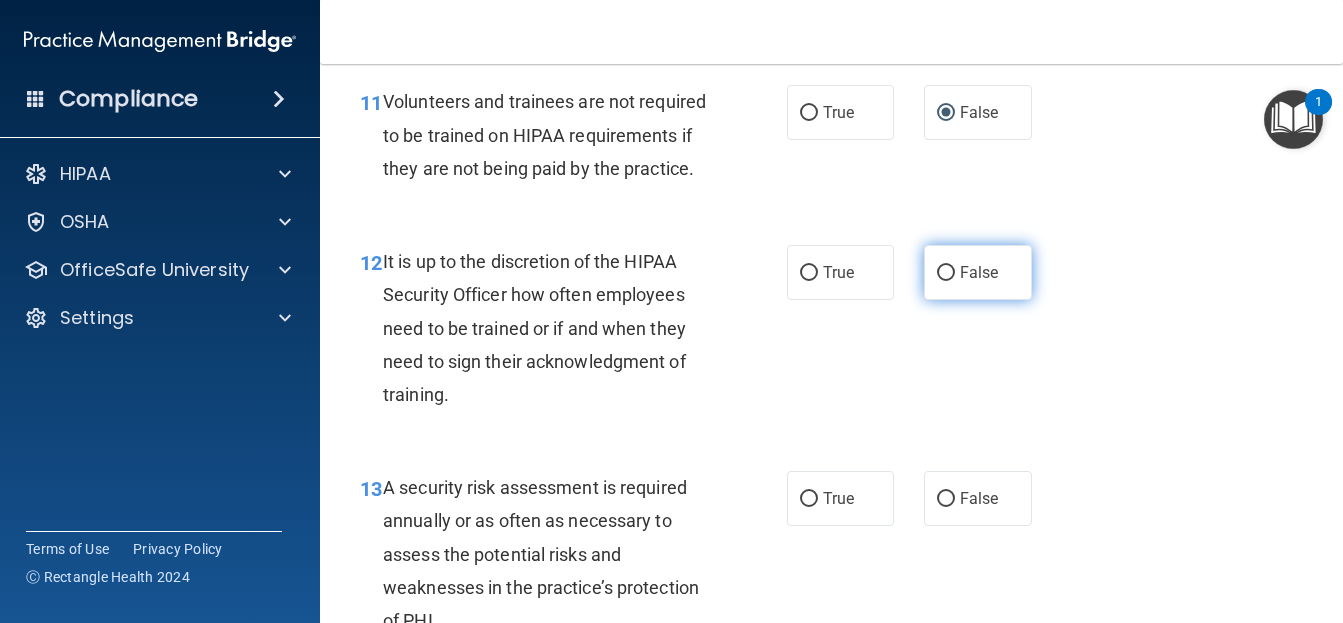 click on "False" at bounding box center [946, 273] 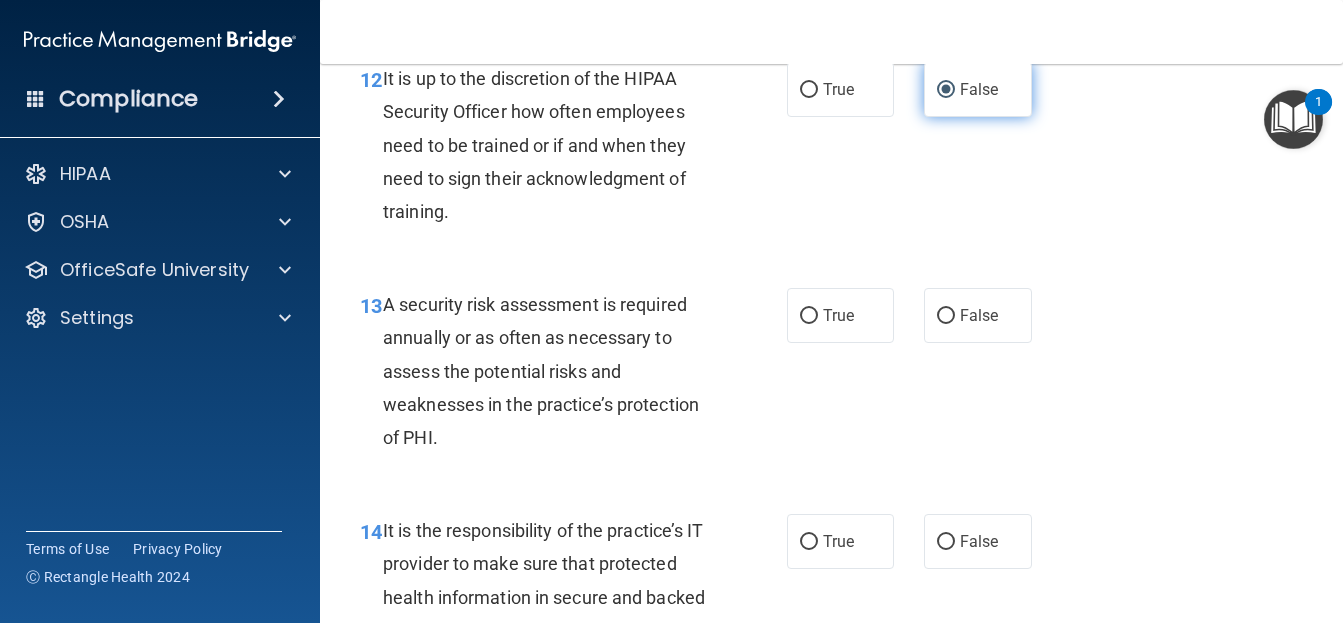 scroll, scrollTop: 2700, scrollLeft: 0, axis: vertical 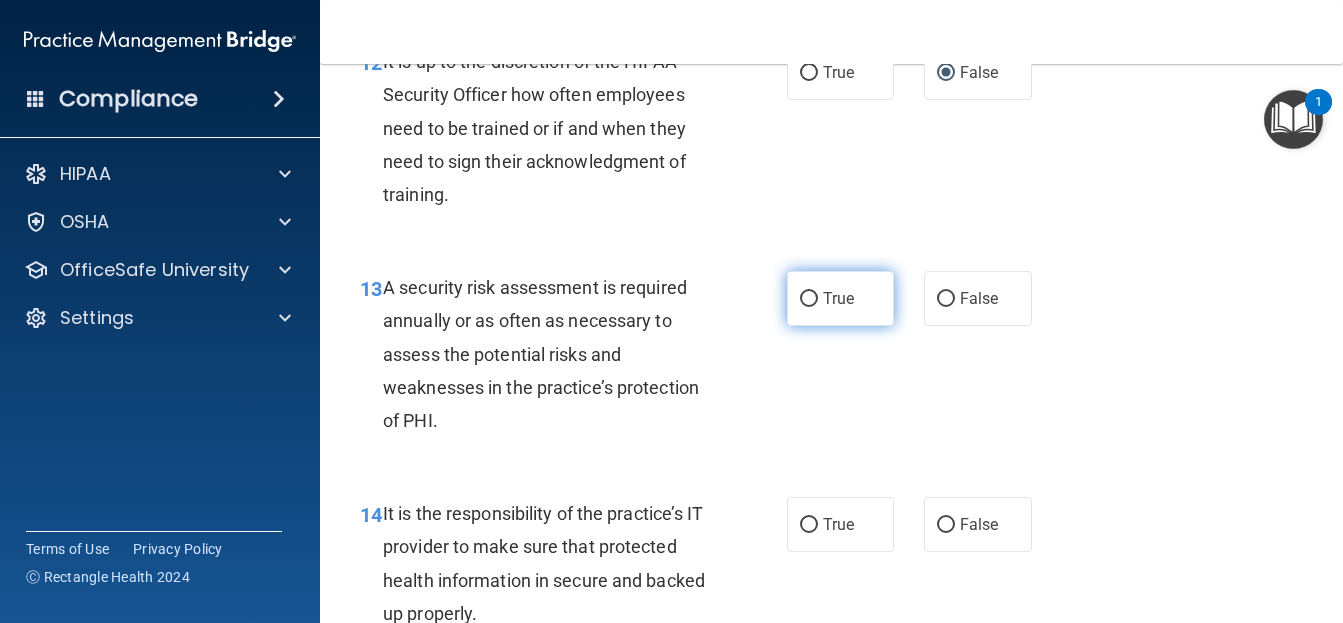 click on "True" at bounding box center [809, 299] 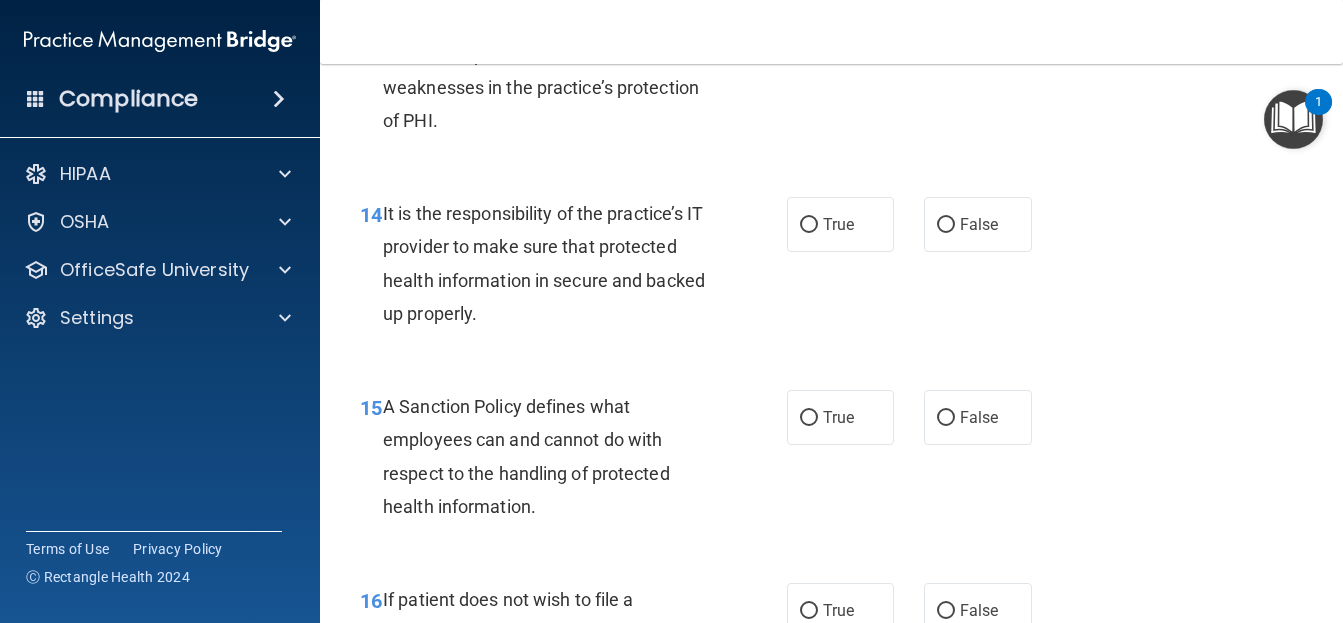 scroll, scrollTop: 3100, scrollLeft: 0, axis: vertical 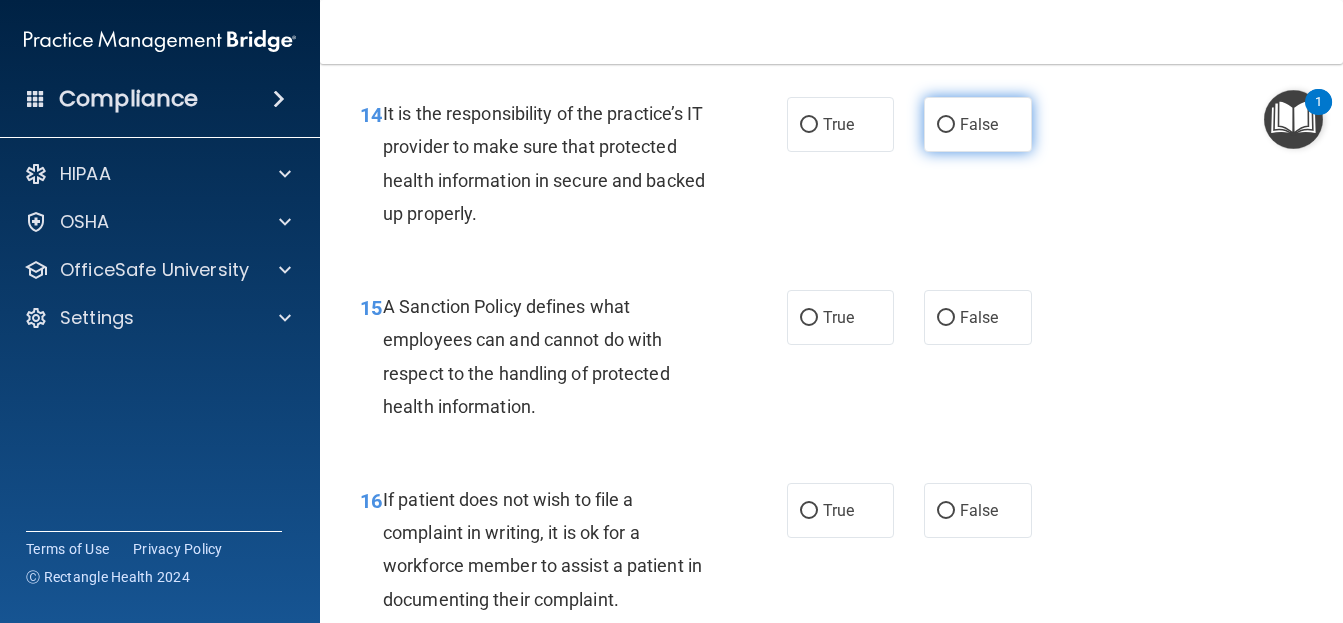 click on "False" at bounding box center (946, 125) 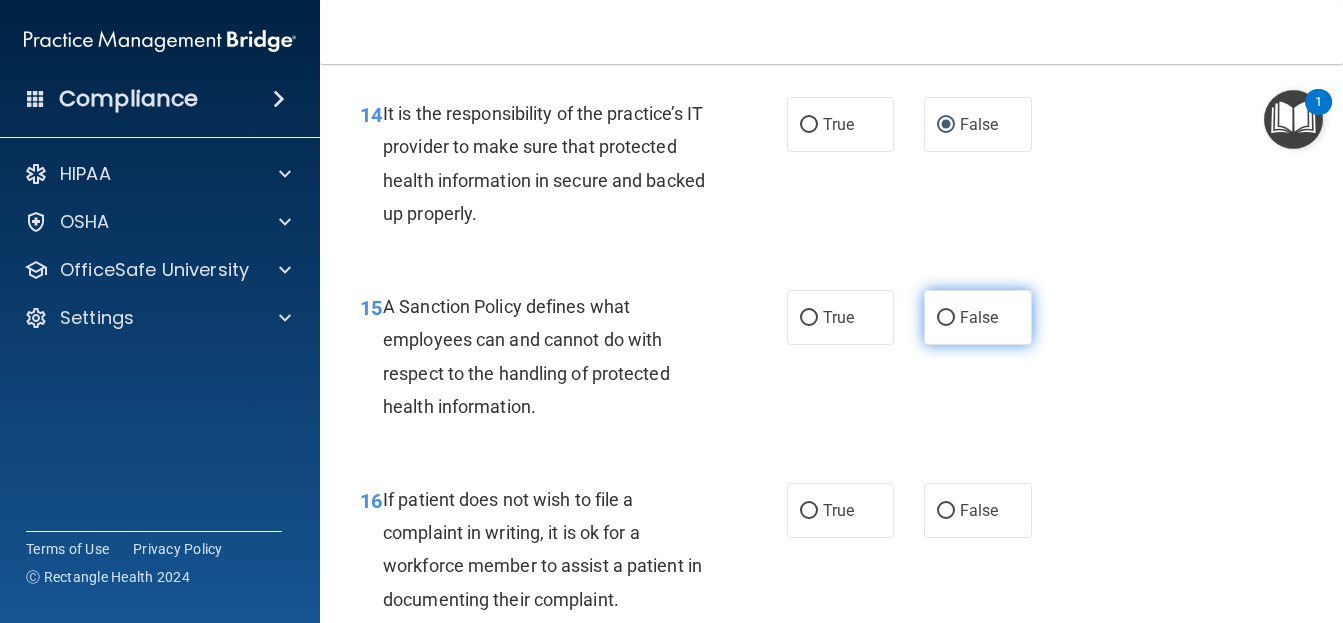 click on "False" at bounding box center (946, 318) 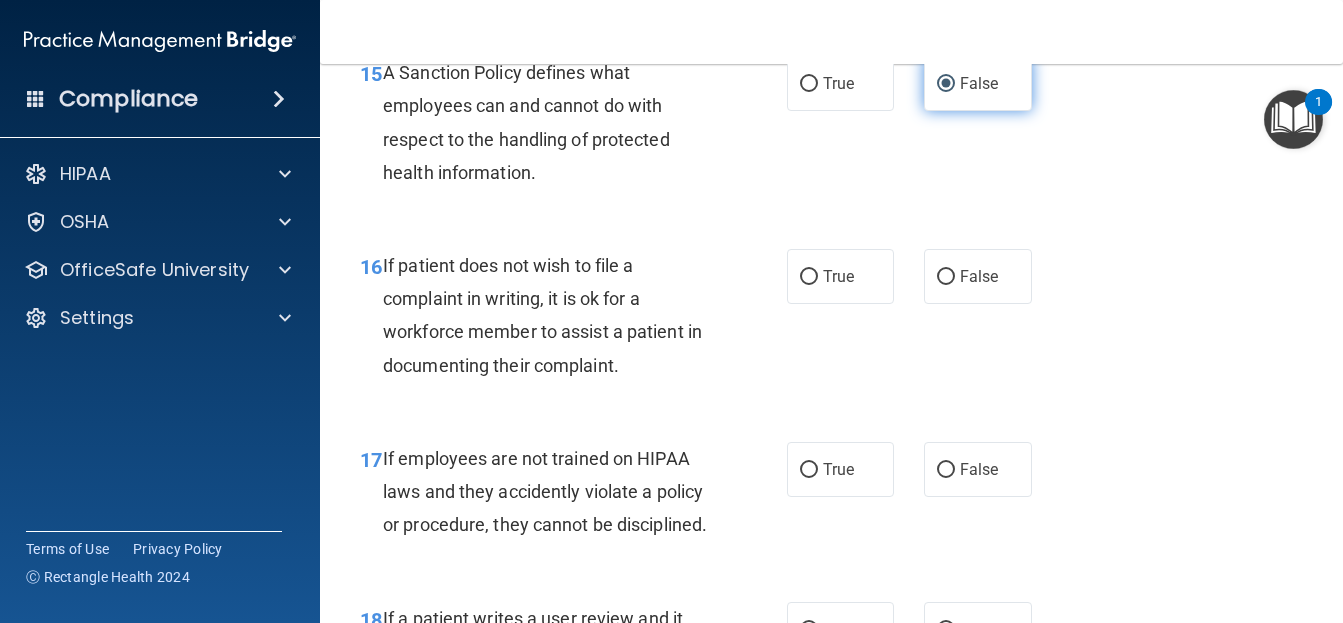 scroll, scrollTop: 3500, scrollLeft: 0, axis: vertical 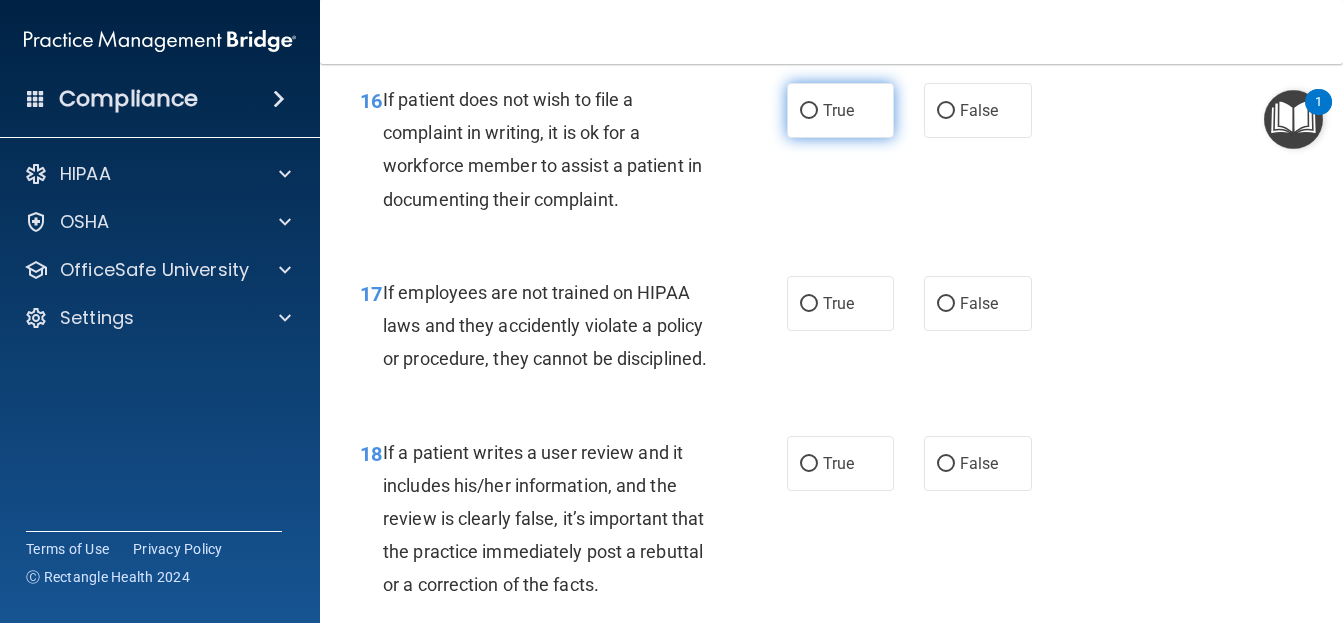 click on "True" at bounding box center (809, 111) 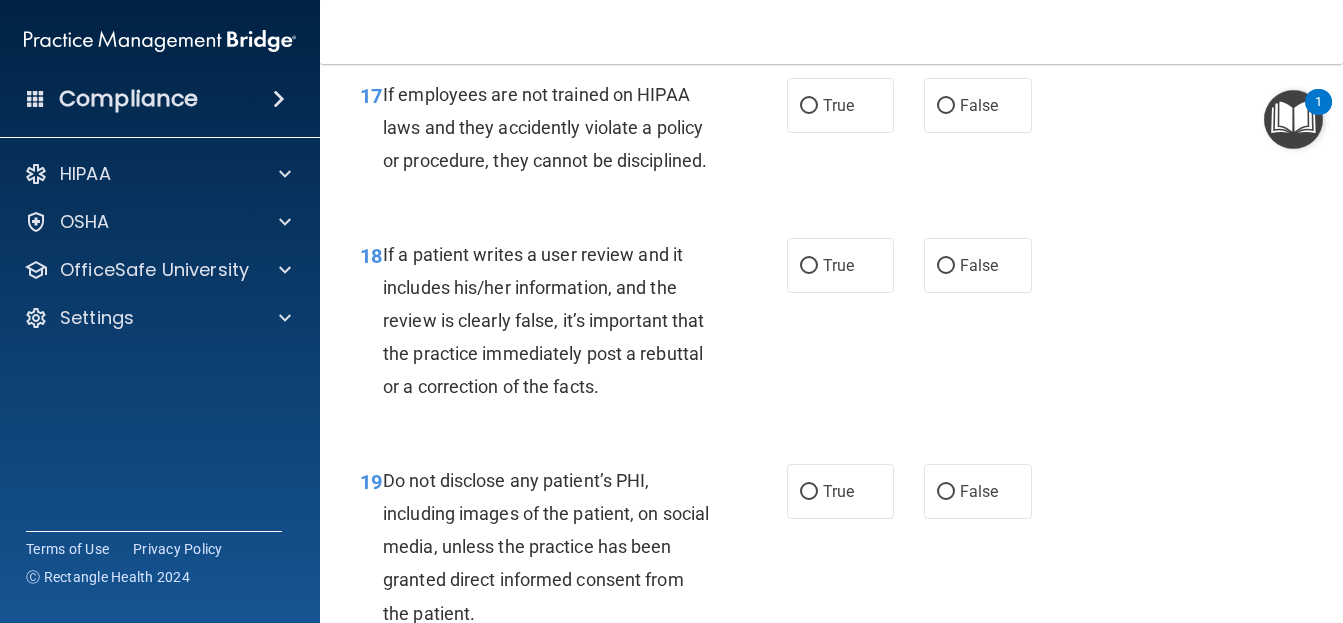 scroll, scrollTop: 3700, scrollLeft: 0, axis: vertical 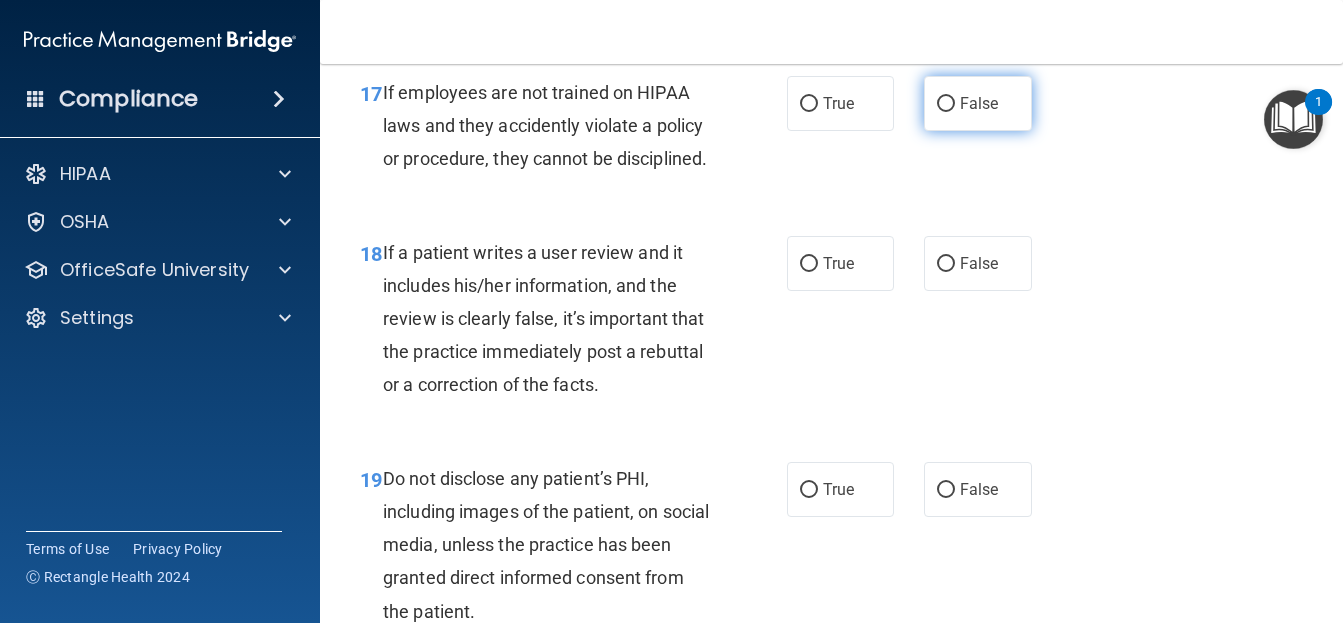 click on "False" at bounding box center (946, 104) 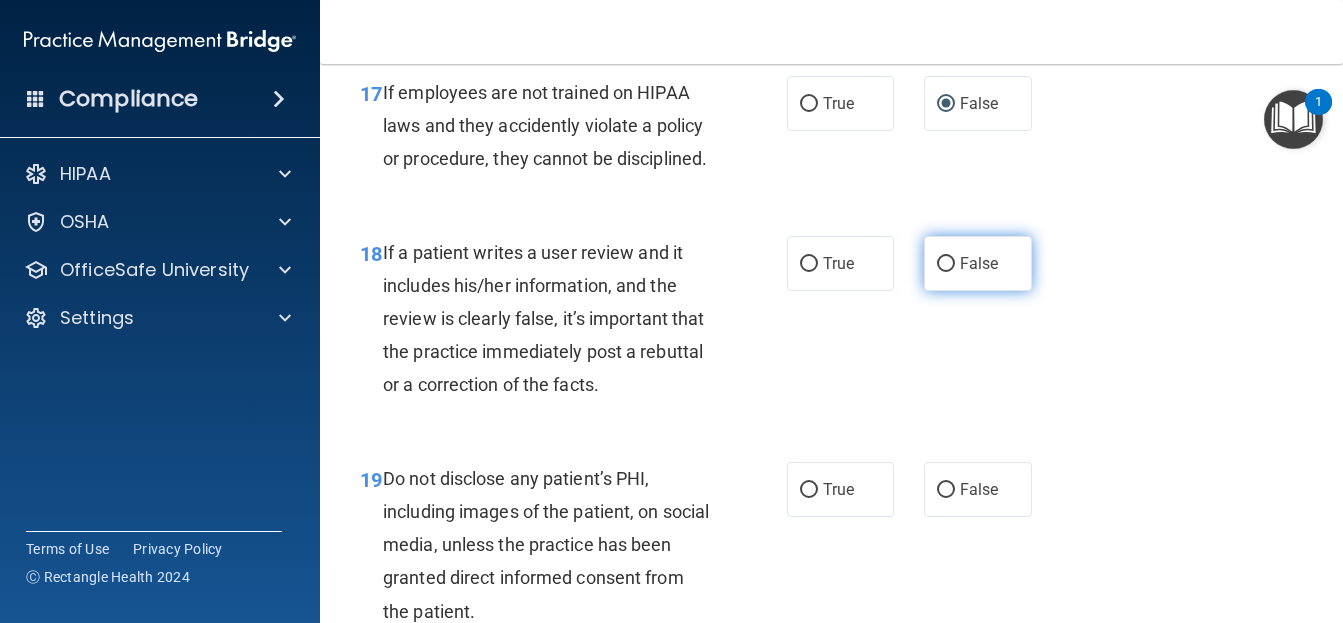 click on "False" at bounding box center (946, 264) 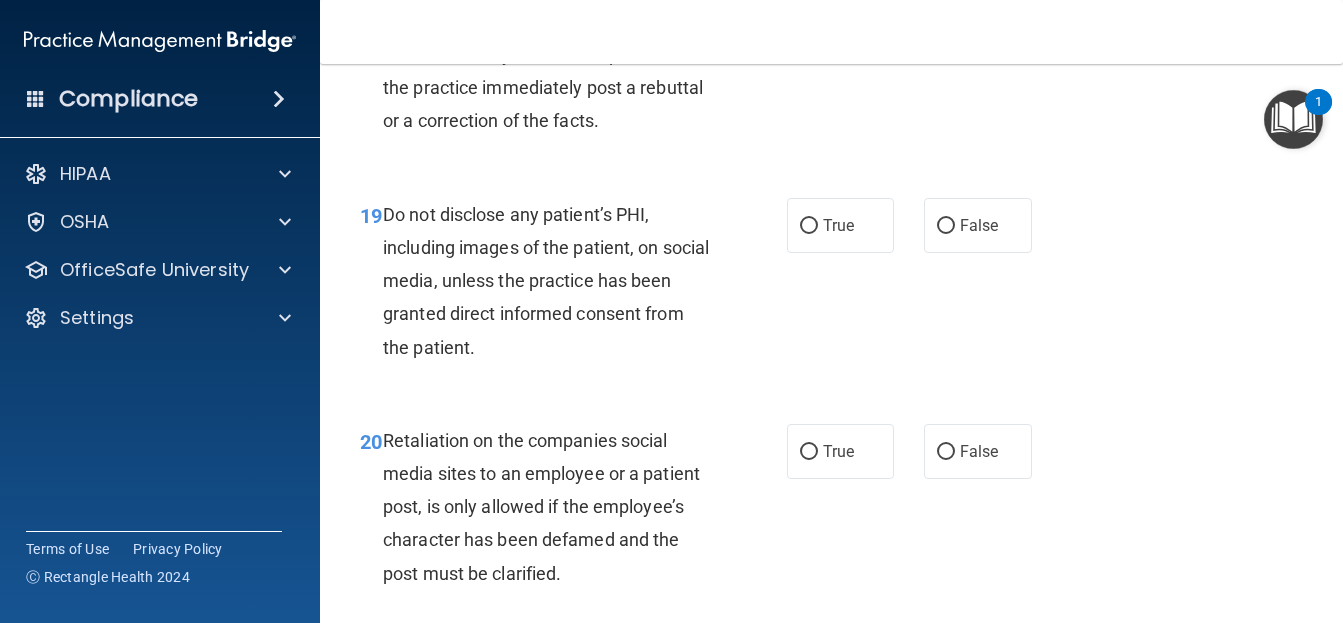 scroll, scrollTop: 4100, scrollLeft: 0, axis: vertical 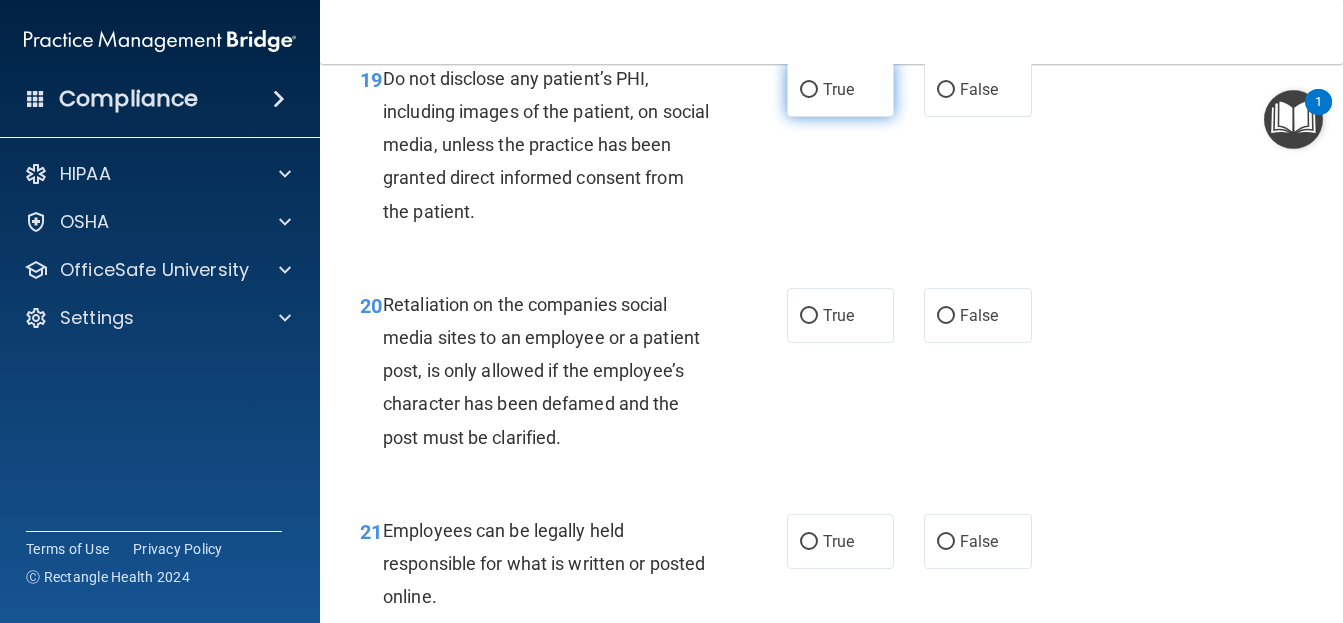click on "True" at bounding box center [809, 90] 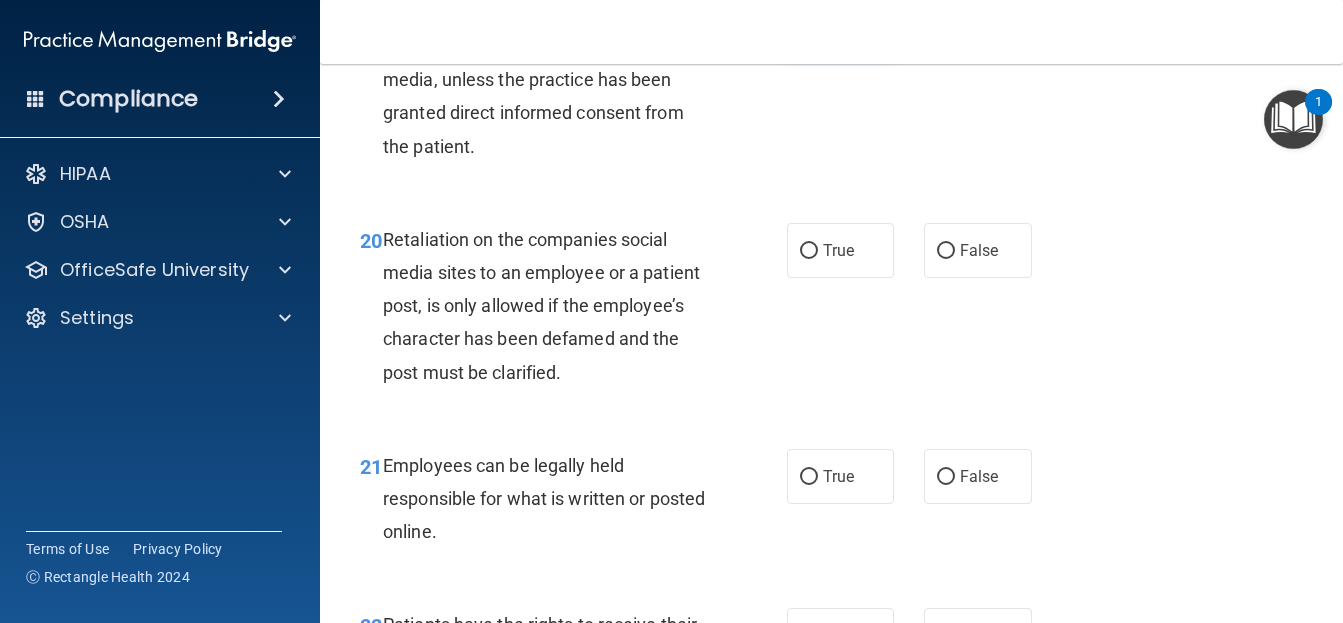 scroll, scrollTop: 4200, scrollLeft: 0, axis: vertical 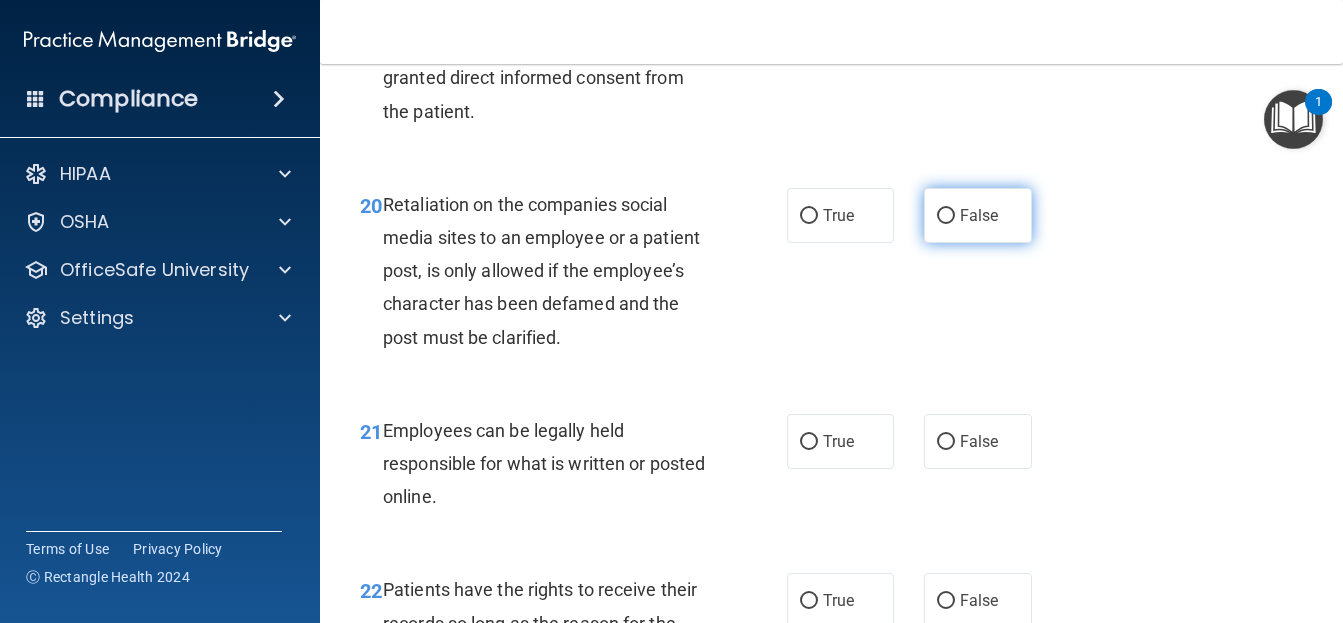 click on "False" at bounding box center (946, 216) 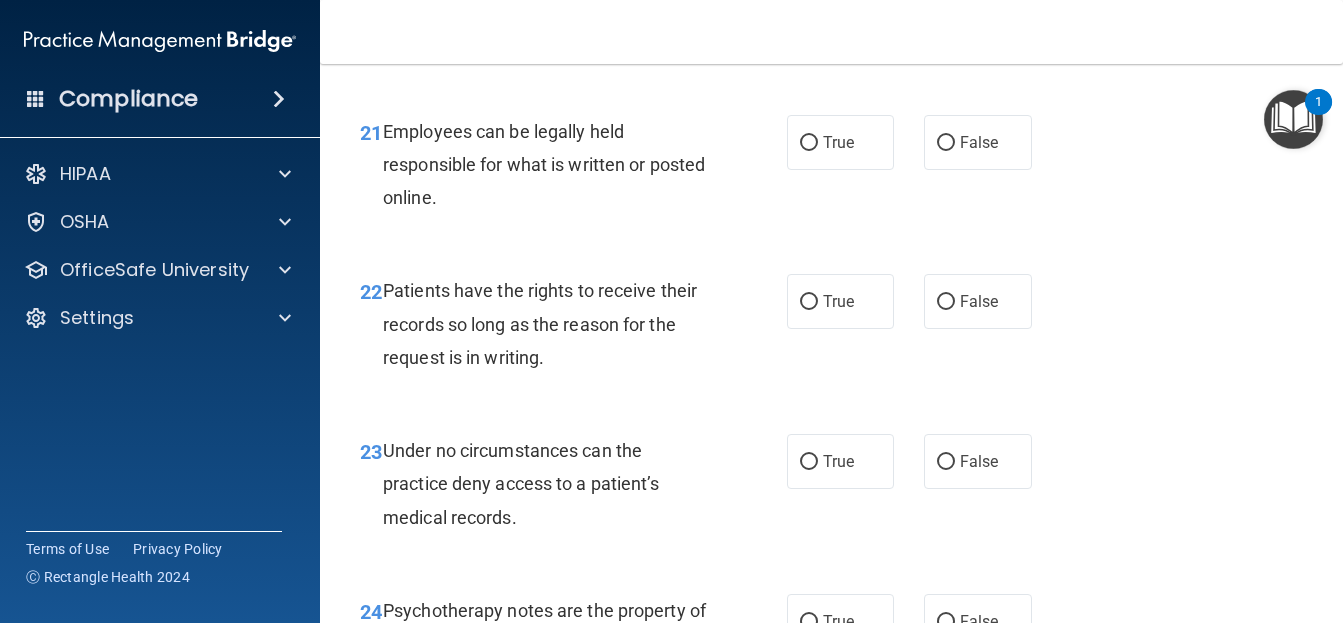scroll, scrollTop: 4500, scrollLeft: 0, axis: vertical 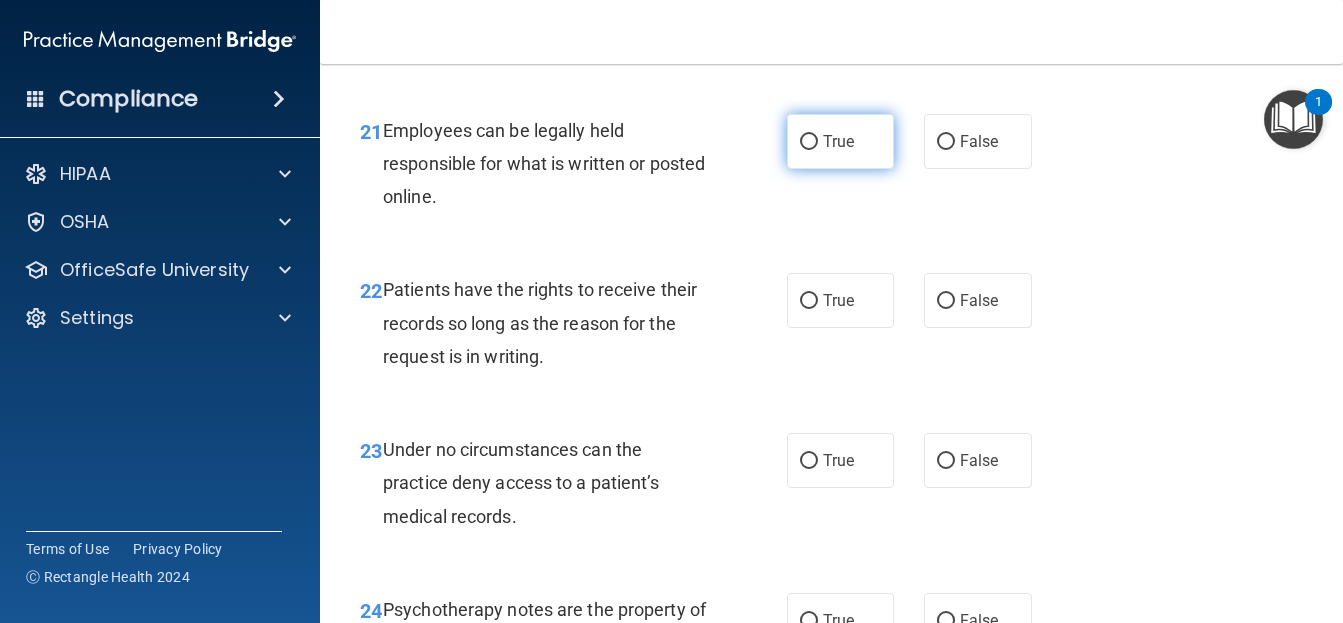 click on "True" at bounding box center [809, 142] 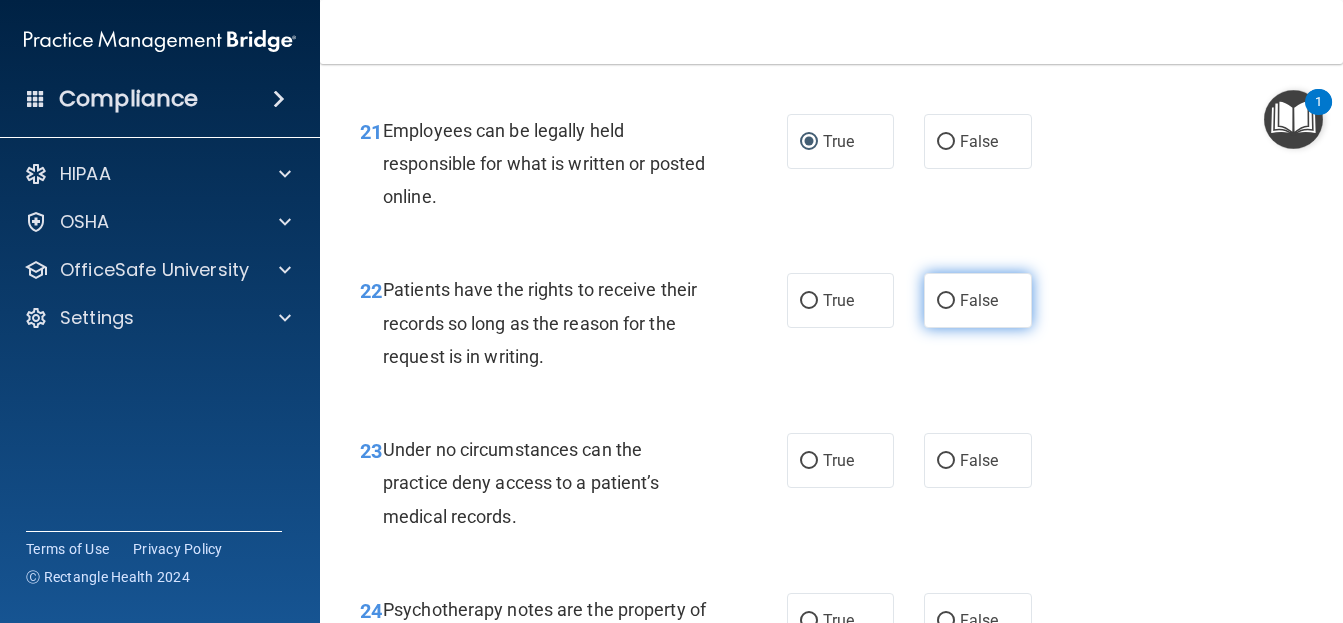 click on "False" at bounding box center (946, 301) 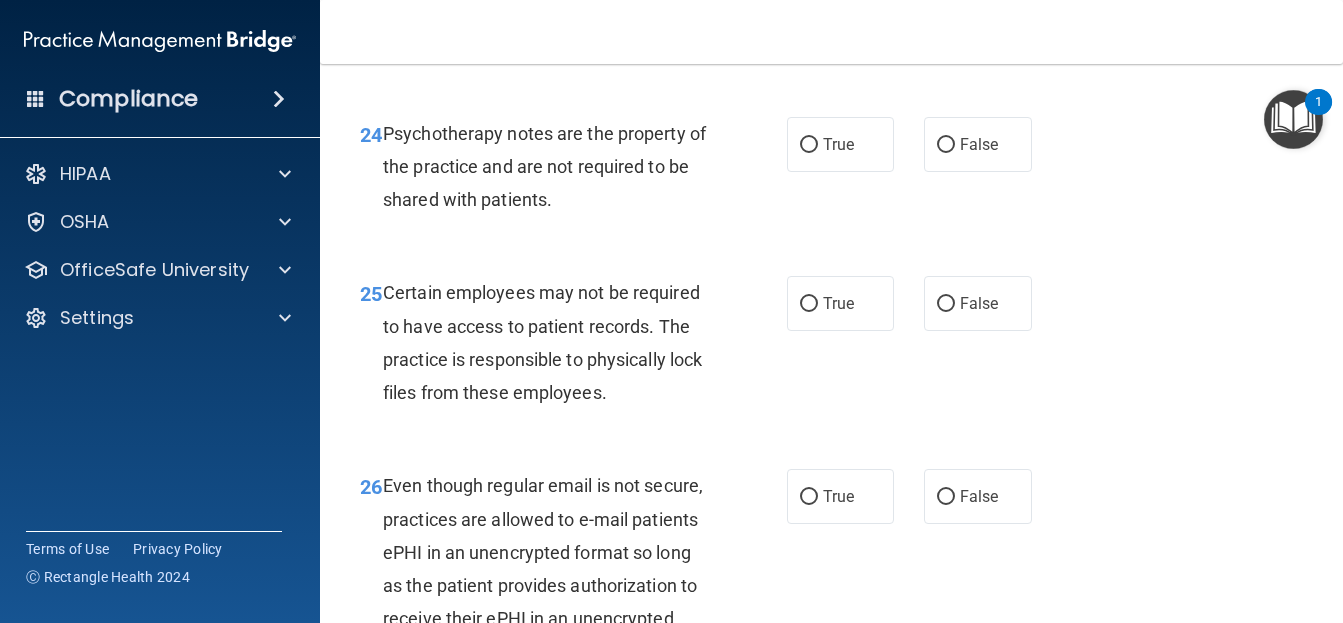 scroll, scrollTop: 5000, scrollLeft: 0, axis: vertical 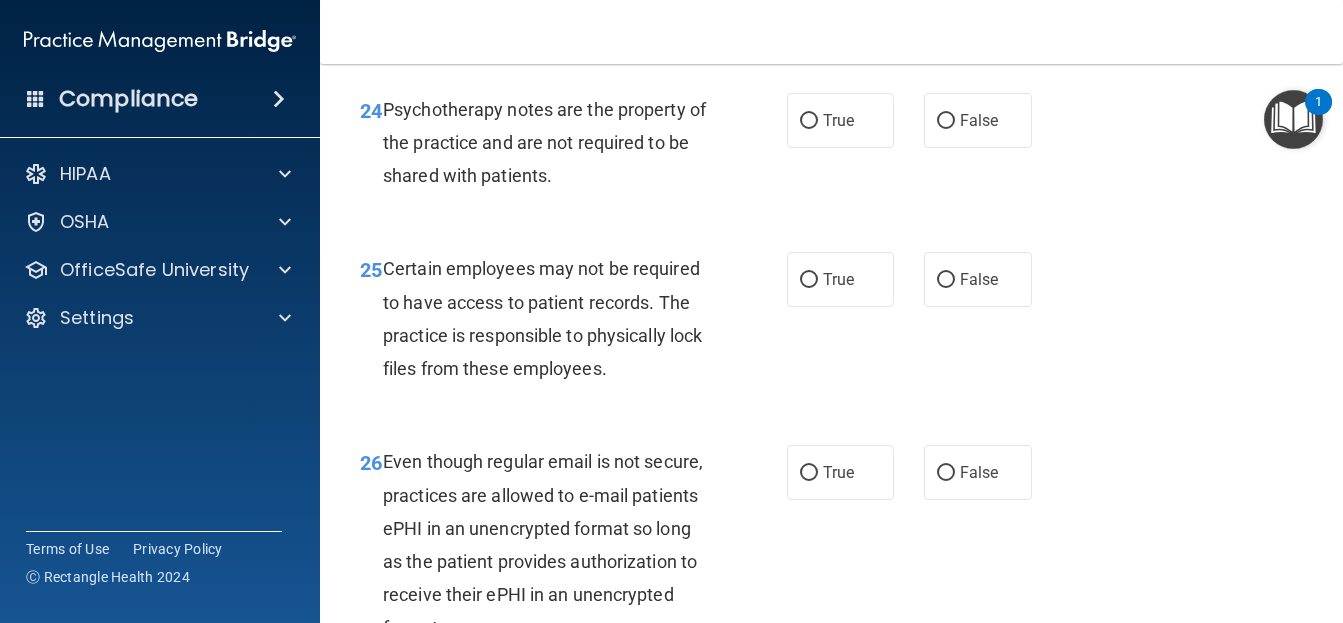 click on "False" at bounding box center (946, -39) 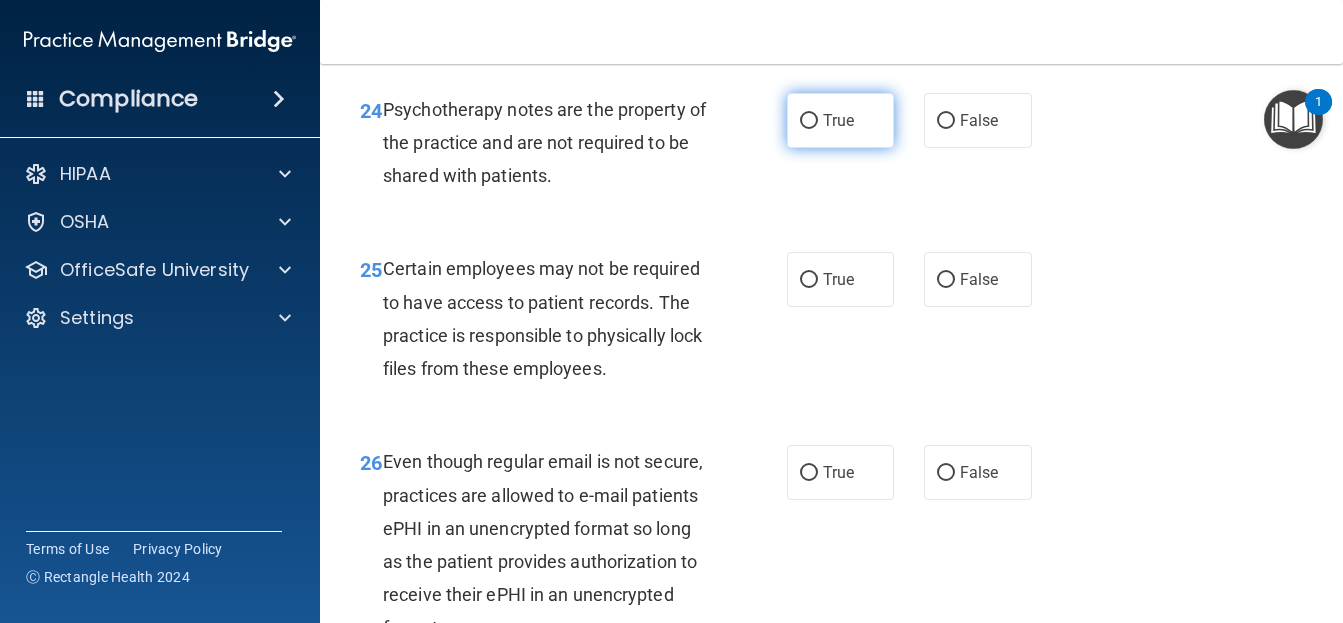 click on "True" at bounding box center [809, 121] 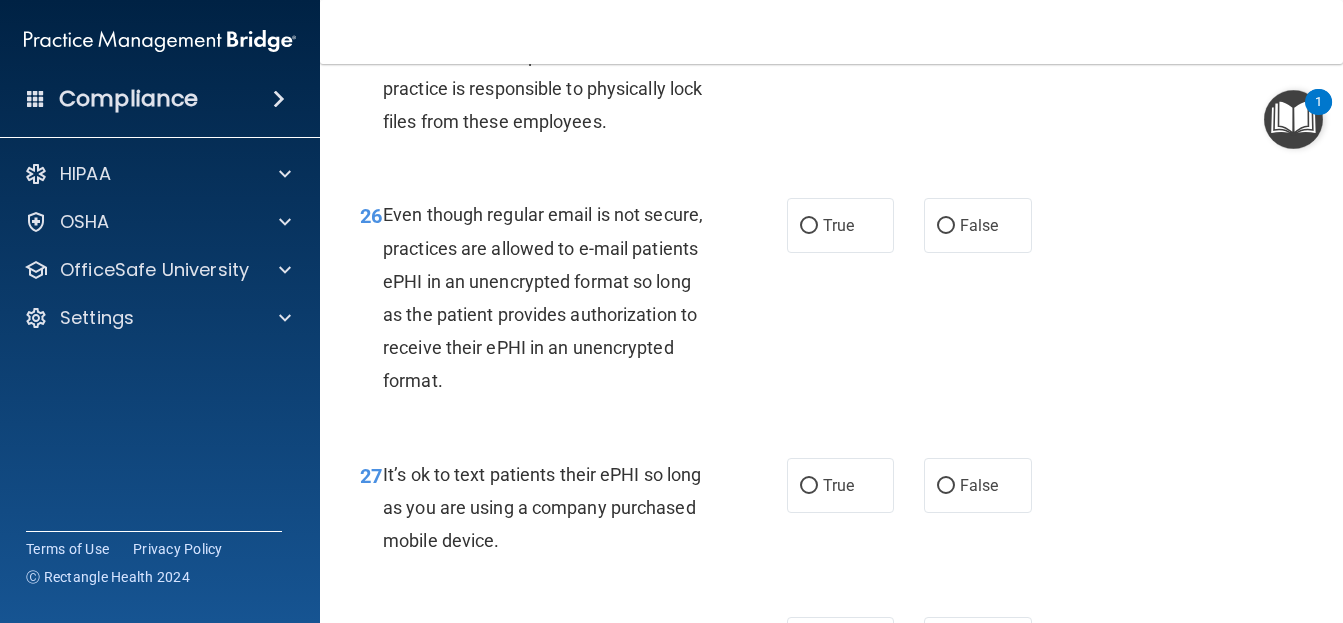 scroll, scrollTop: 5300, scrollLeft: 0, axis: vertical 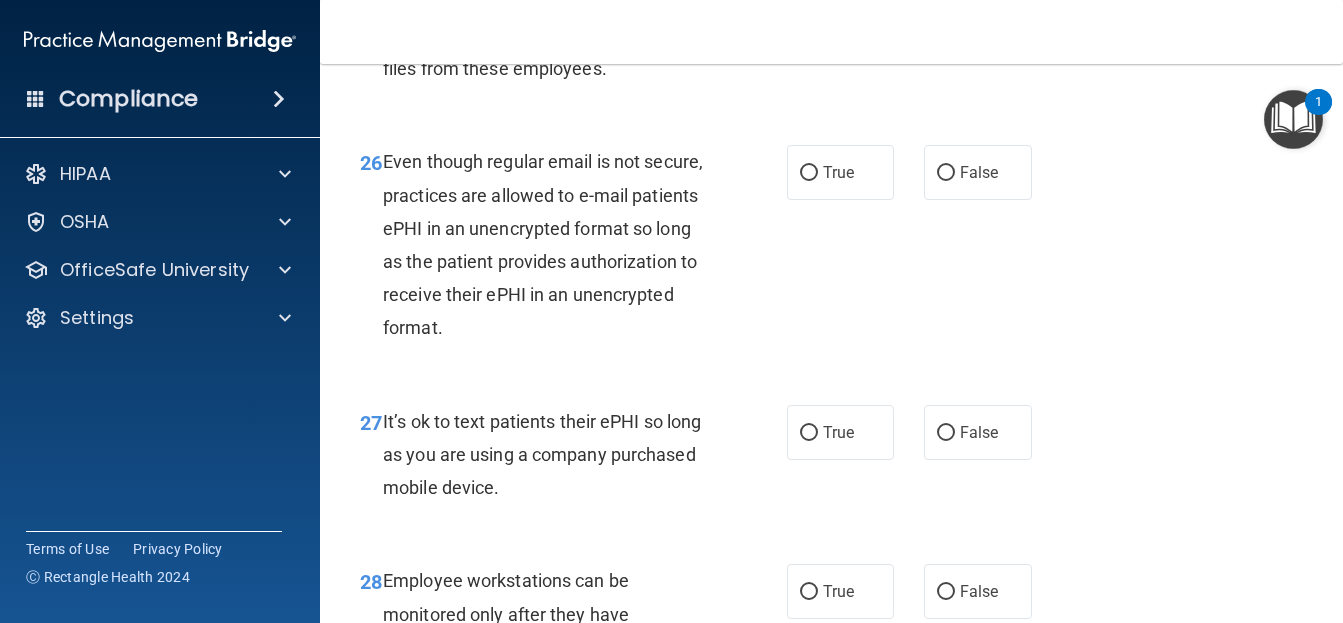 click on "True" at bounding box center (809, -20) 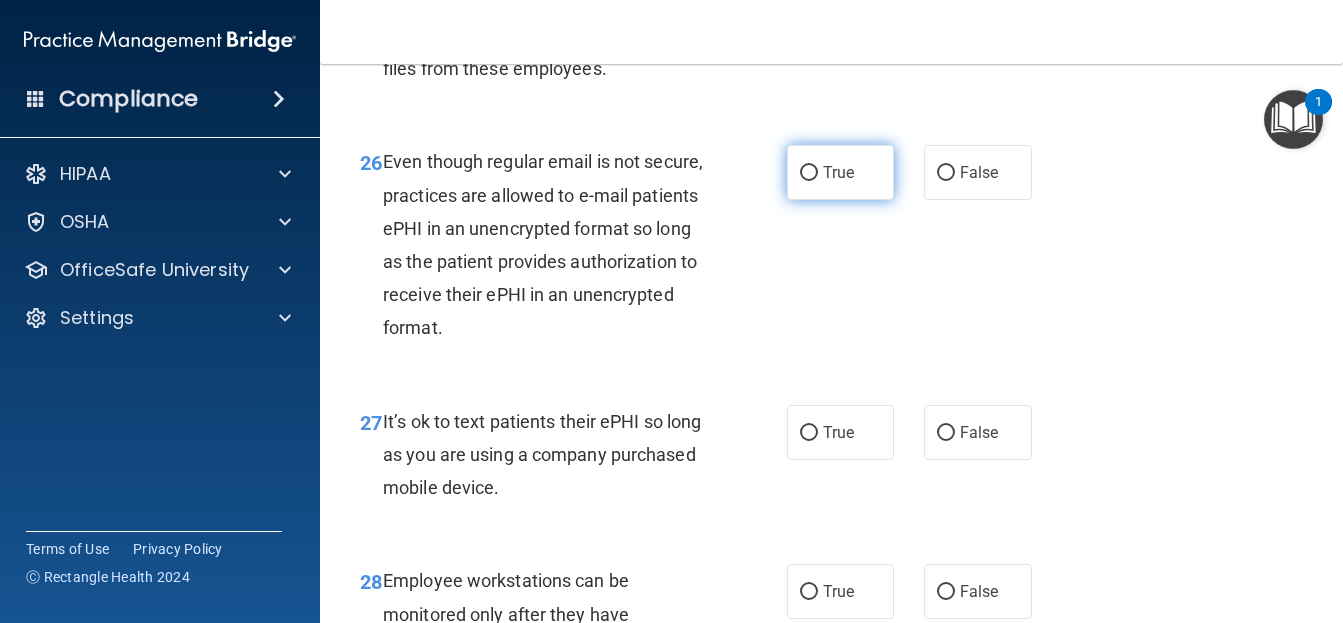 click on "True" at bounding box center (809, 173) 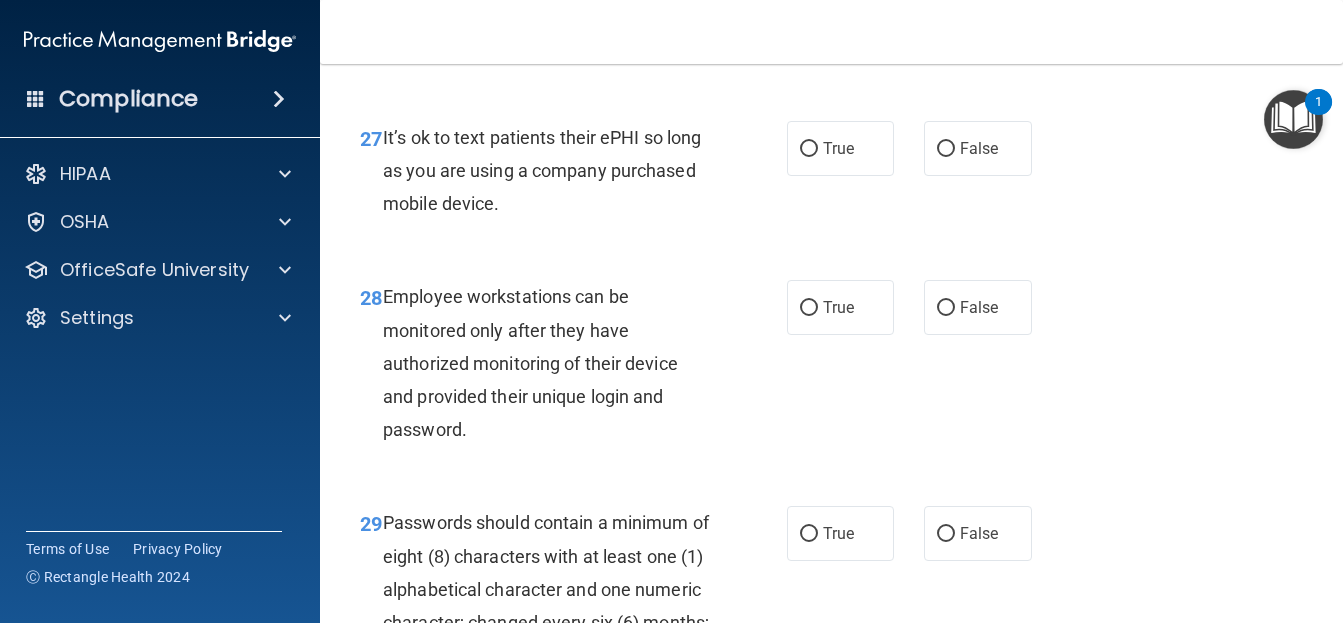 scroll, scrollTop: 5600, scrollLeft: 0, axis: vertical 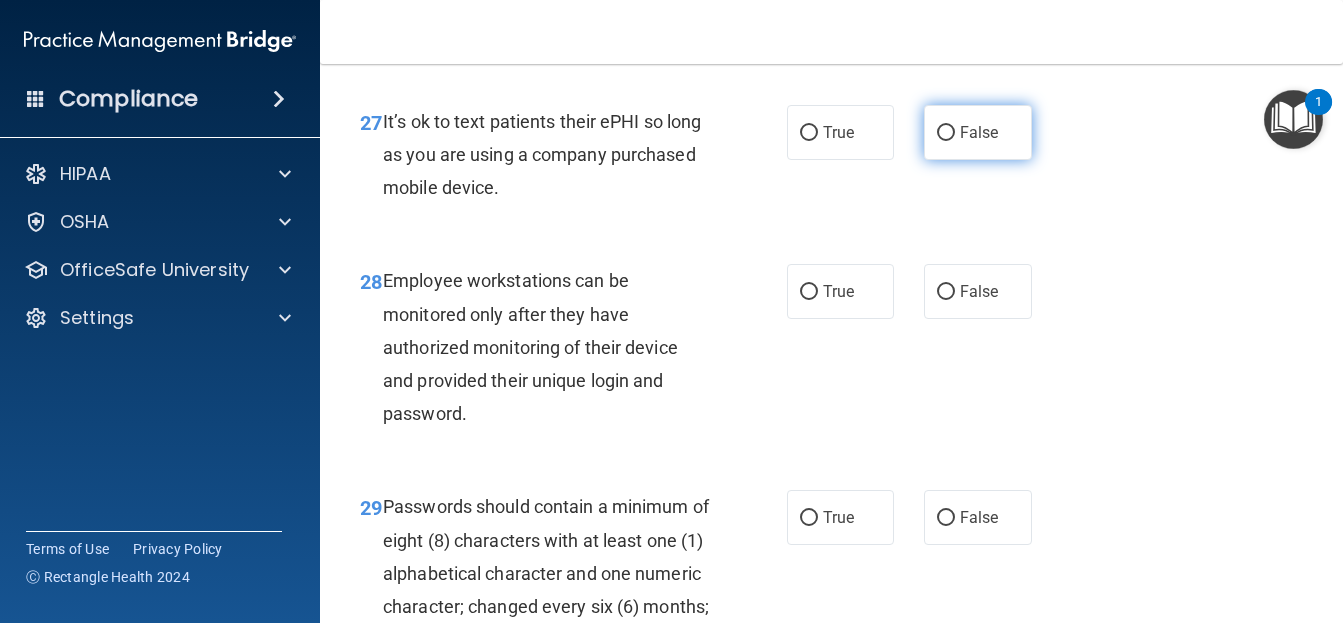 click on "False" at bounding box center [946, 133] 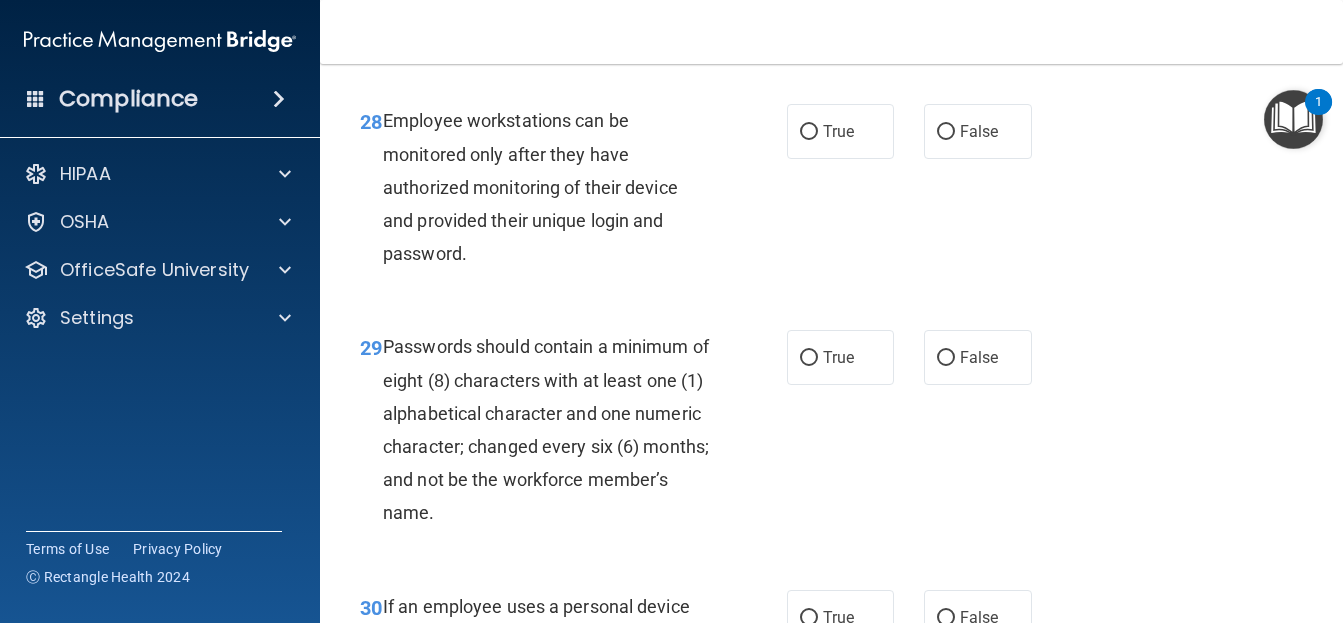 scroll, scrollTop: 5800, scrollLeft: 0, axis: vertical 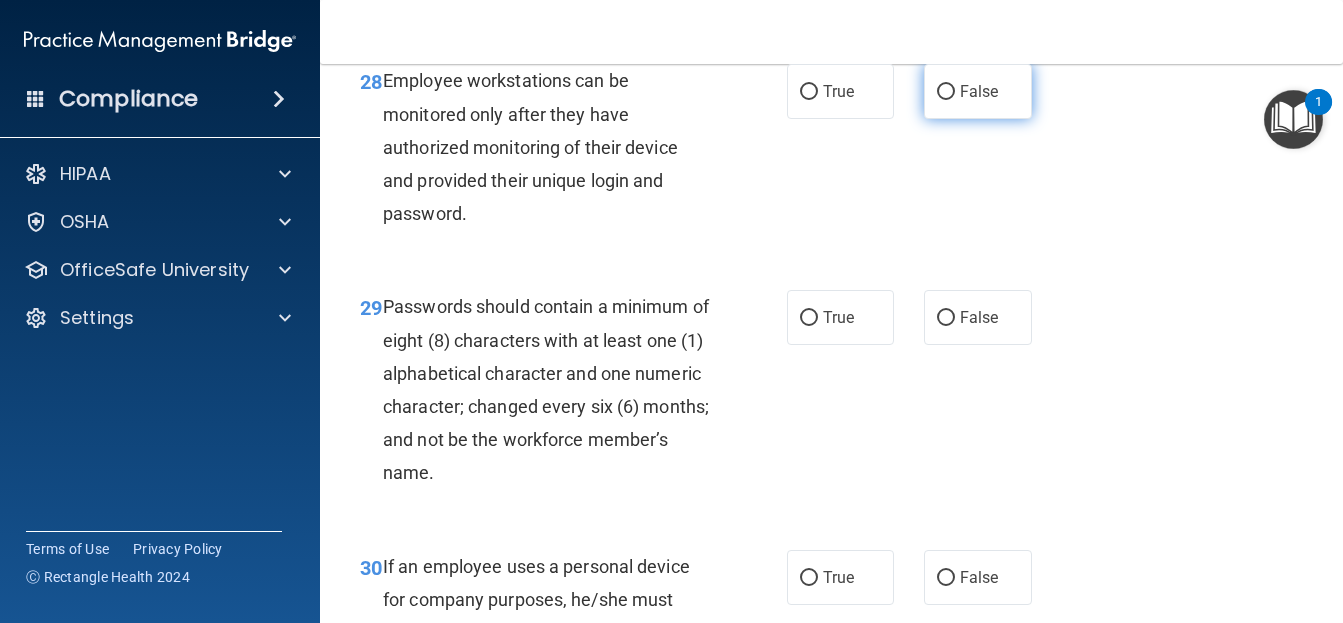 click on "False" at bounding box center [946, 92] 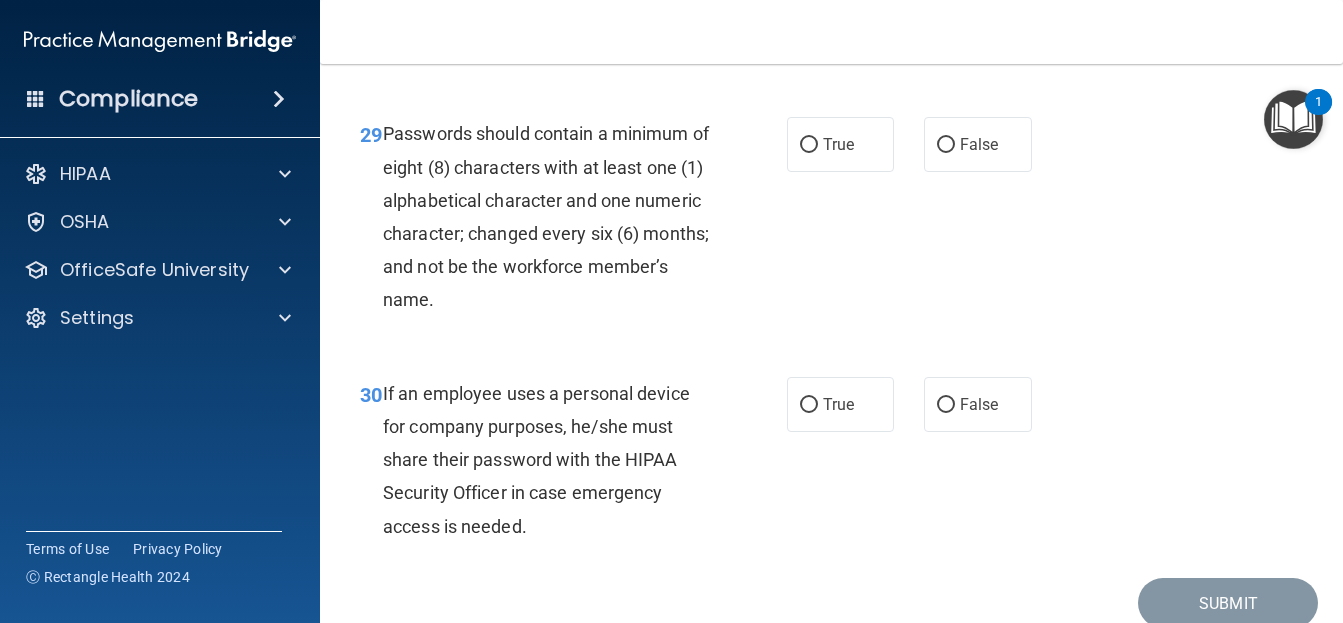 scroll, scrollTop: 6000, scrollLeft: 0, axis: vertical 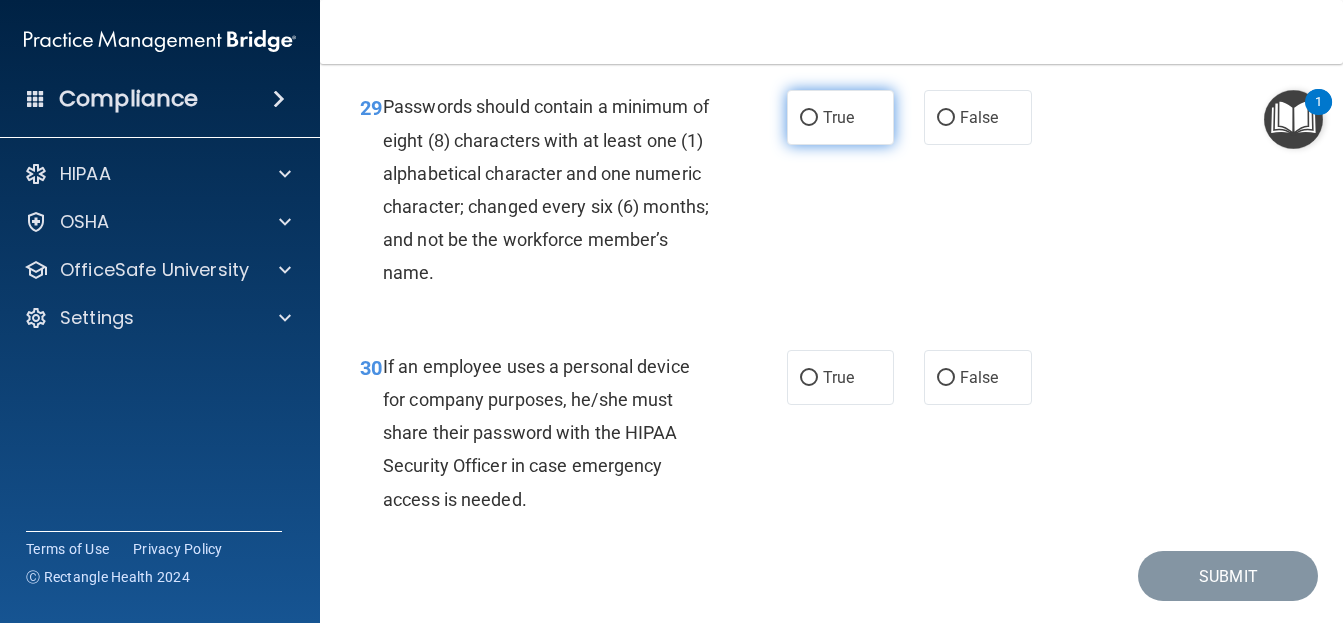 click on "True" at bounding box center (841, 117) 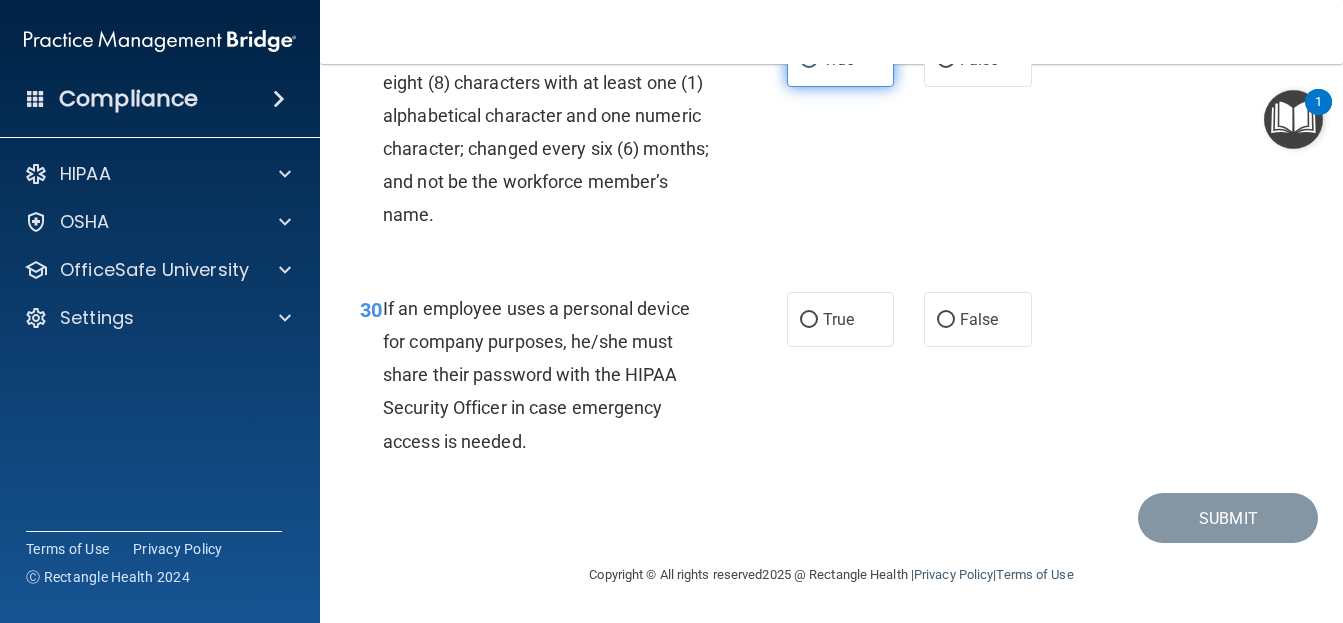 scroll, scrollTop: 6291, scrollLeft: 0, axis: vertical 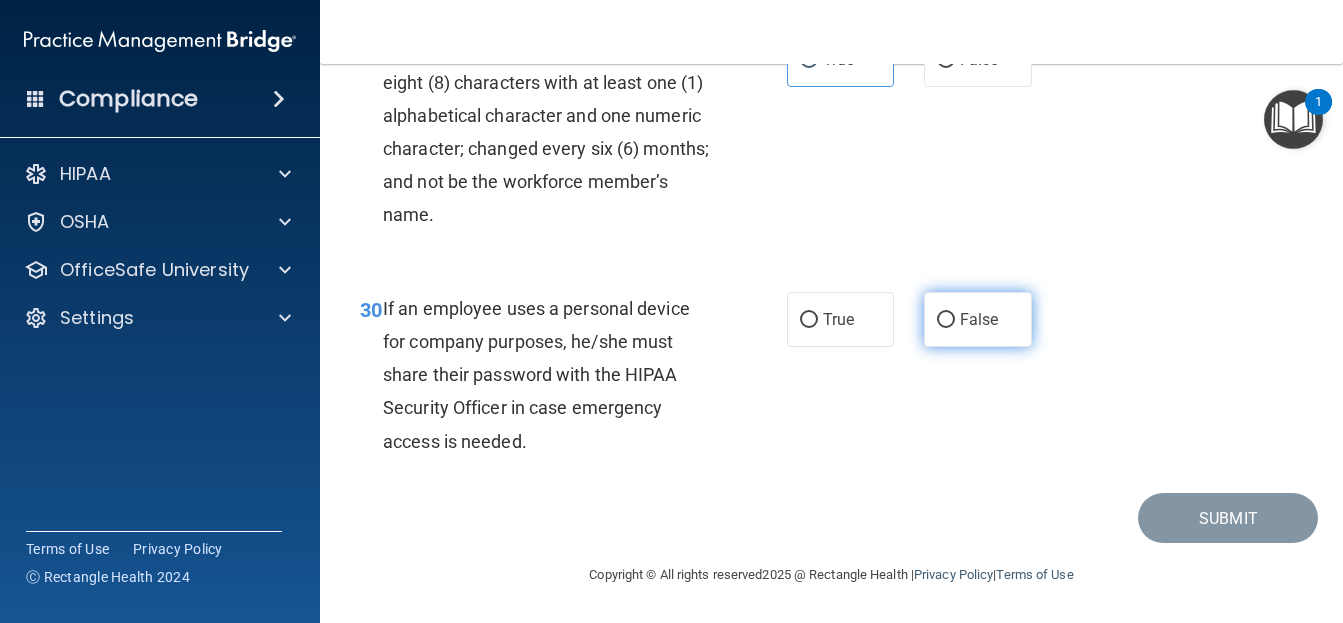 click on "False" at bounding box center (946, 320) 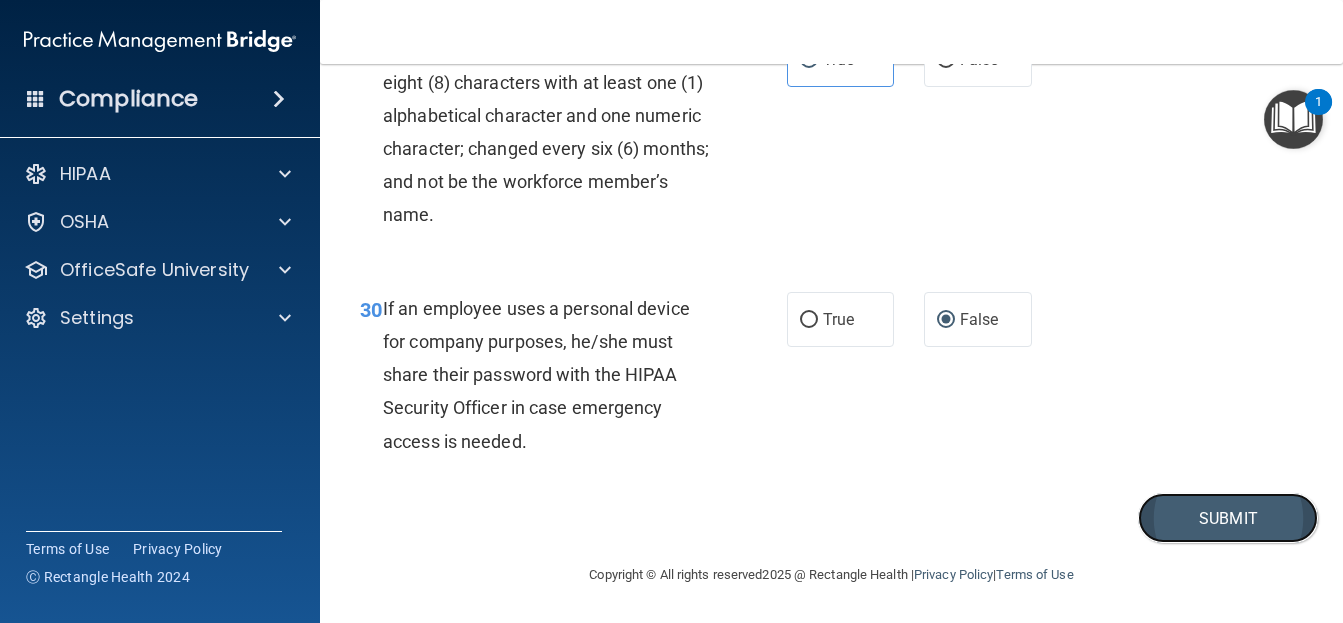 click on "Submit" at bounding box center [1228, 518] 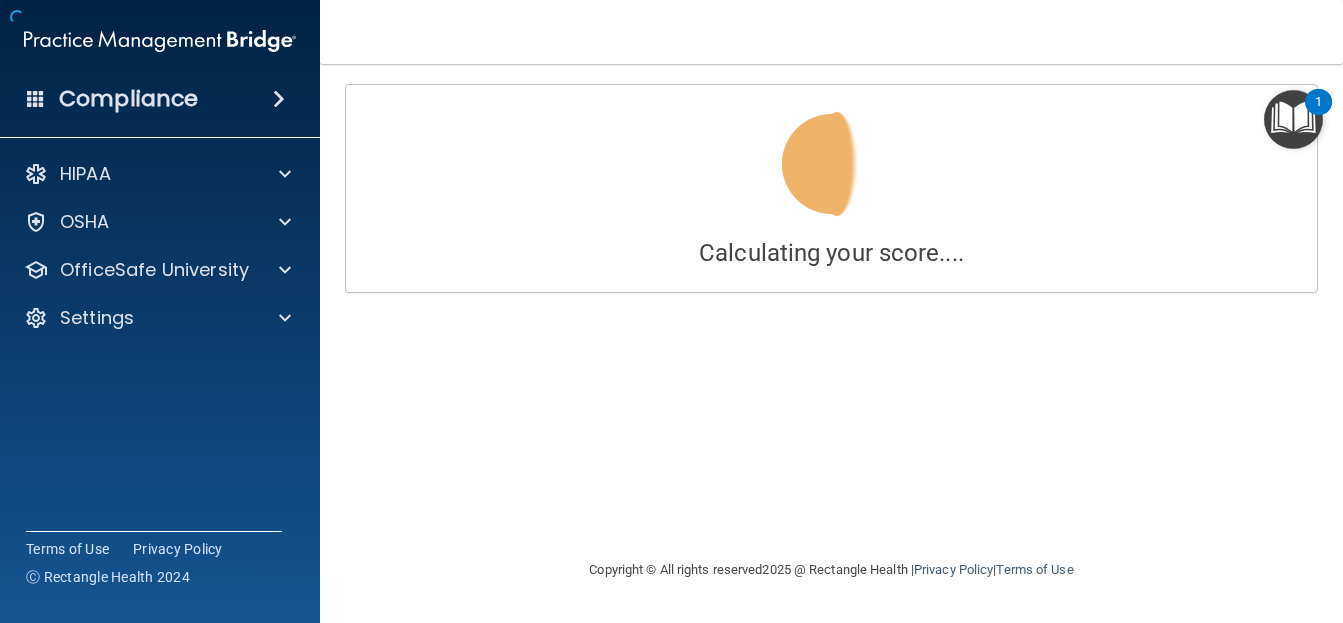 scroll, scrollTop: 0, scrollLeft: 0, axis: both 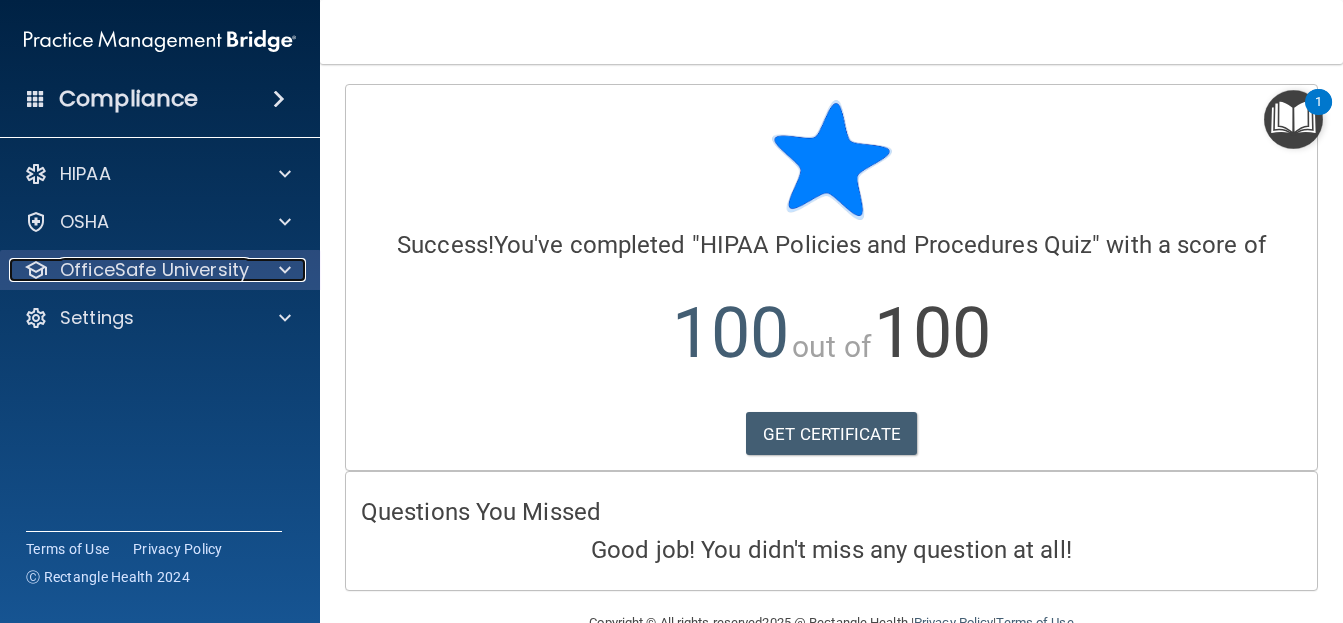 click at bounding box center (285, 270) 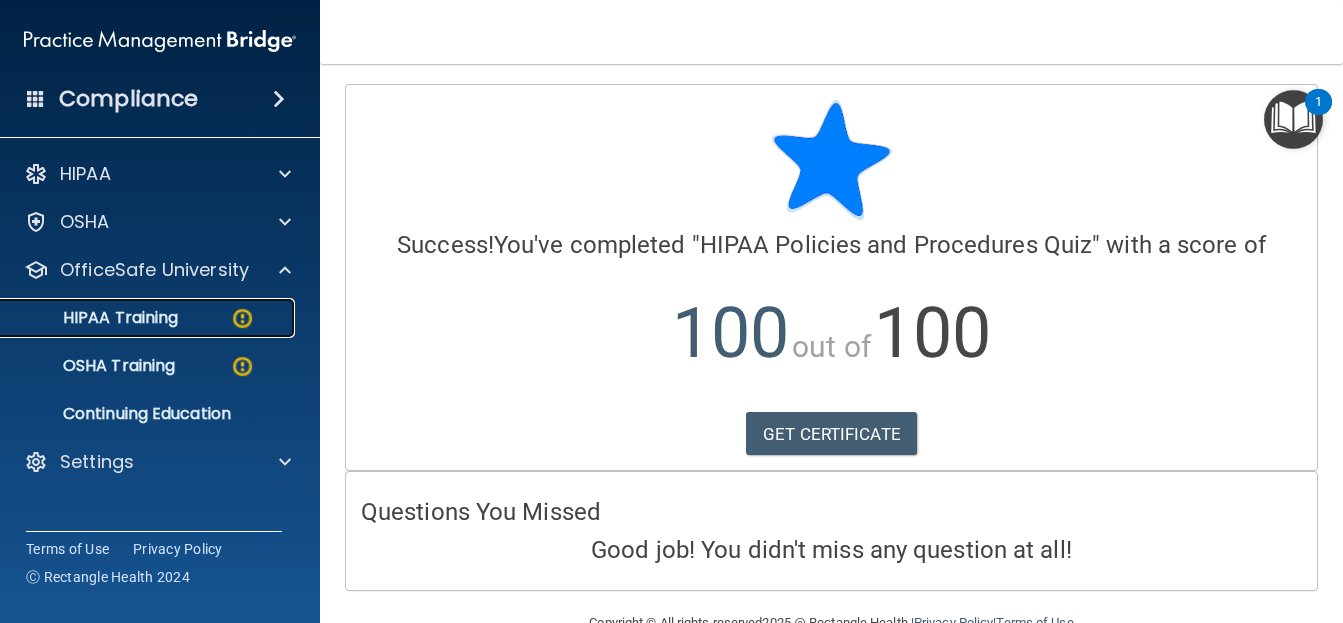 click on "HIPAA Training" at bounding box center (95, 318) 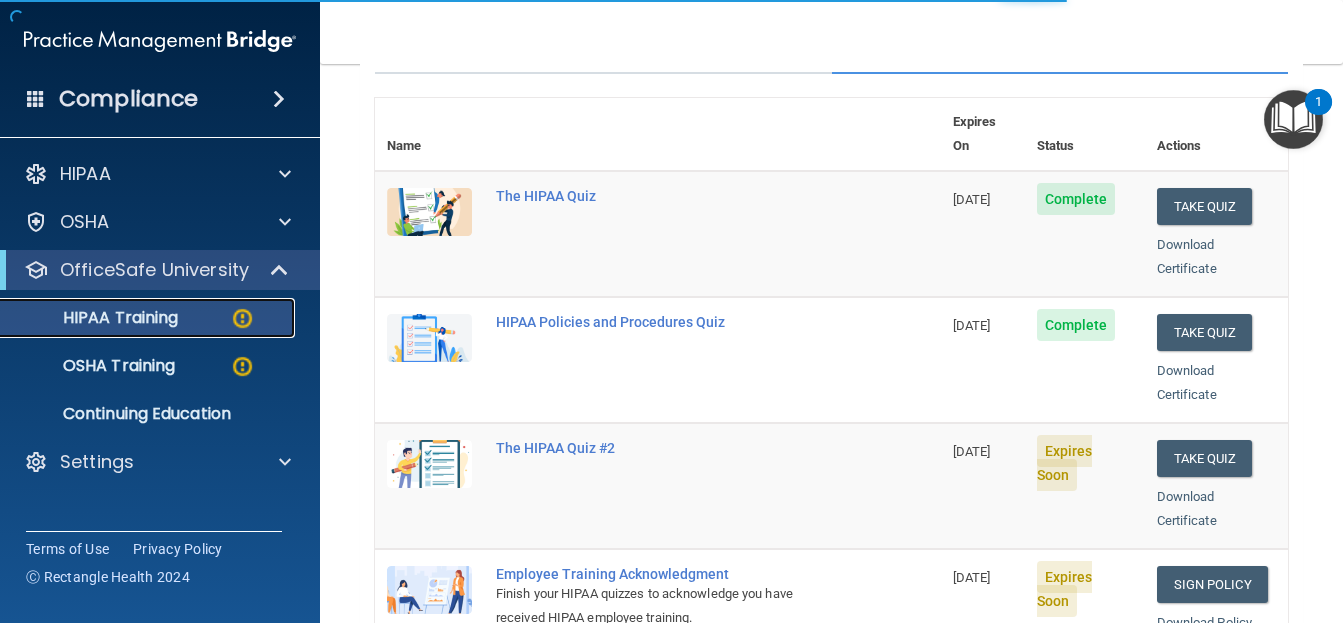 scroll, scrollTop: 200, scrollLeft: 0, axis: vertical 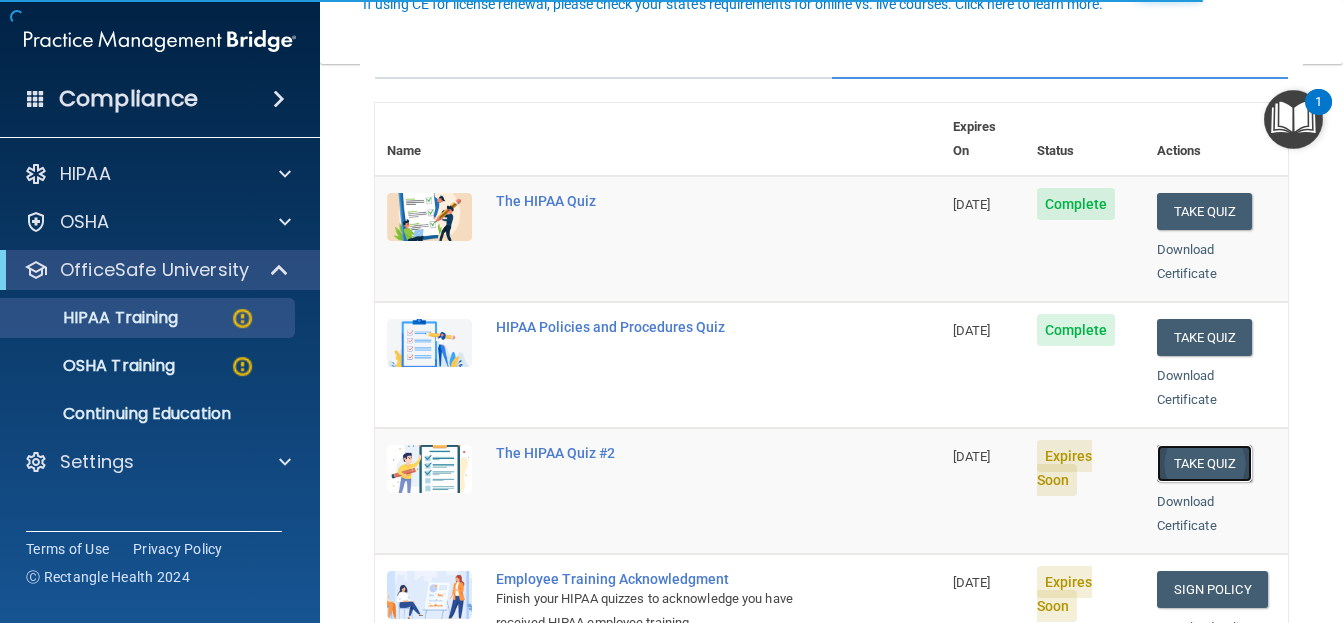 click on "Take Quiz" at bounding box center [1205, 463] 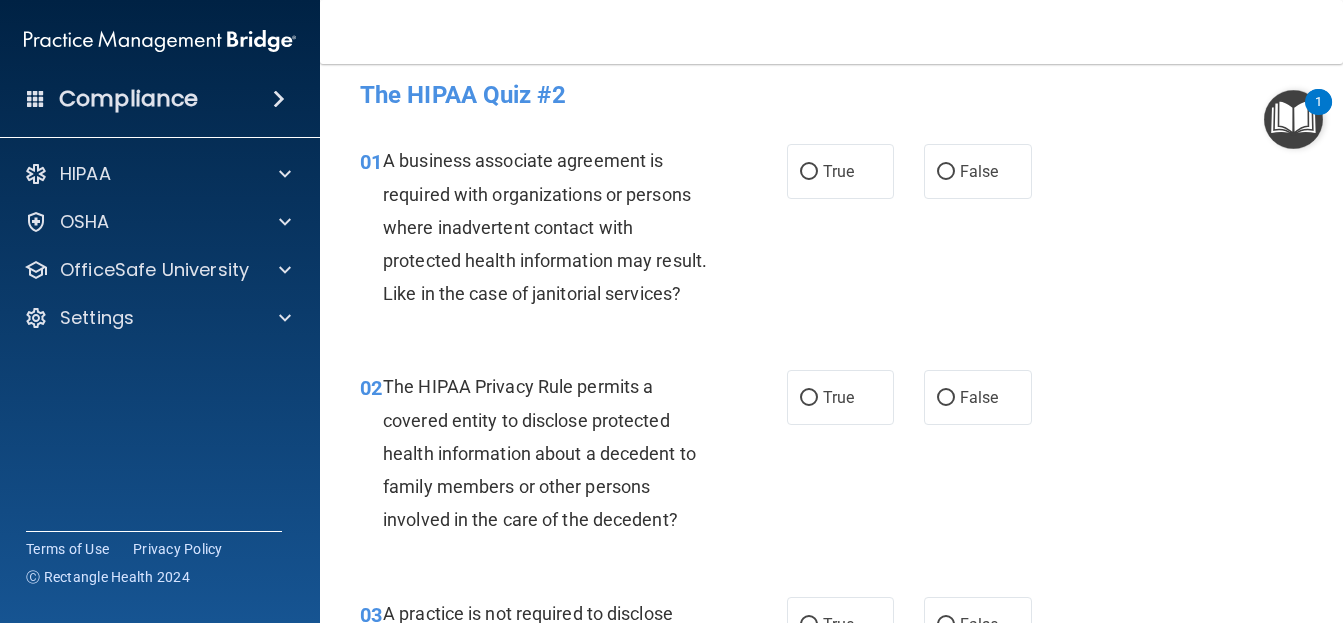 scroll, scrollTop: 0, scrollLeft: 0, axis: both 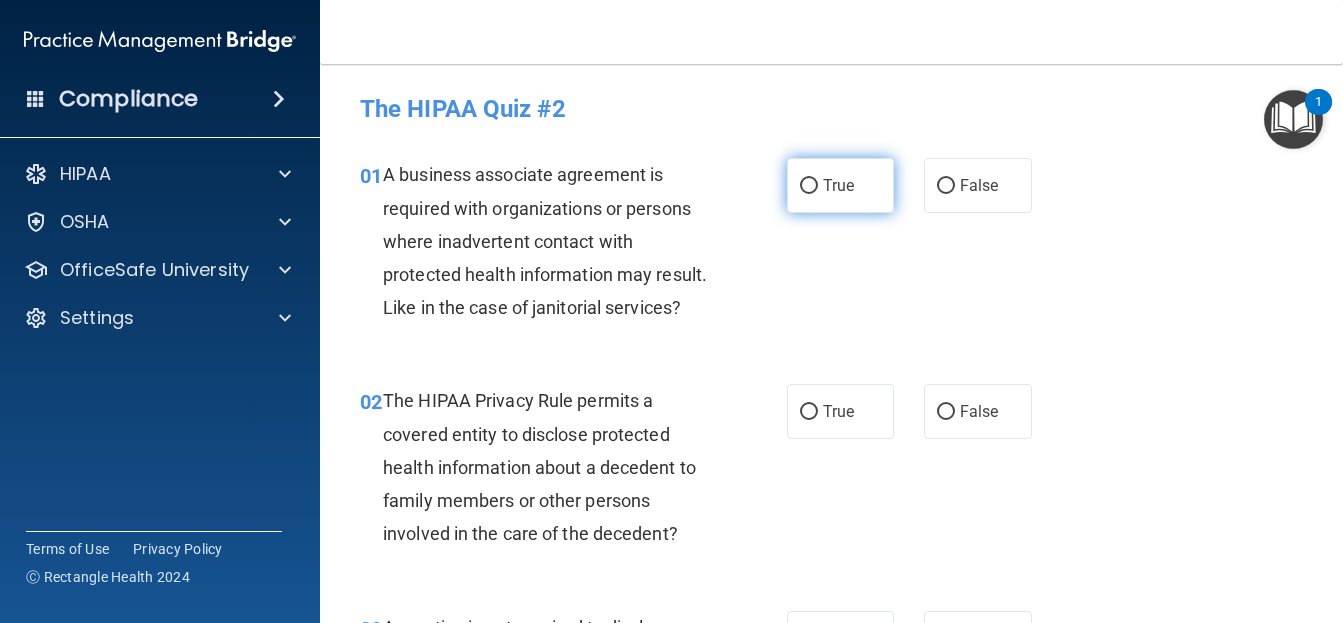 click on "True" at bounding box center [809, 186] 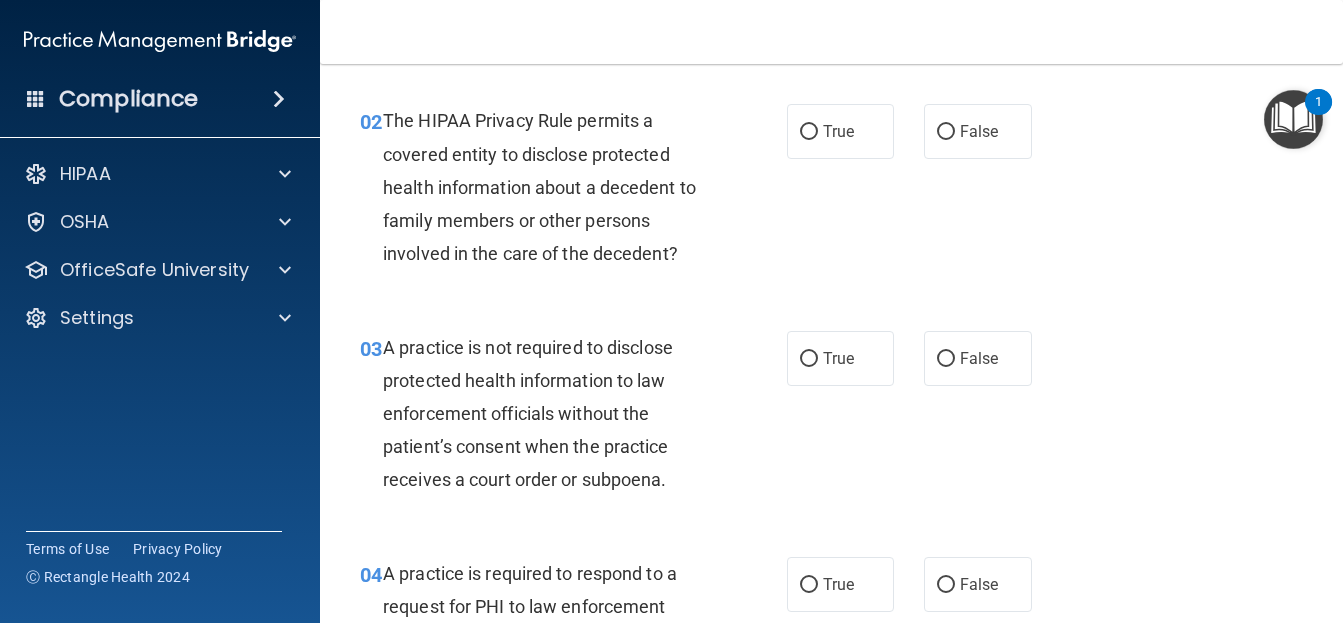 scroll, scrollTop: 200, scrollLeft: 0, axis: vertical 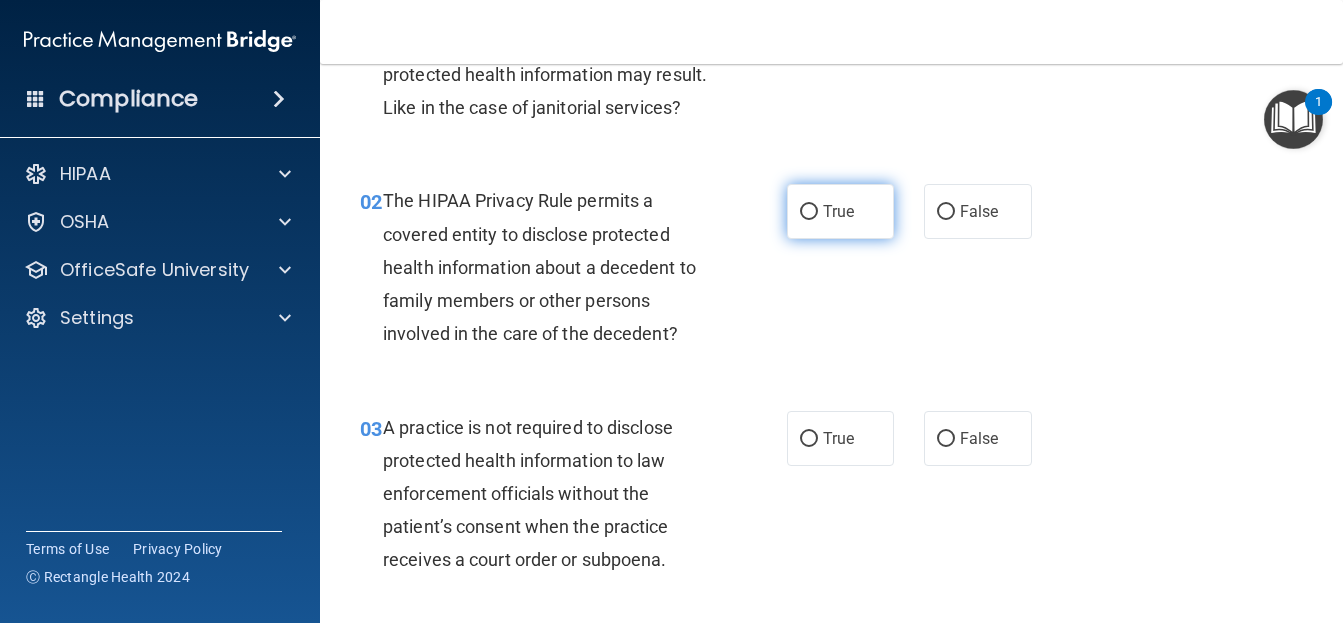 click on "True" at bounding box center (809, 212) 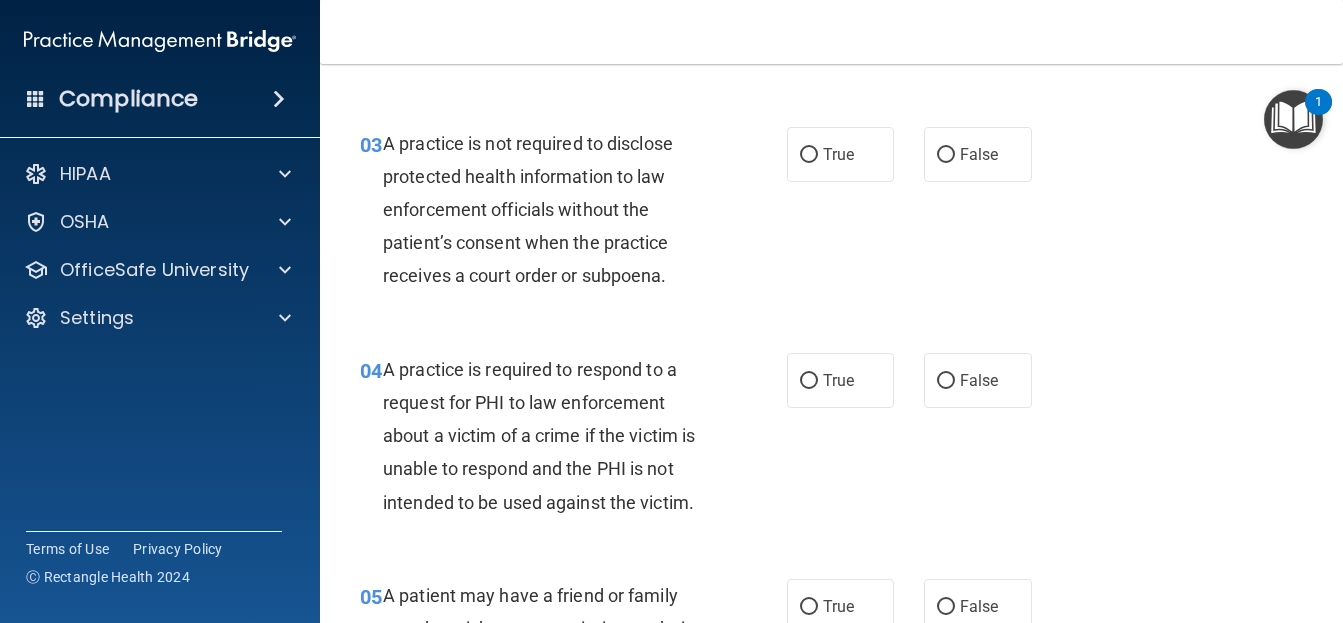 scroll, scrollTop: 500, scrollLeft: 0, axis: vertical 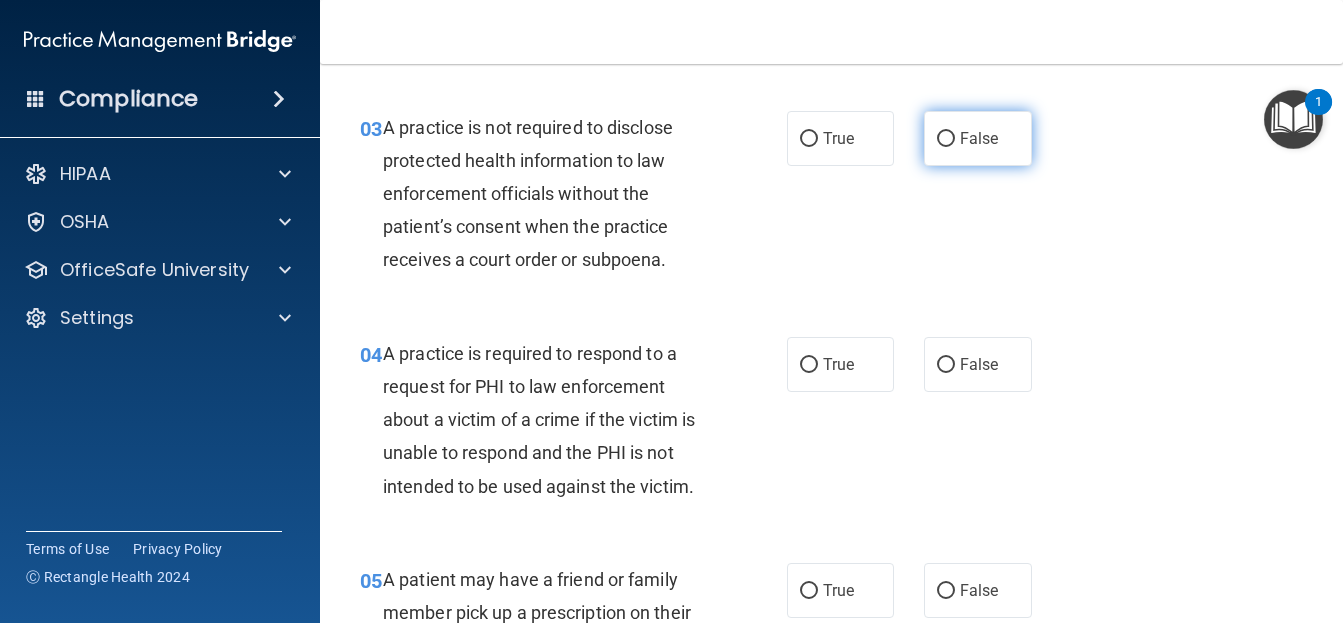 click on "False" at bounding box center (946, 139) 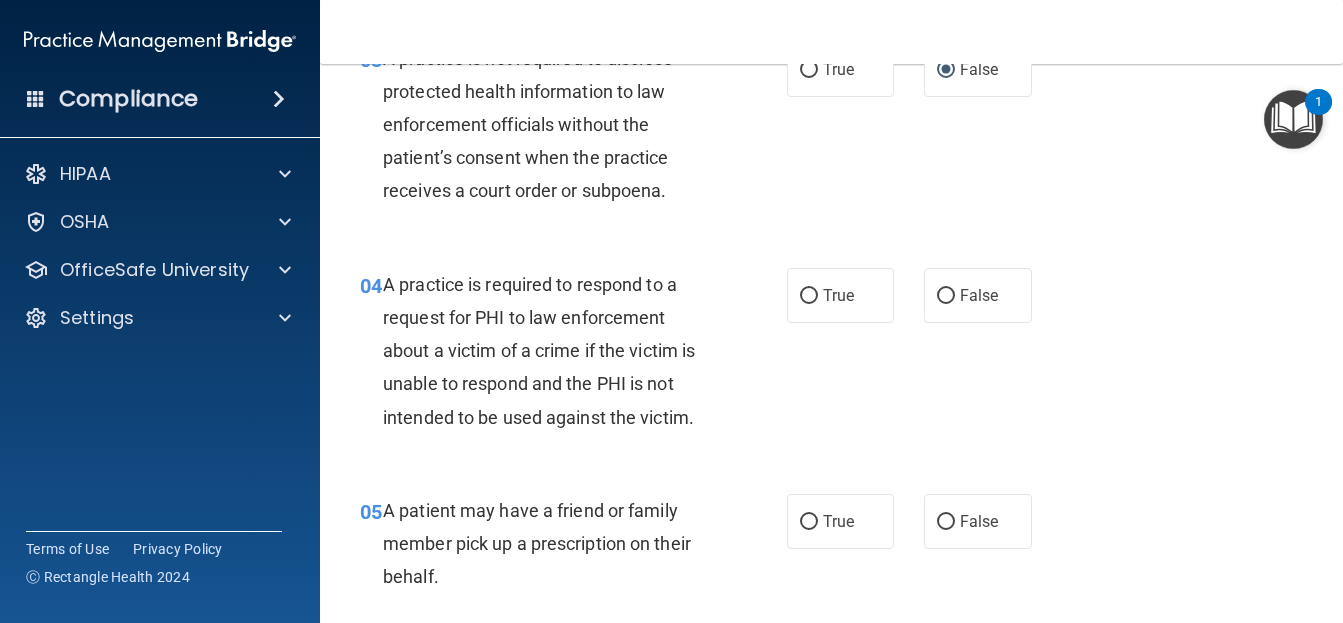 scroll, scrollTop: 600, scrollLeft: 0, axis: vertical 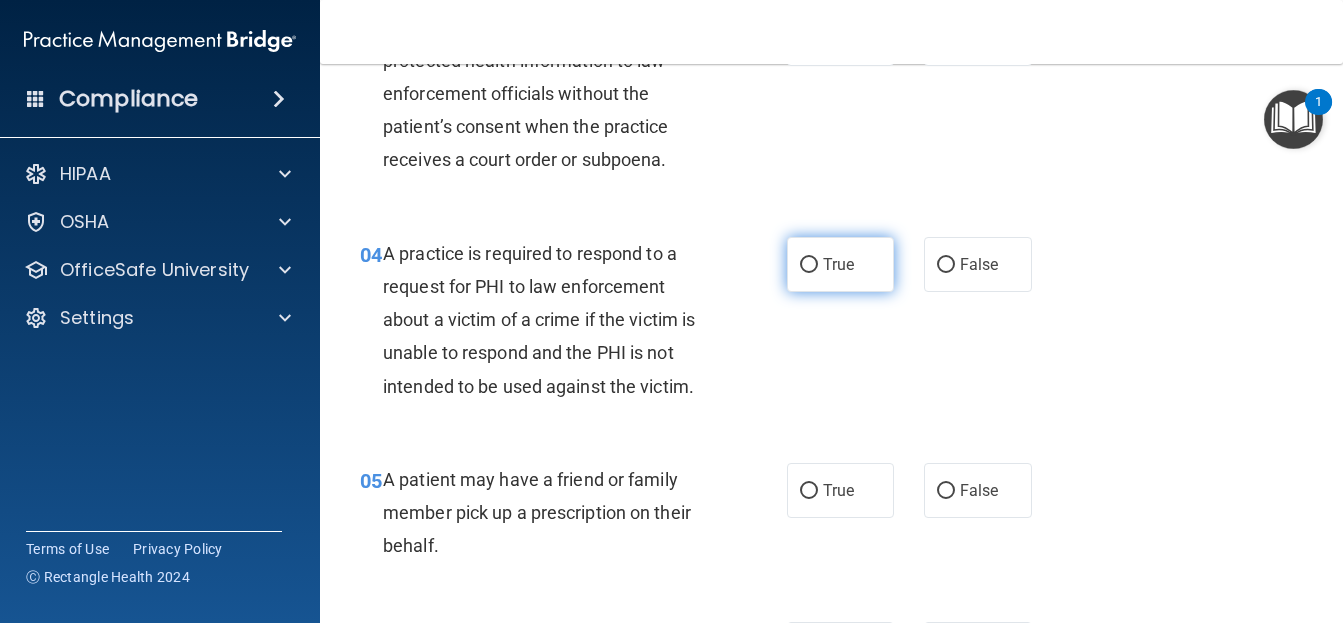 click on "True" at bounding box center [809, 265] 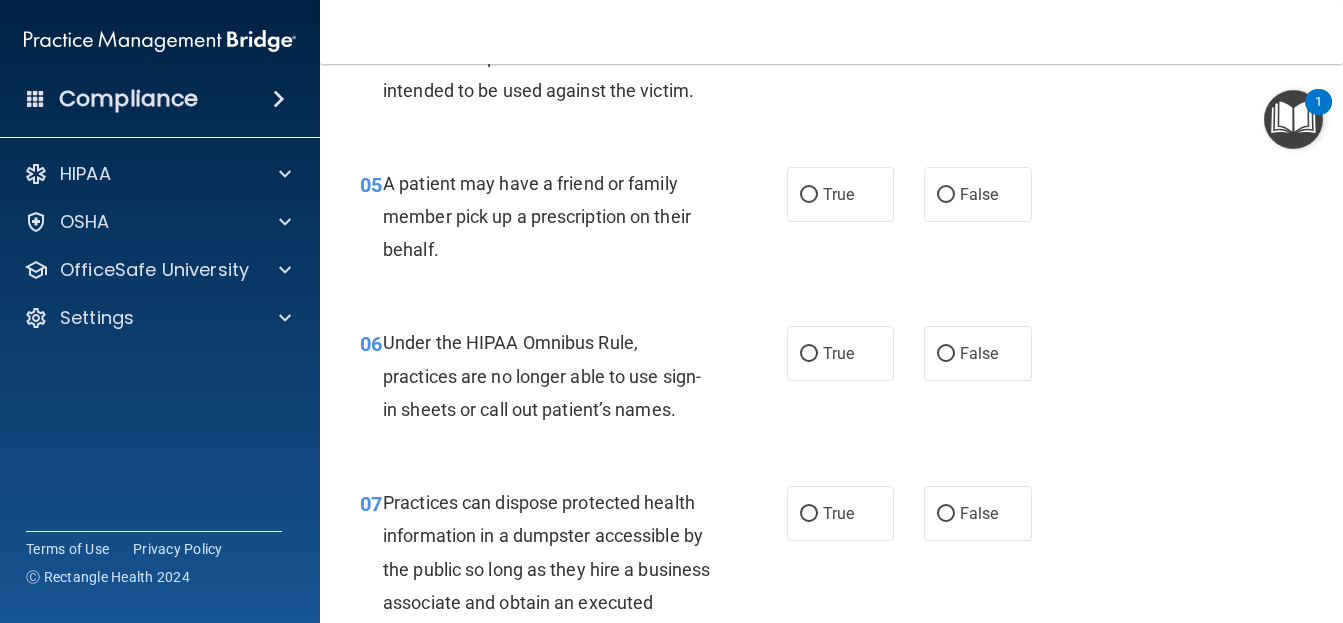 scroll, scrollTop: 900, scrollLeft: 0, axis: vertical 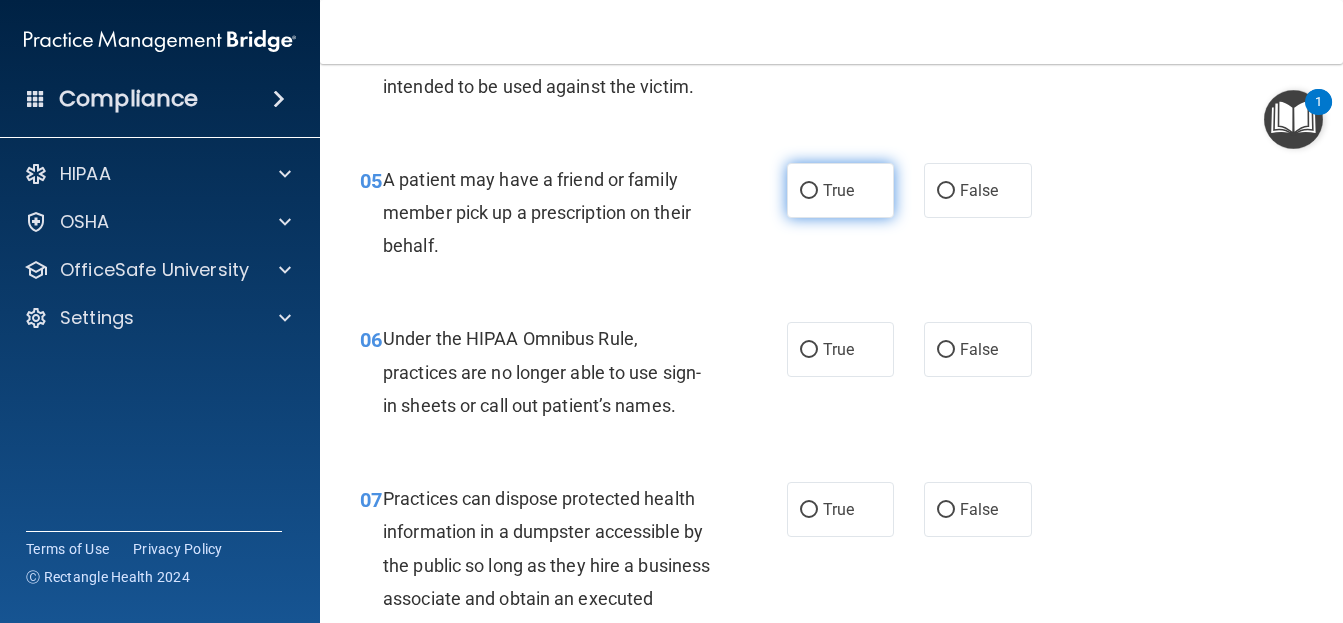 click on "True" at bounding box center [809, 191] 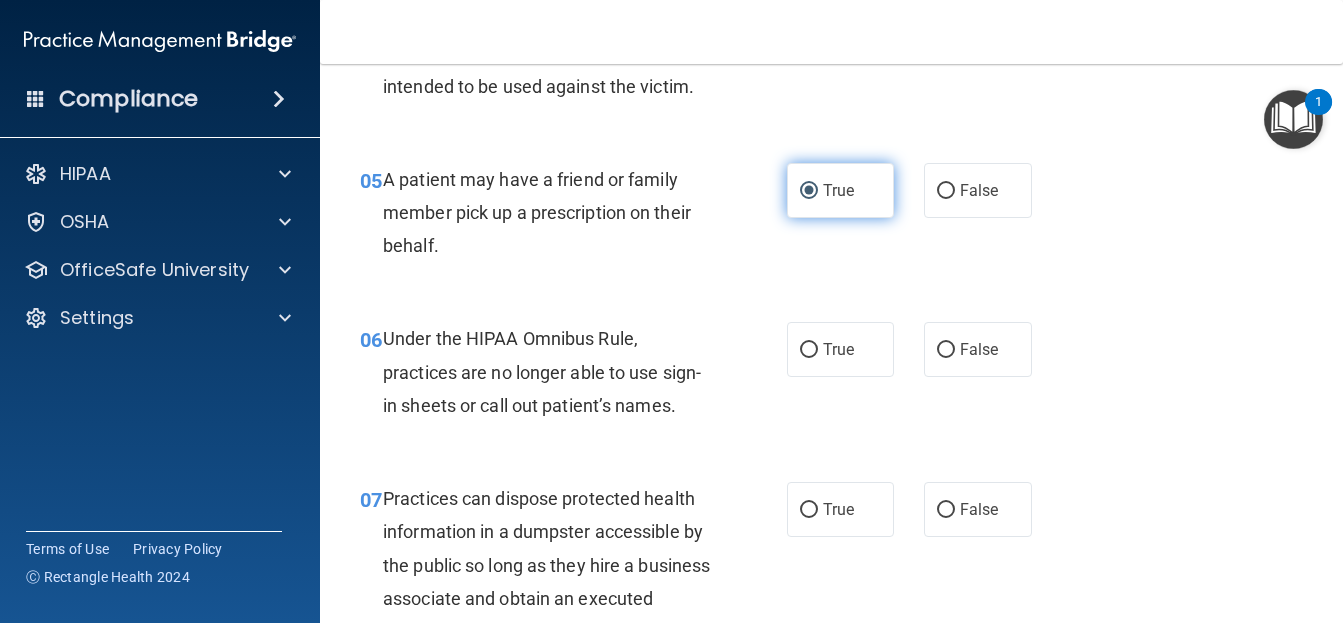 scroll, scrollTop: 1000, scrollLeft: 0, axis: vertical 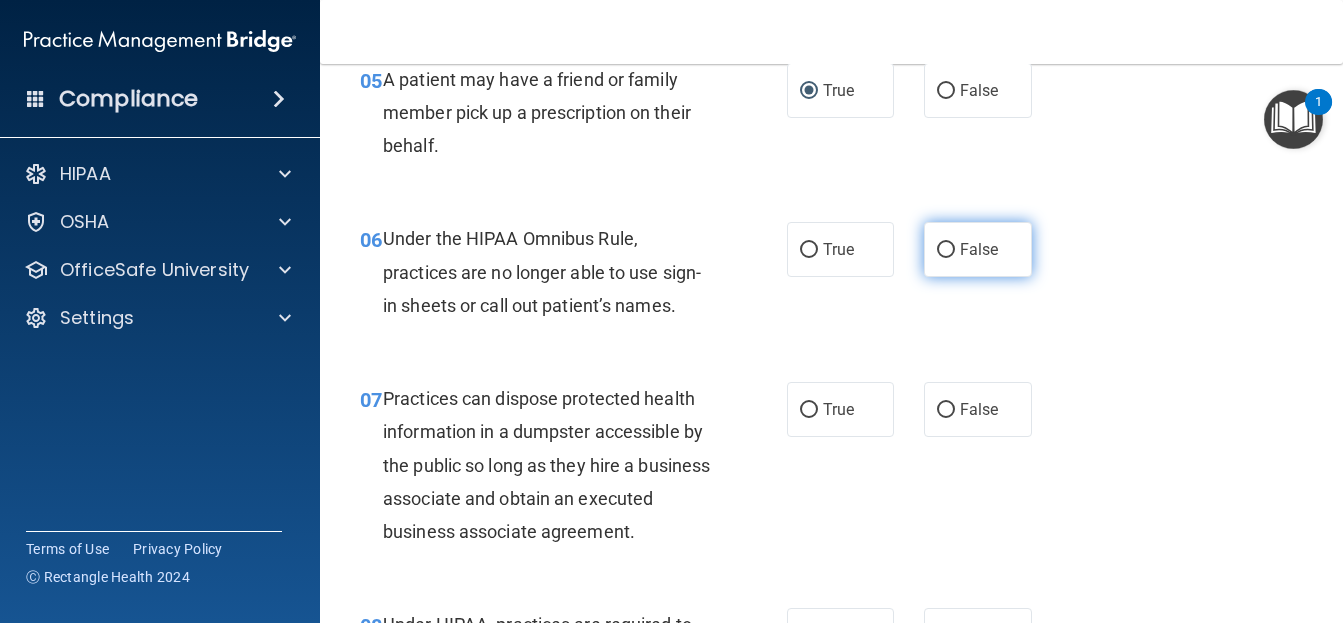 click on "False" at bounding box center [946, 250] 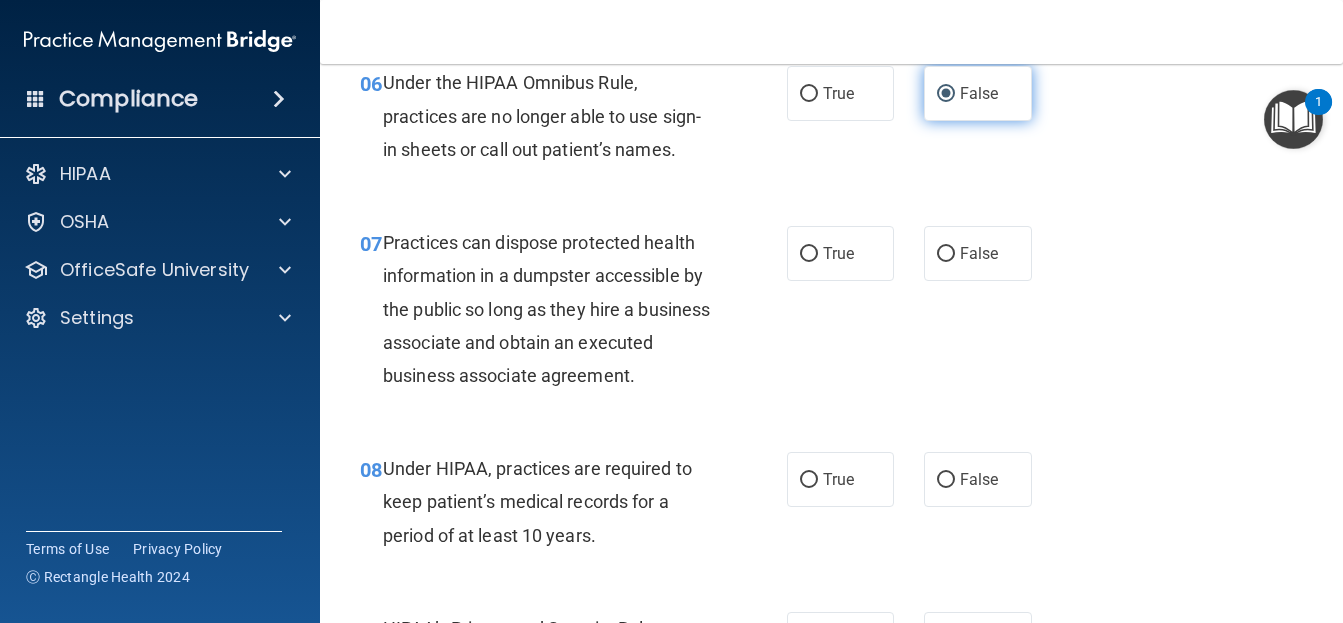 scroll, scrollTop: 1200, scrollLeft: 0, axis: vertical 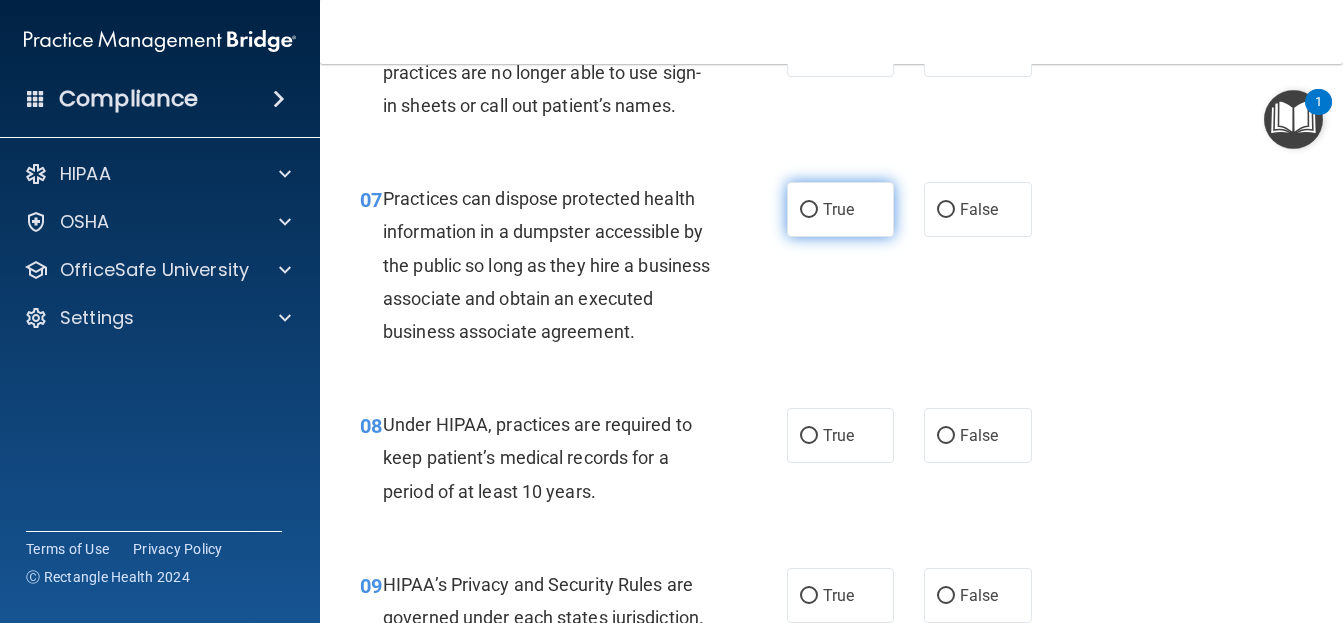 click on "True" at bounding box center [809, 210] 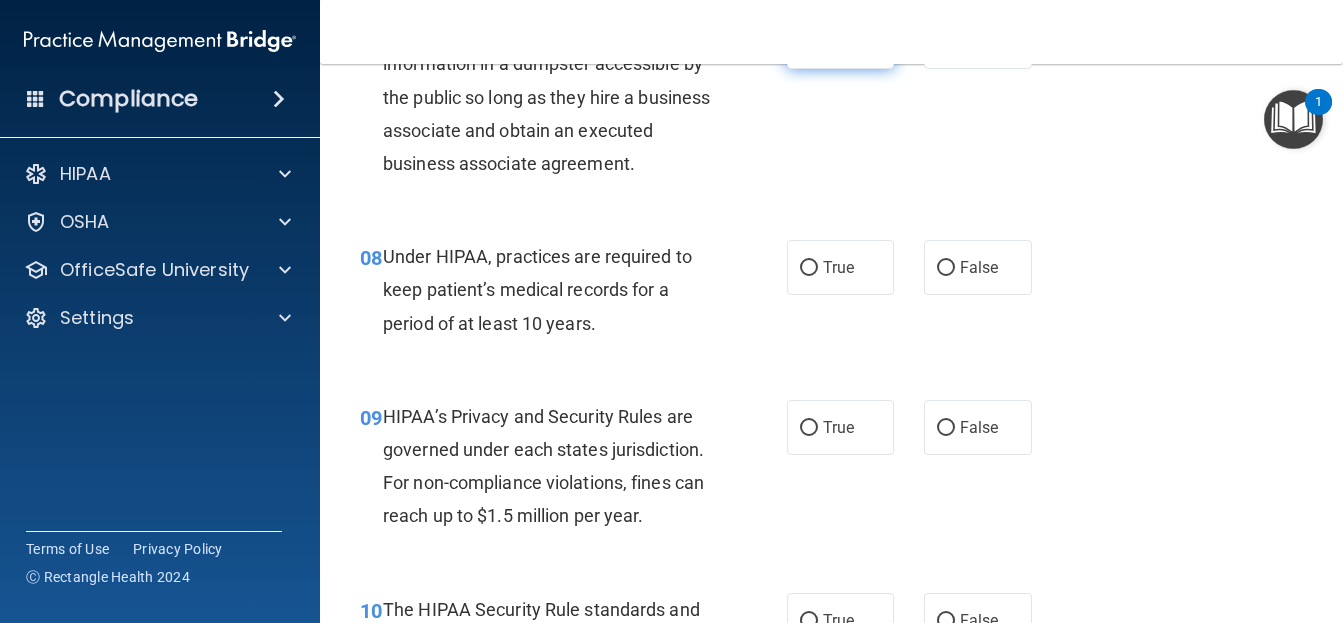 scroll, scrollTop: 1400, scrollLeft: 0, axis: vertical 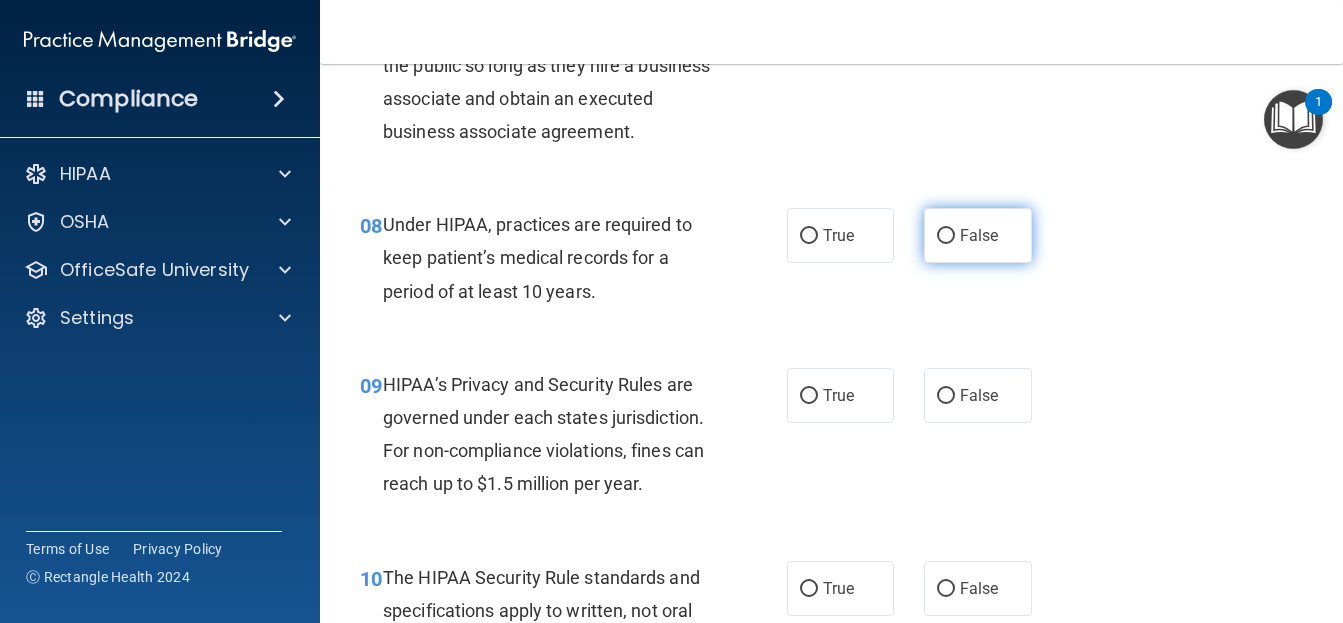 click on "False" at bounding box center (946, 236) 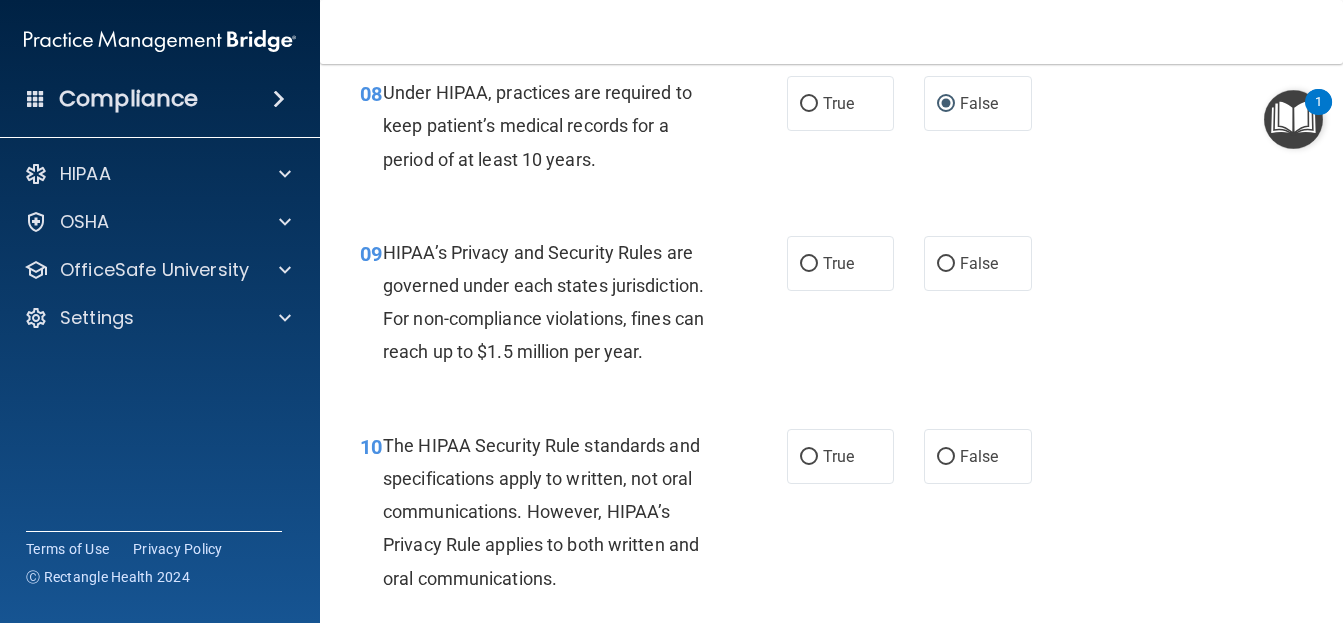 scroll, scrollTop: 1600, scrollLeft: 0, axis: vertical 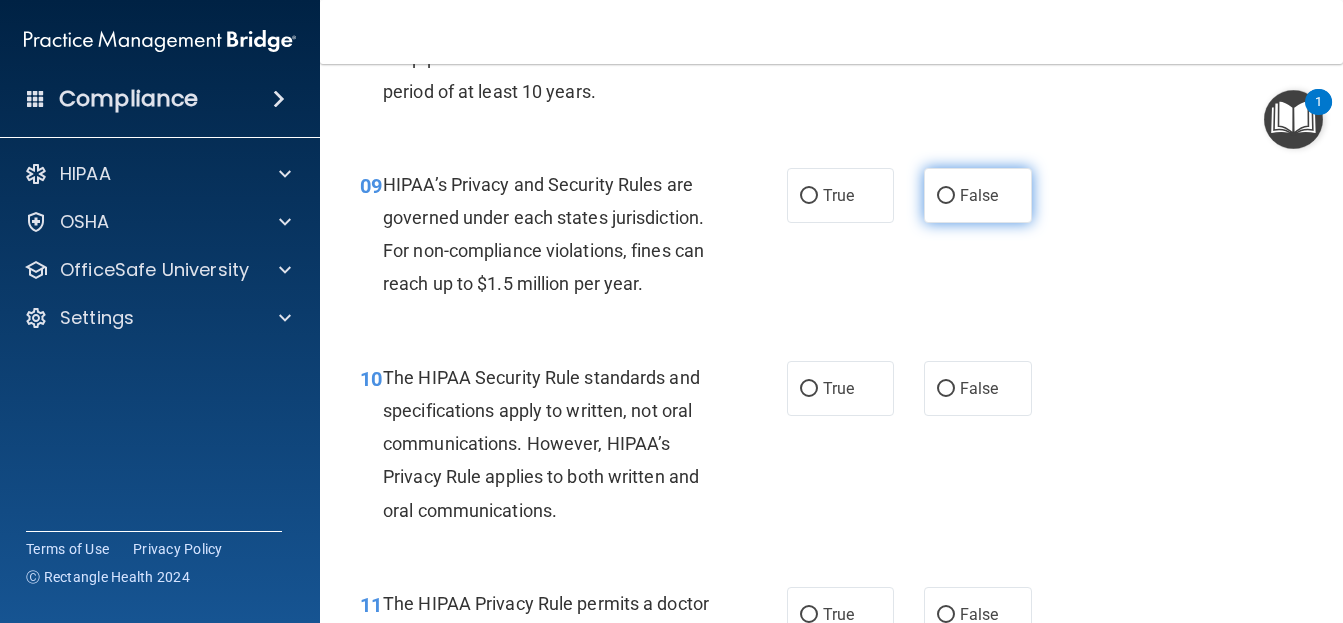 click on "False" at bounding box center [946, 196] 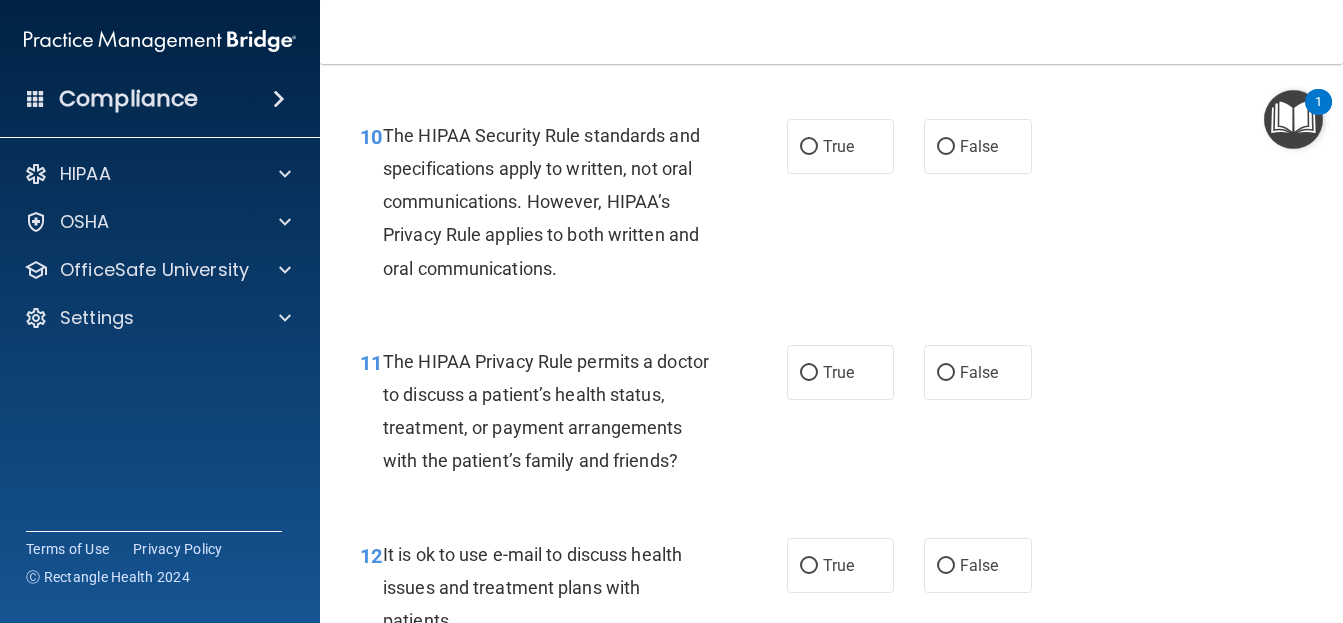scroll, scrollTop: 1900, scrollLeft: 0, axis: vertical 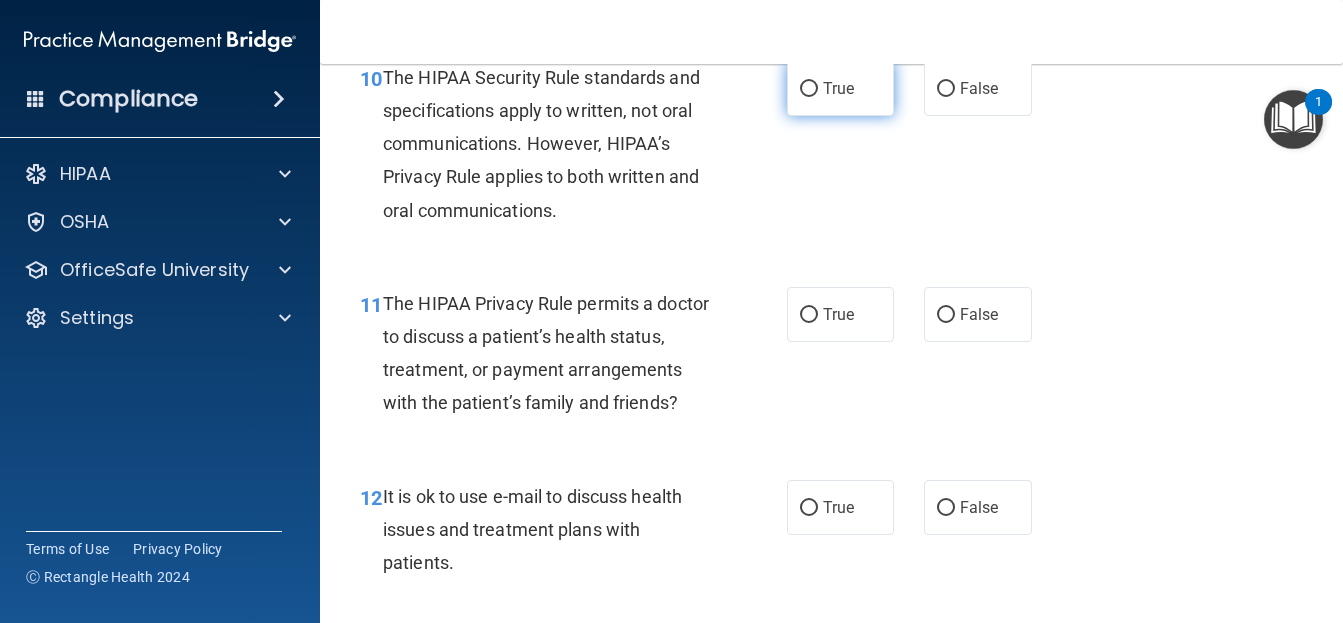 click on "True" at bounding box center [809, 89] 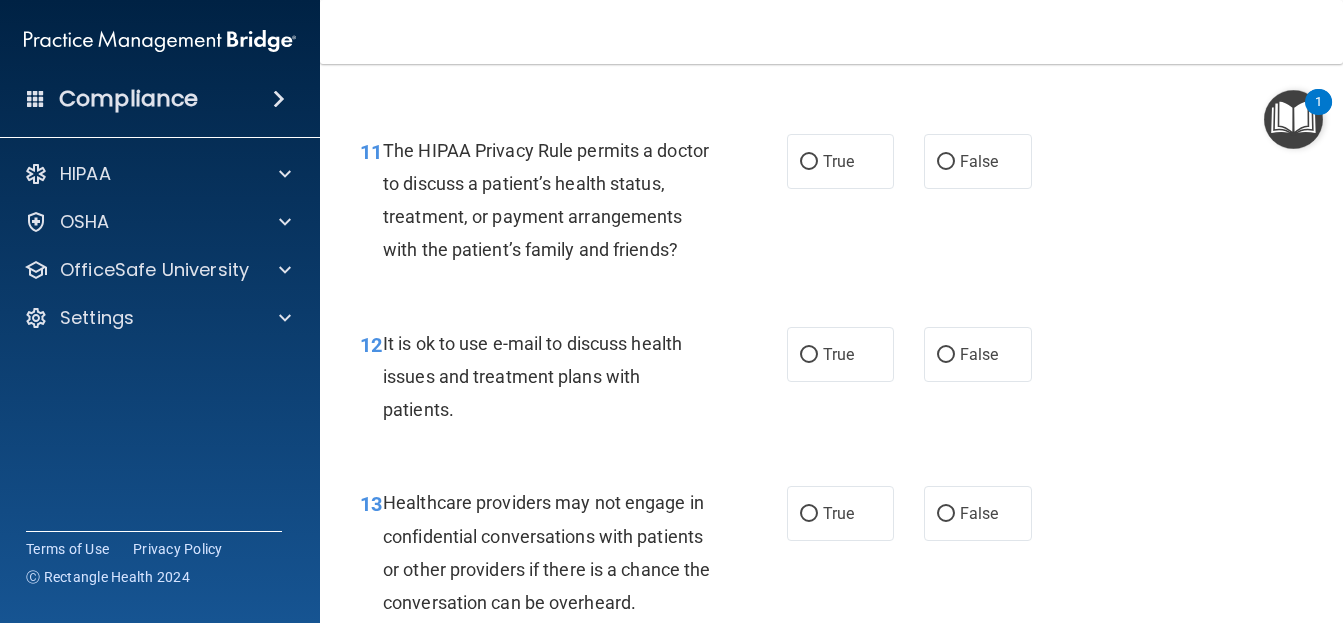 scroll, scrollTop: 2100, scrollLeft: 0, axis: vertical 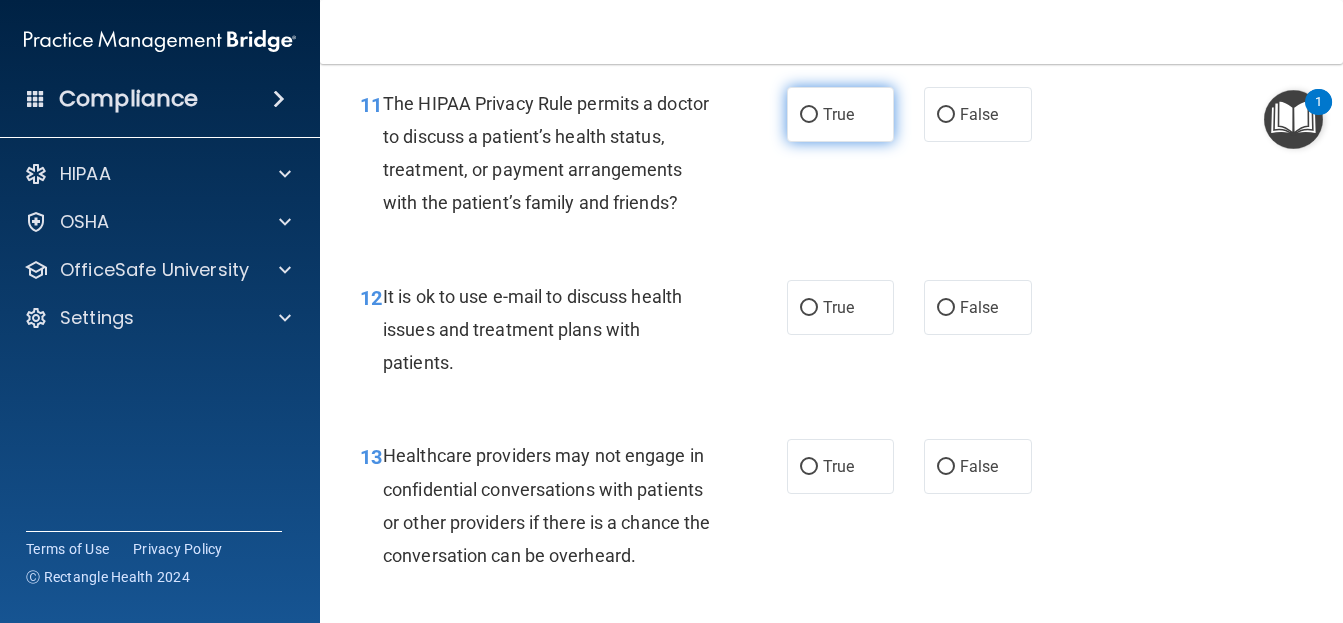 click on "True" at bounding box center [809, 115] 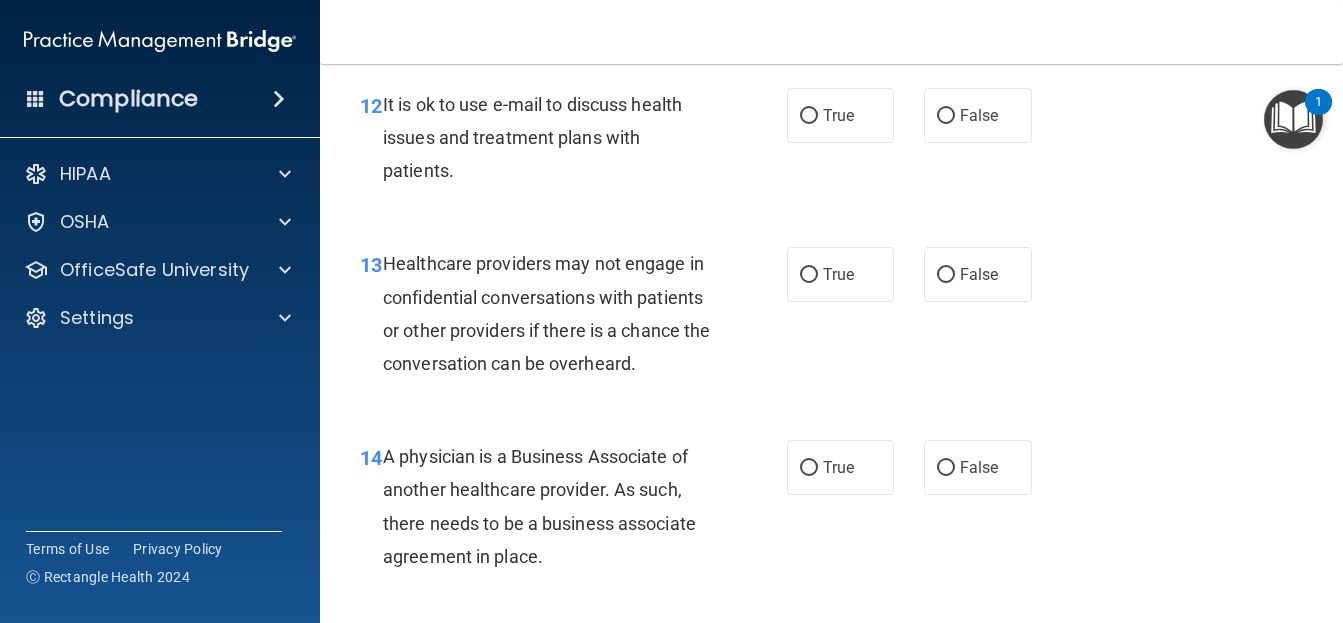 scroll, scrollTop: 2300, scrollLeft: 0, axis: vertical 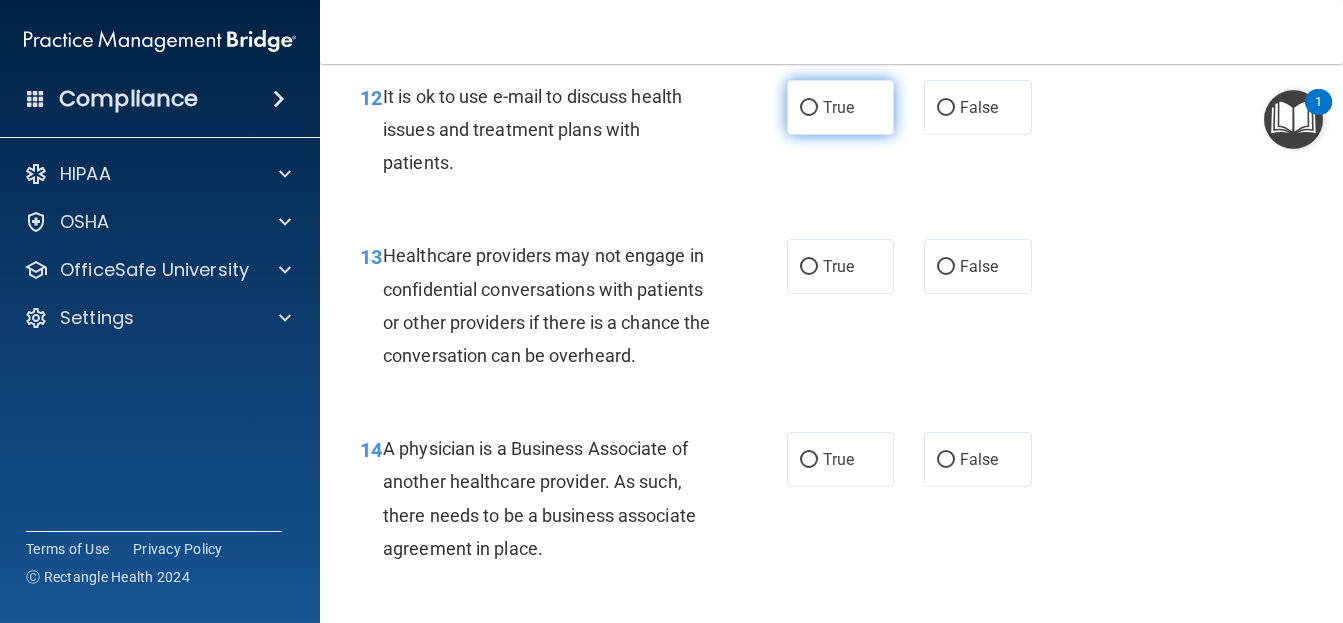 click on "True" at bounding box center (809, 108) 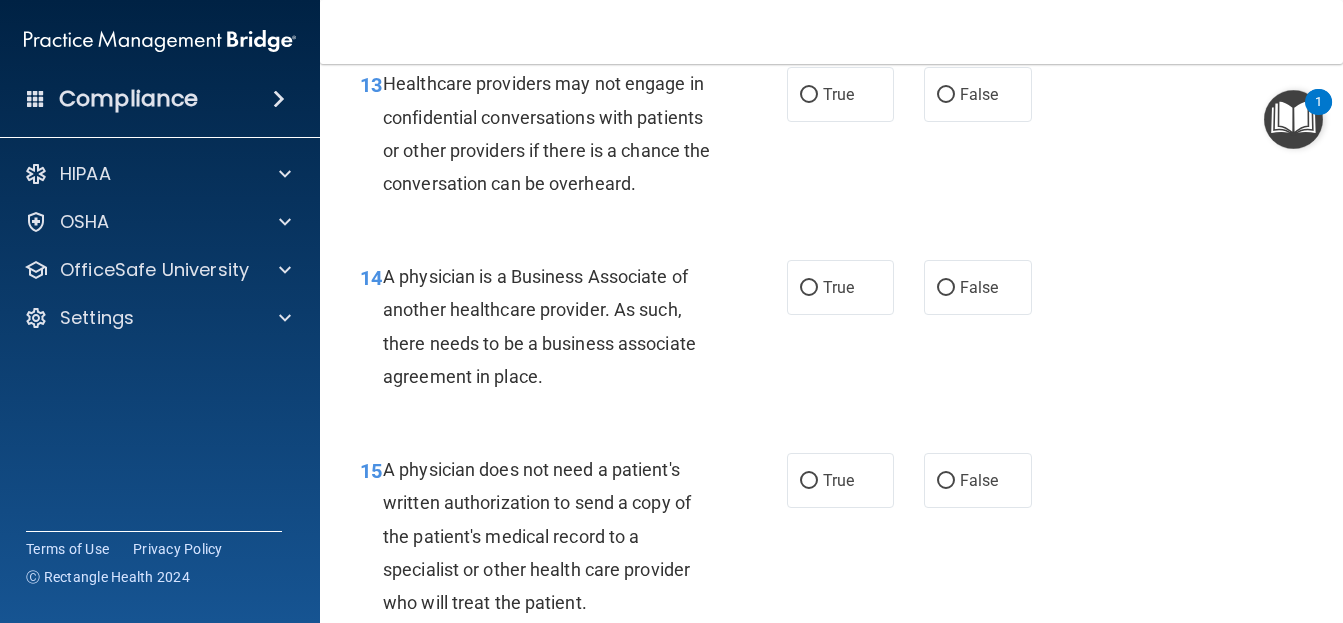 scroll, scrollTop: 2500, scrollLeft: 0, axis: vertical 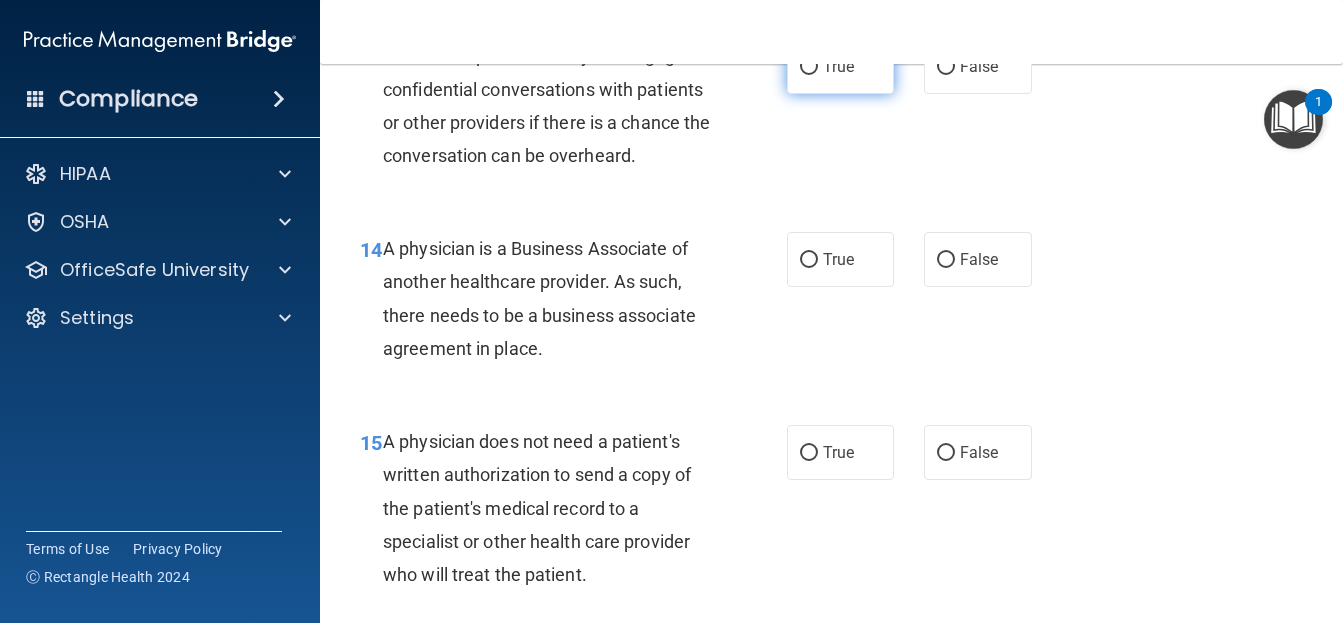 click on "True" at bounding box center [809, 67] 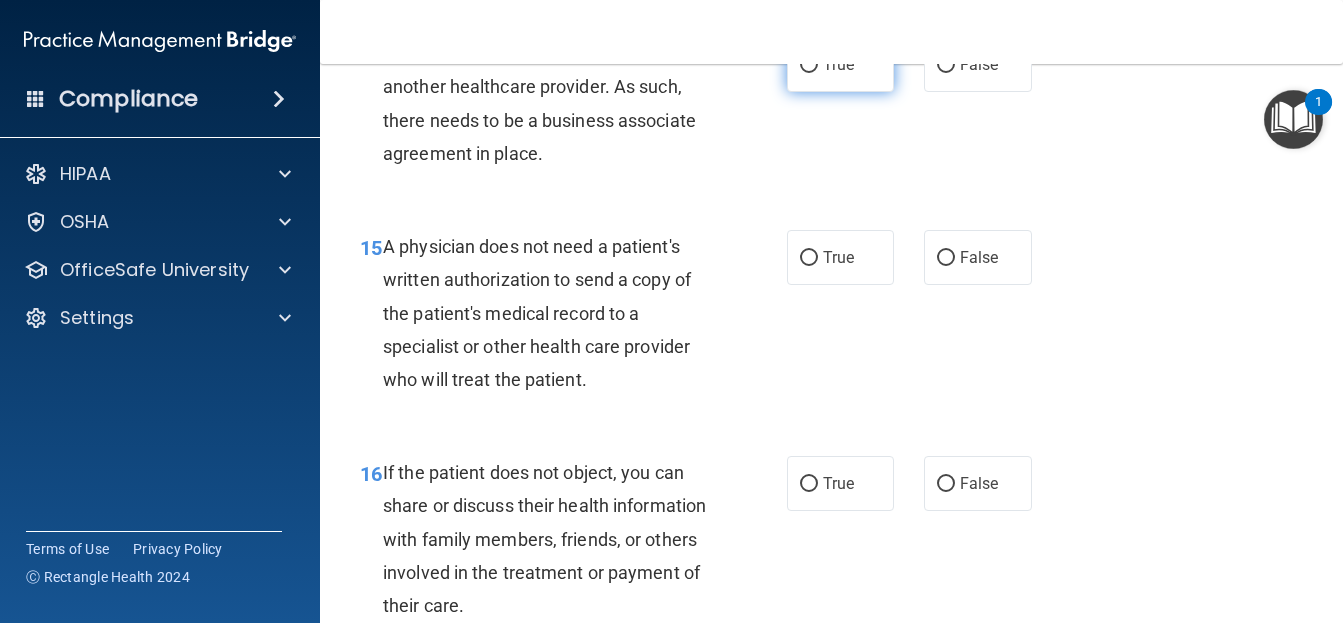 scroll, scrollTop: 2700, scrollLeft: 0, axis: vertical 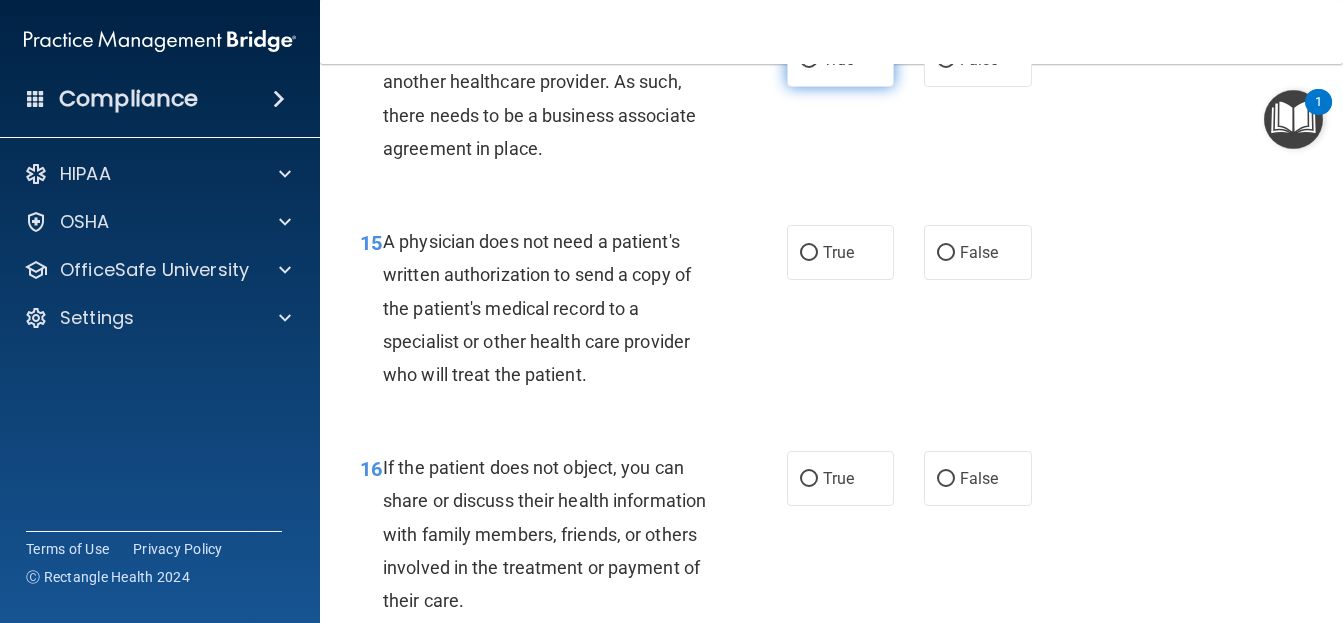 click on "True" at bounding box center [841, 59] 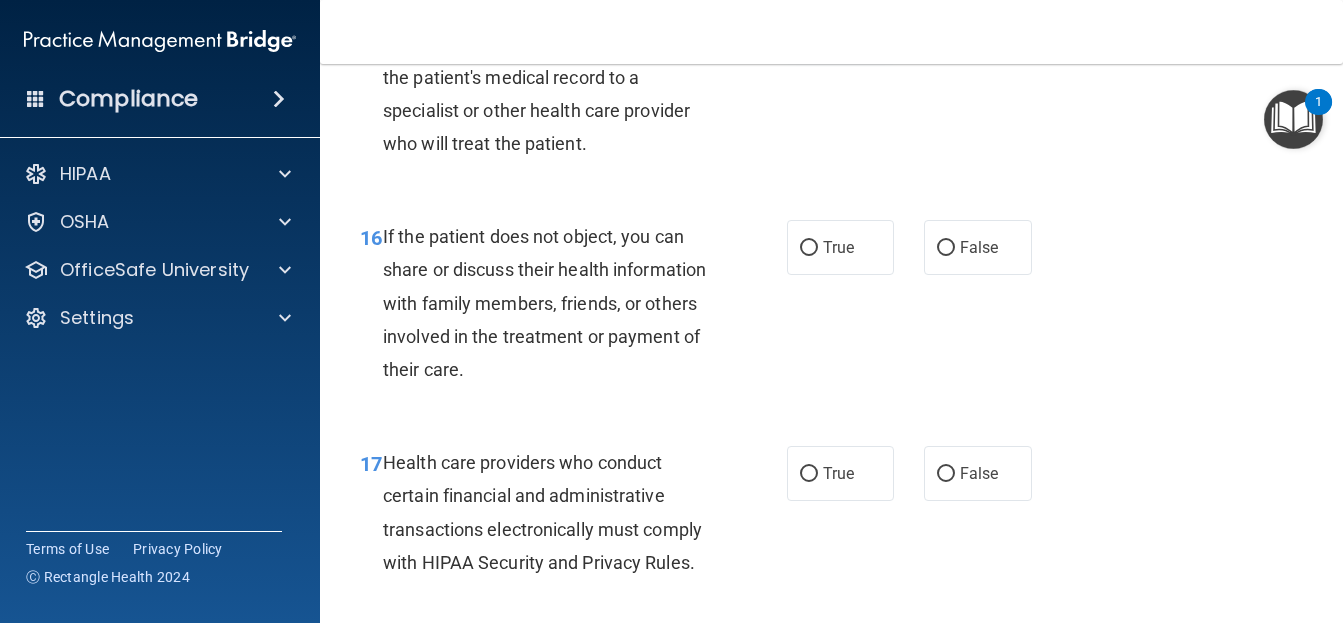 scroll, scrollTop: 3000, scrollLeft: 0, axis: vertical 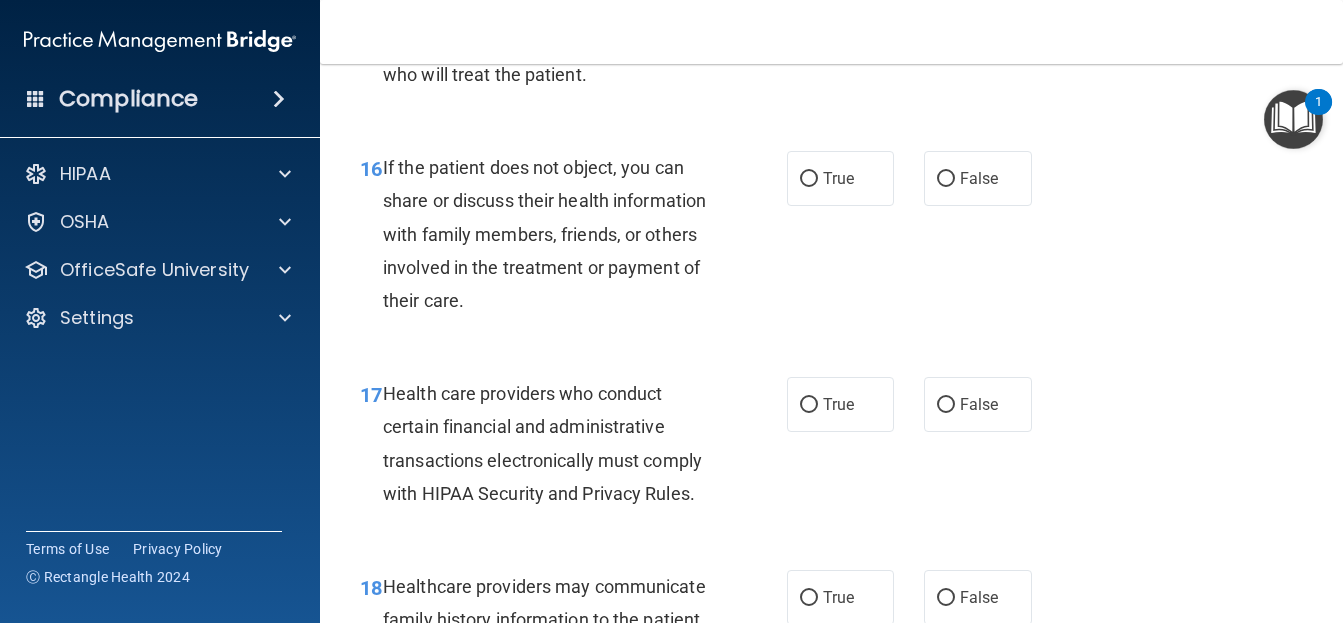 click on "True" at bounding box center (809, -47) 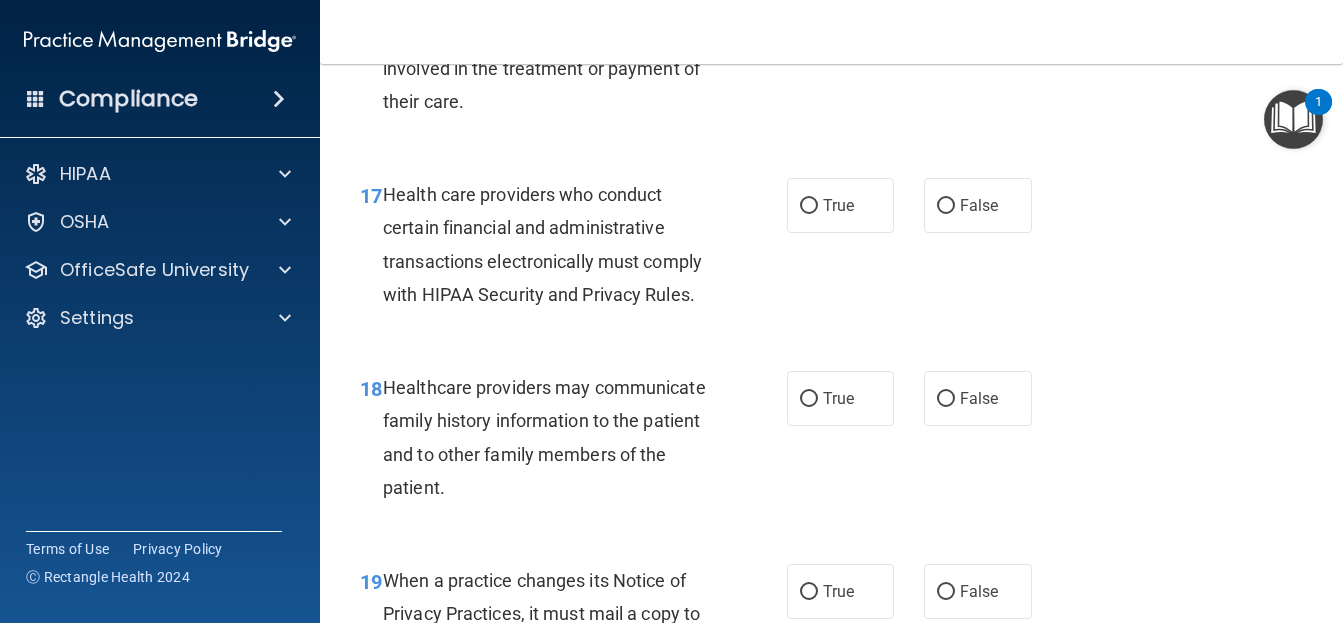 scroll, scrollTop: 3200, scrollLeft: 0, axis: vertical 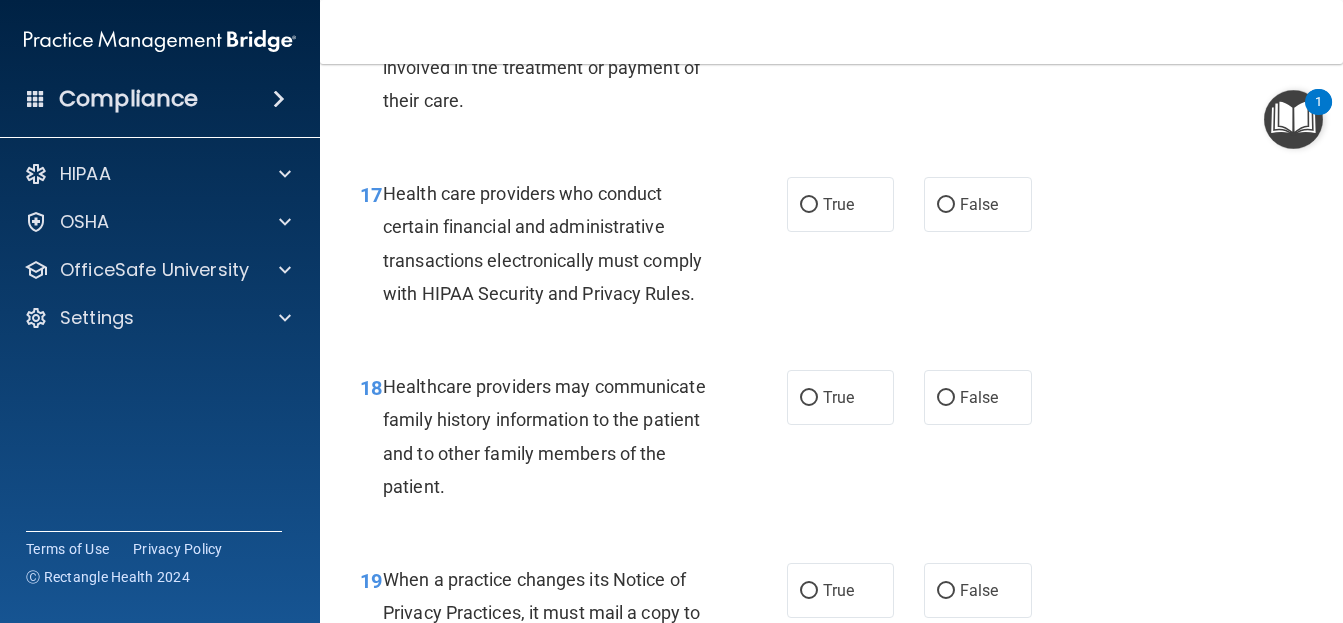 click on "True" at bounding box center (809, -21) 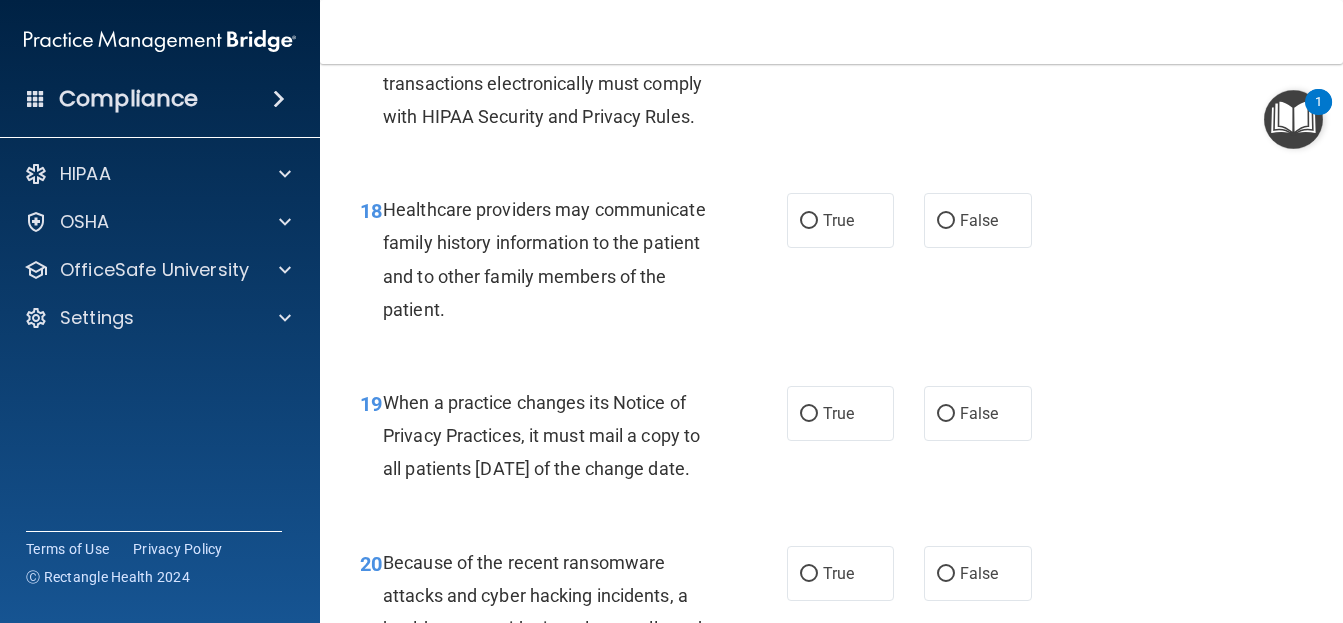 scroll, scrollTop: 3400, scrollLeft: 0, axis: vertical 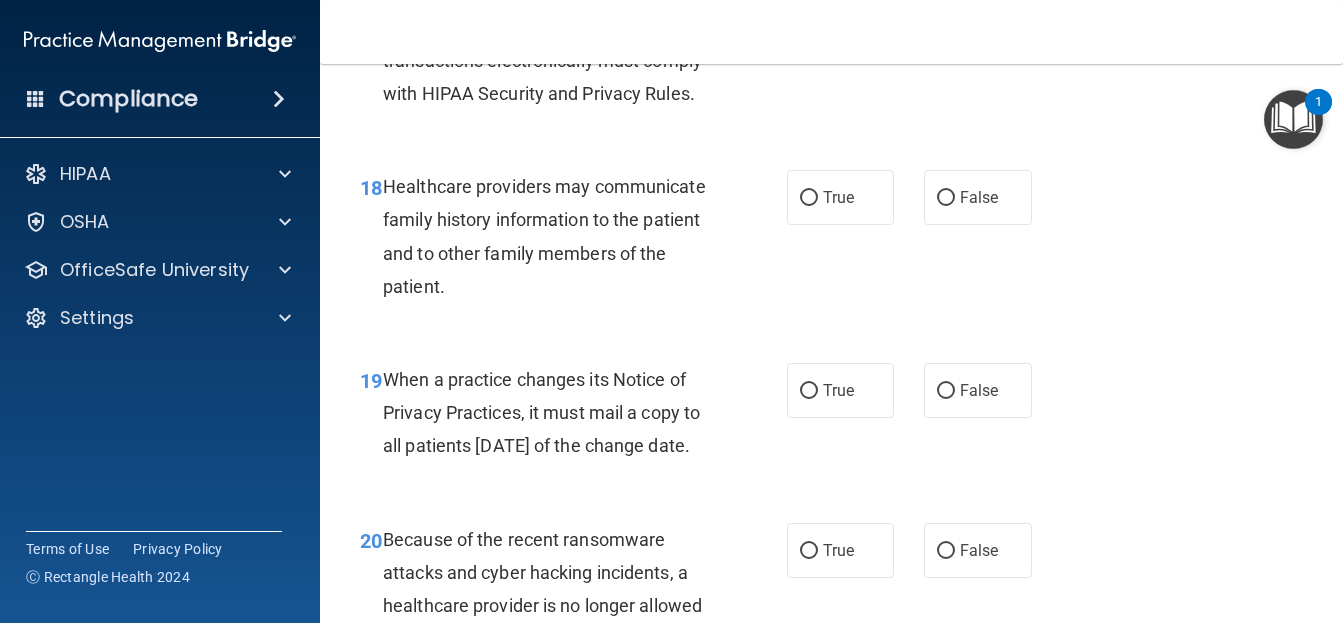 click on "True" at bounding box center [809, 5] 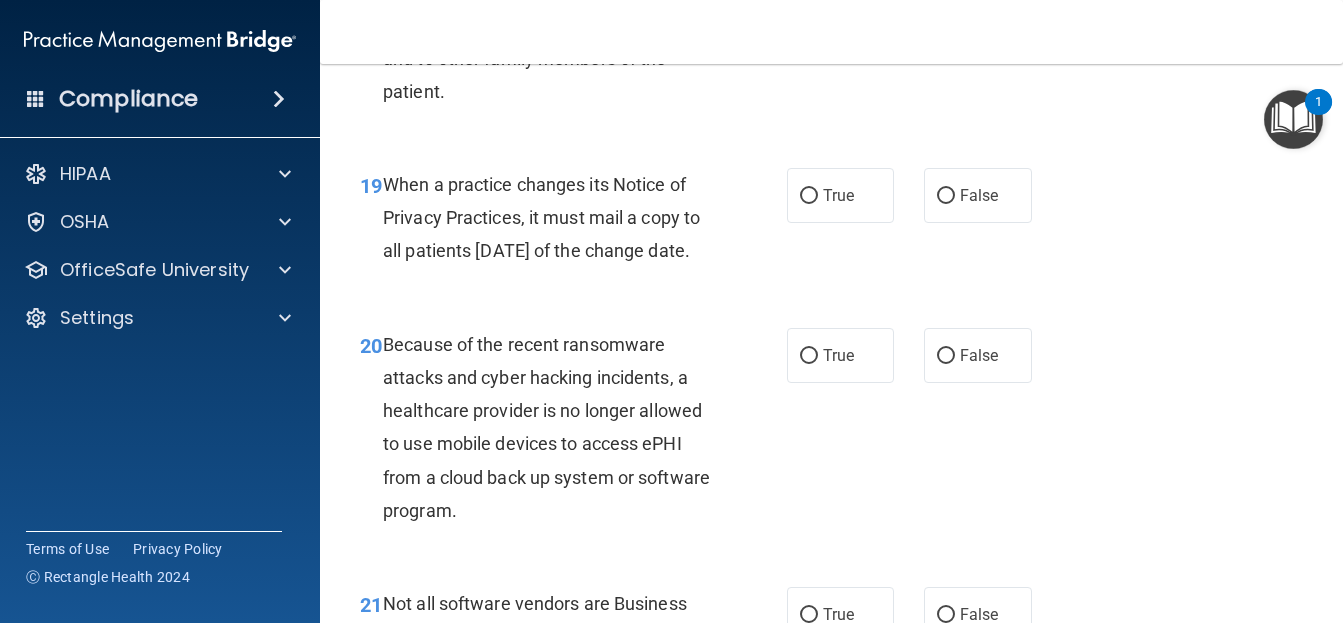 scroll, scrollTop: 3600, scrollLeft: 0, axis: vertical 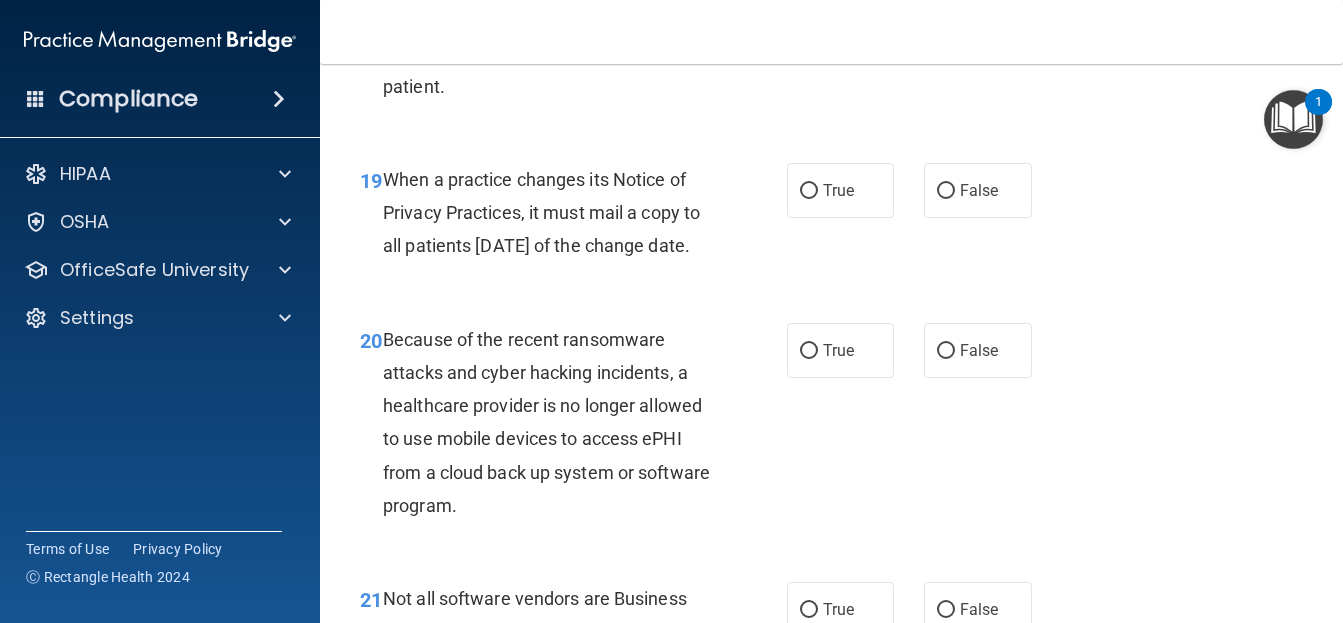 click on "True" at bounding box center (809, -2) 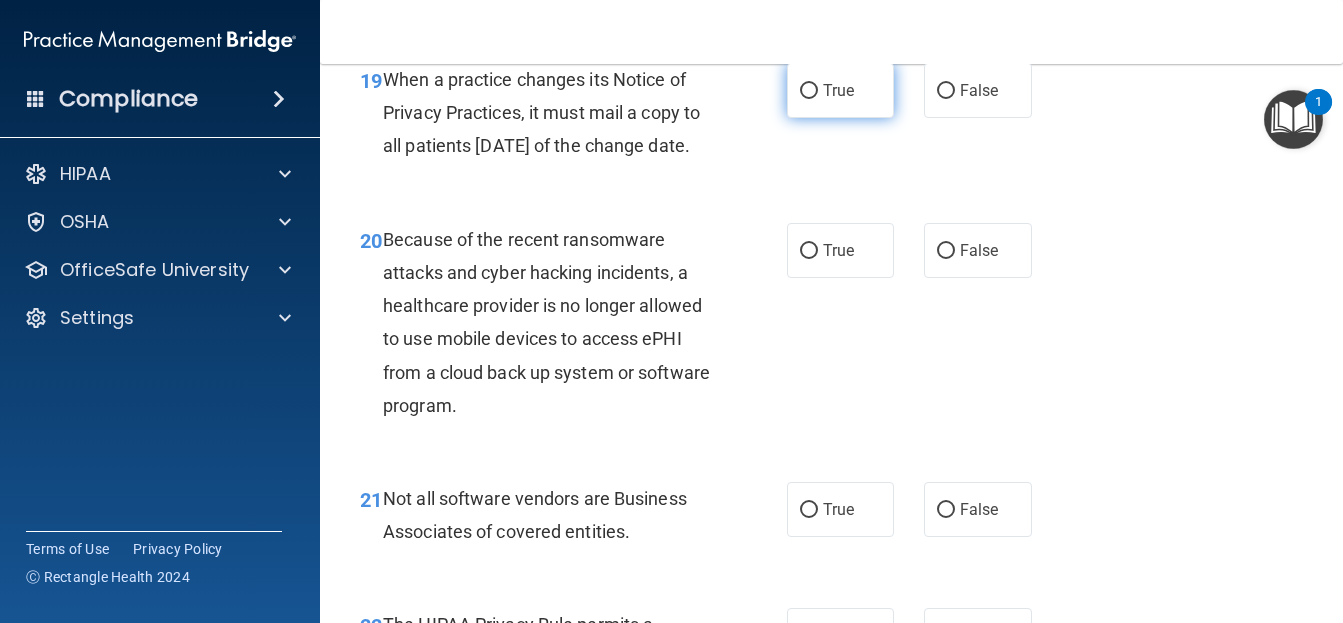 click on "True" at bounding box center [809, 91] 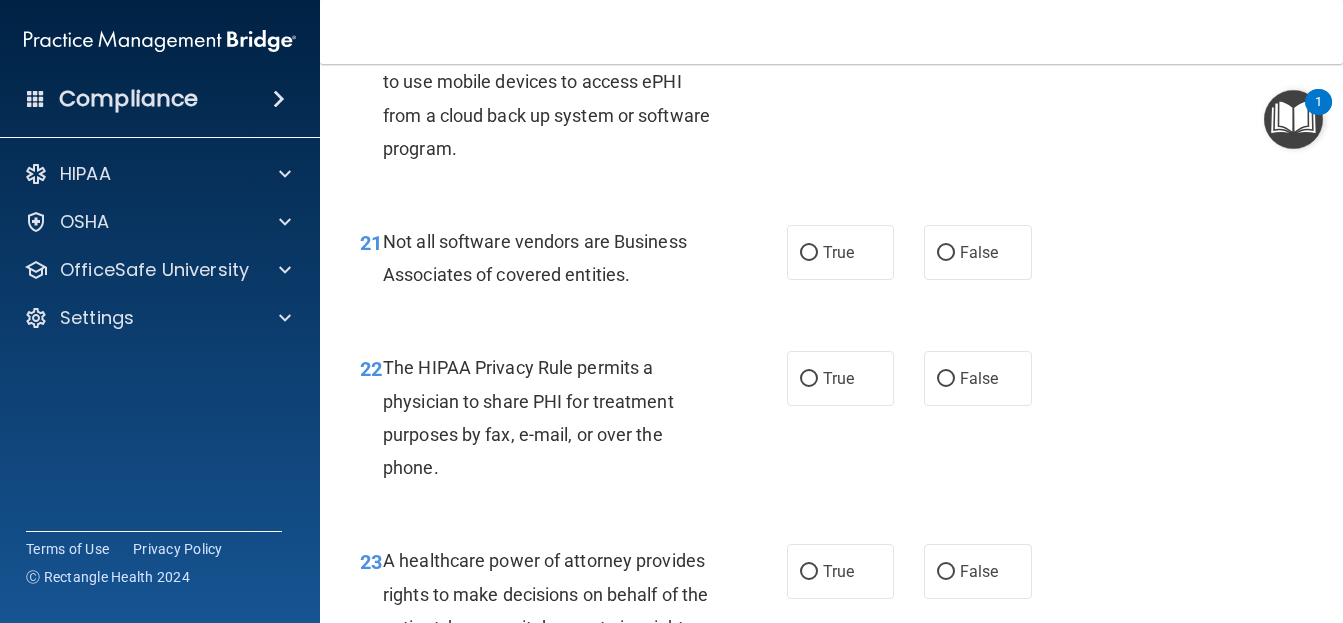 scroll, scrollTop: 4000, scrollLeft: 0, axis: vertical 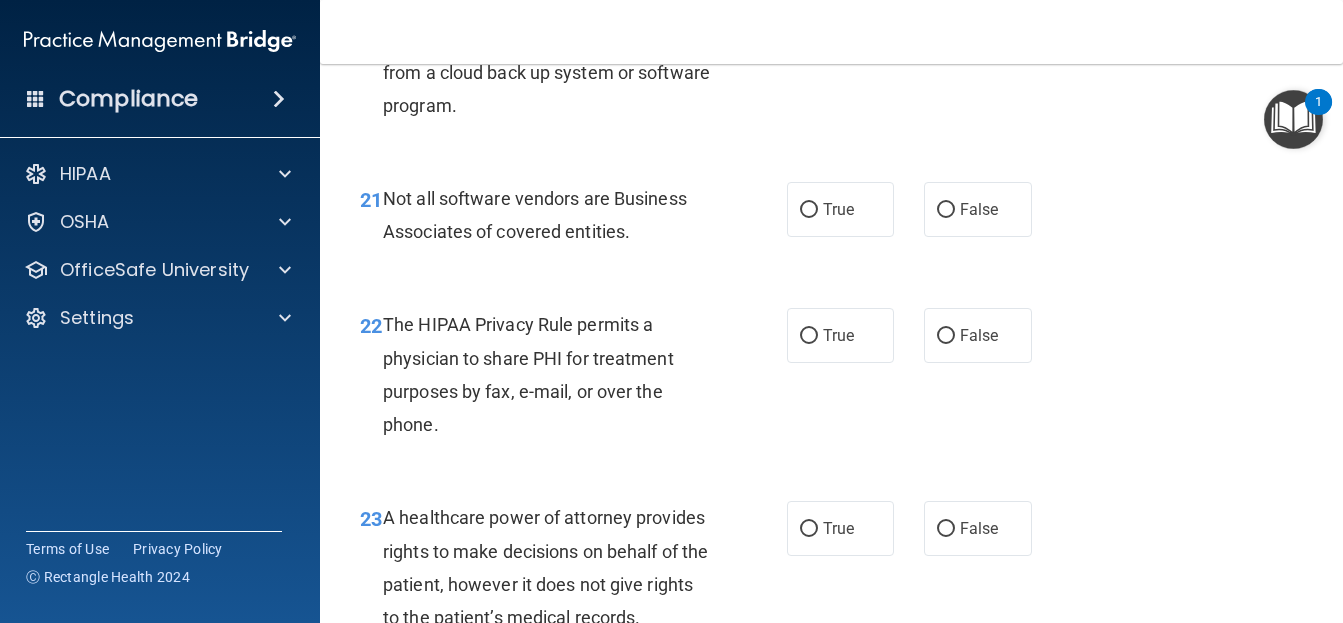 click on "True" at bounding box center [809, -49] 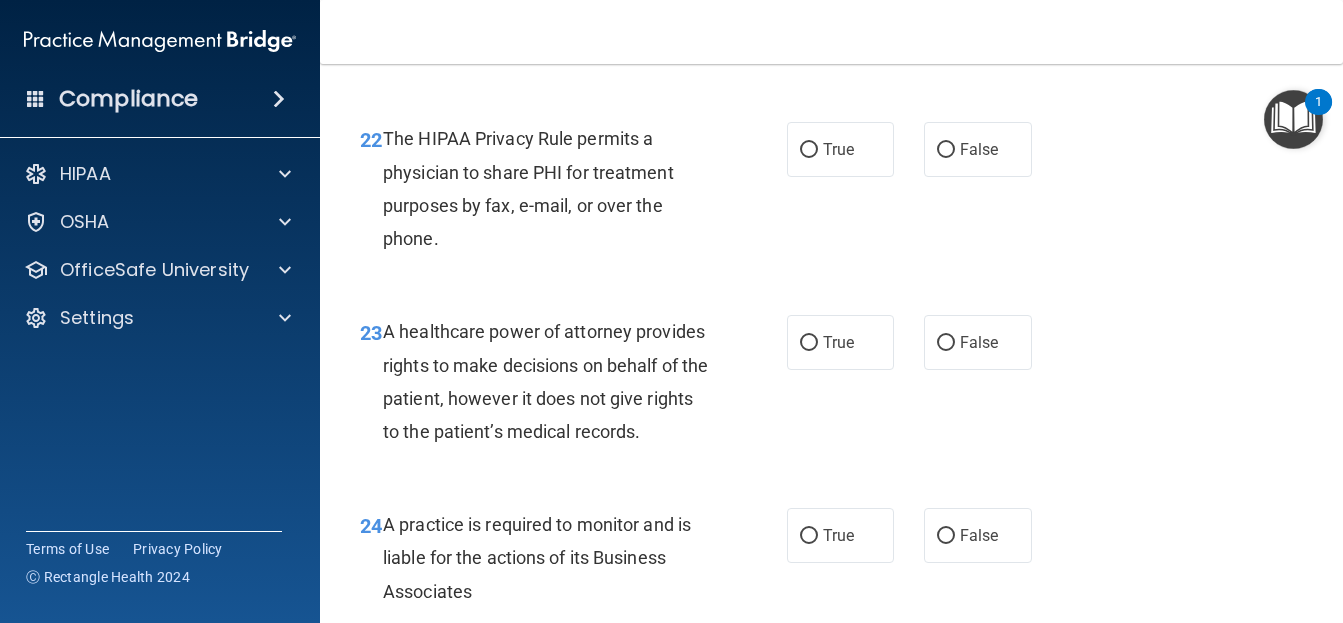 scroll, scrollTop: 4200, scrollLeft: 0, axis: vertical 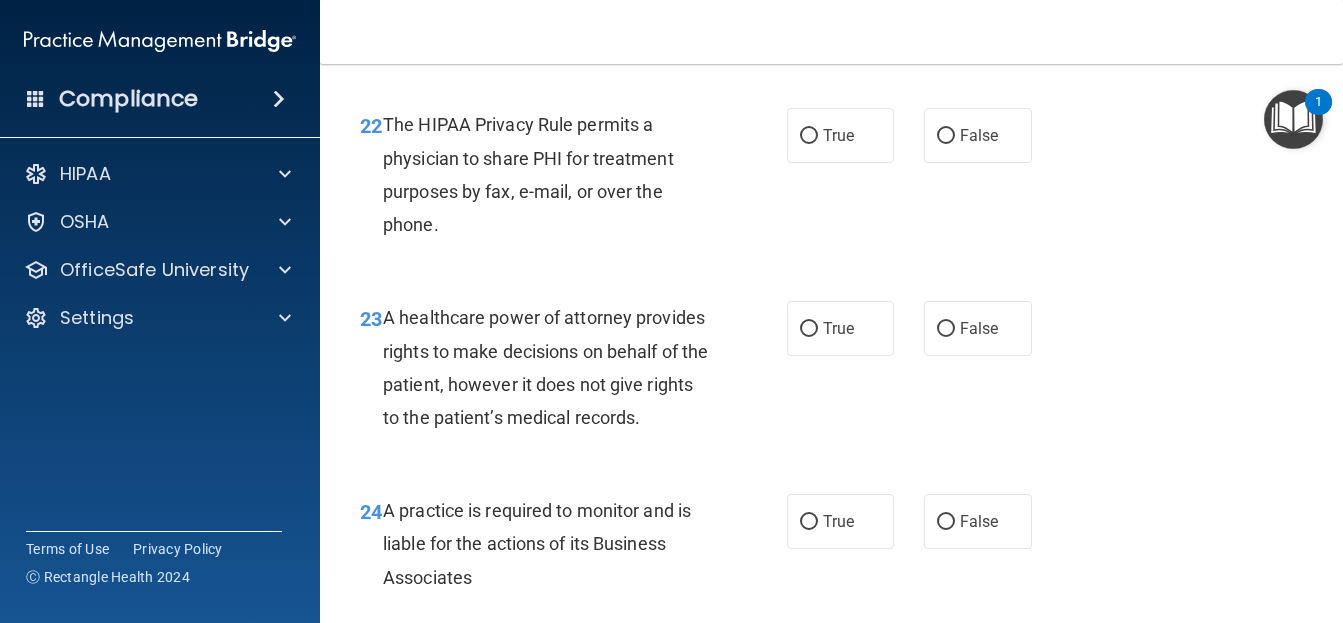 click on "True" at bounding box center (809, 10) 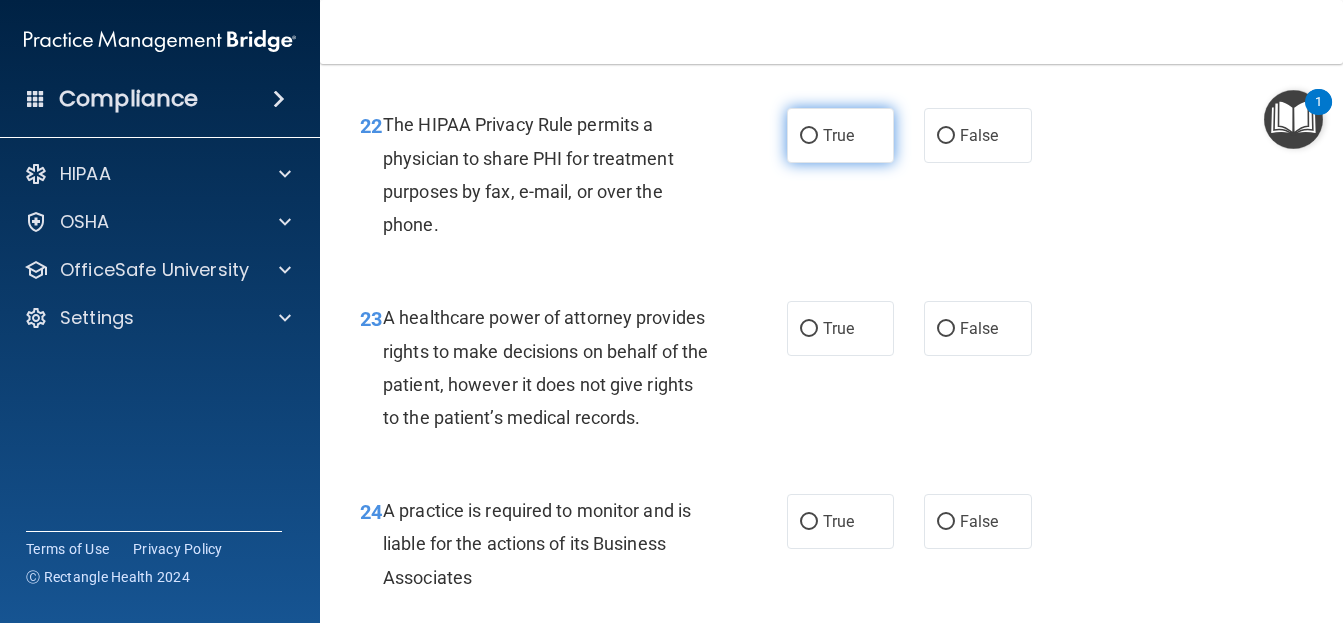 click on "True" at bounding box center (809, 136) 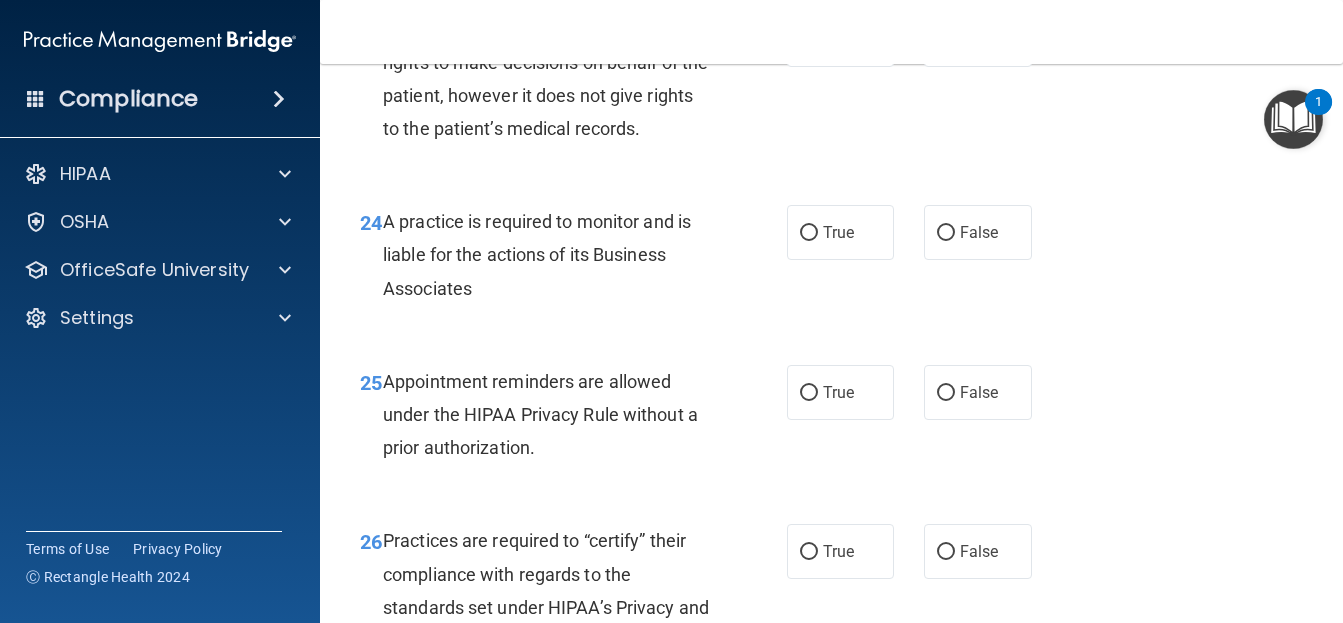 scroll, scrollTop: 4500, scrollLeft: 0, axis: vertical 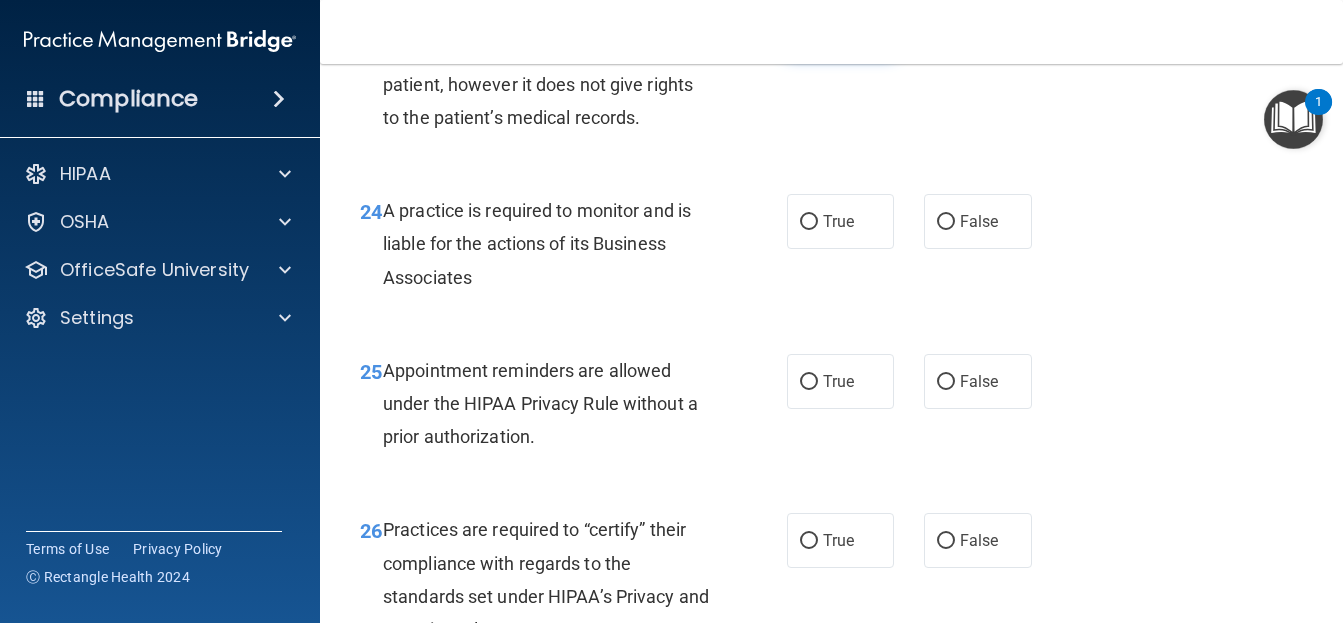 click on "True" at bounding box center [809, 29] 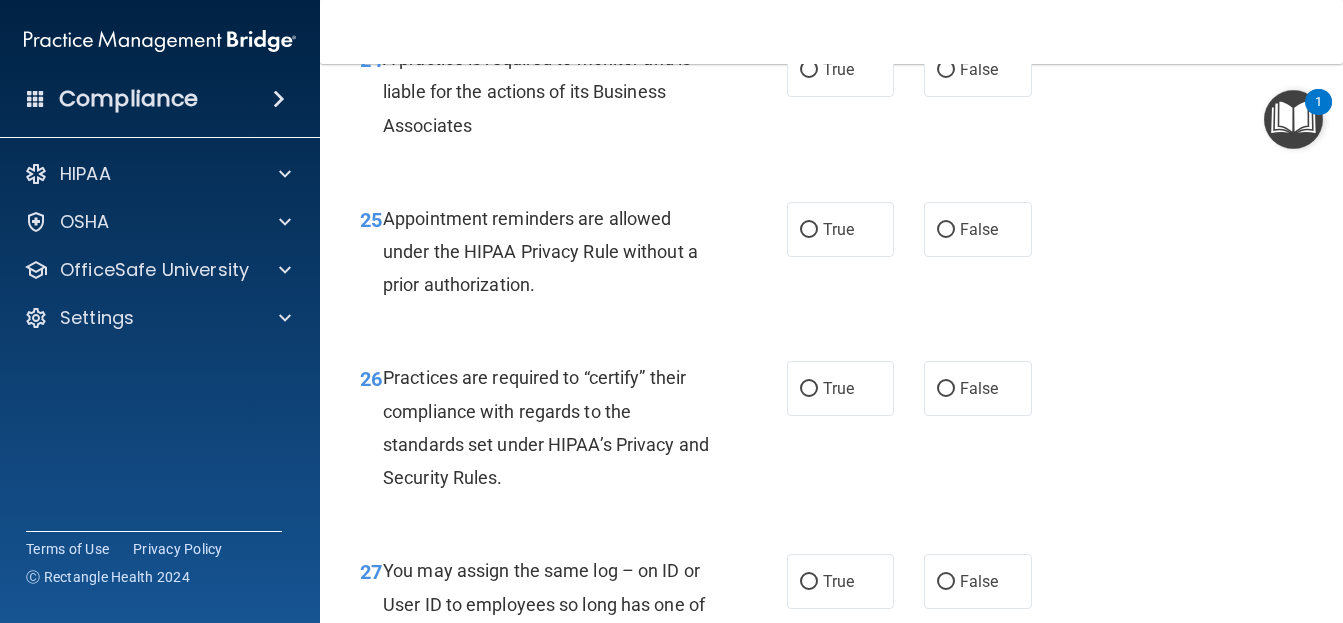 scroll, scrollTop: 4700, scrollLeft: 0, axis: vertical 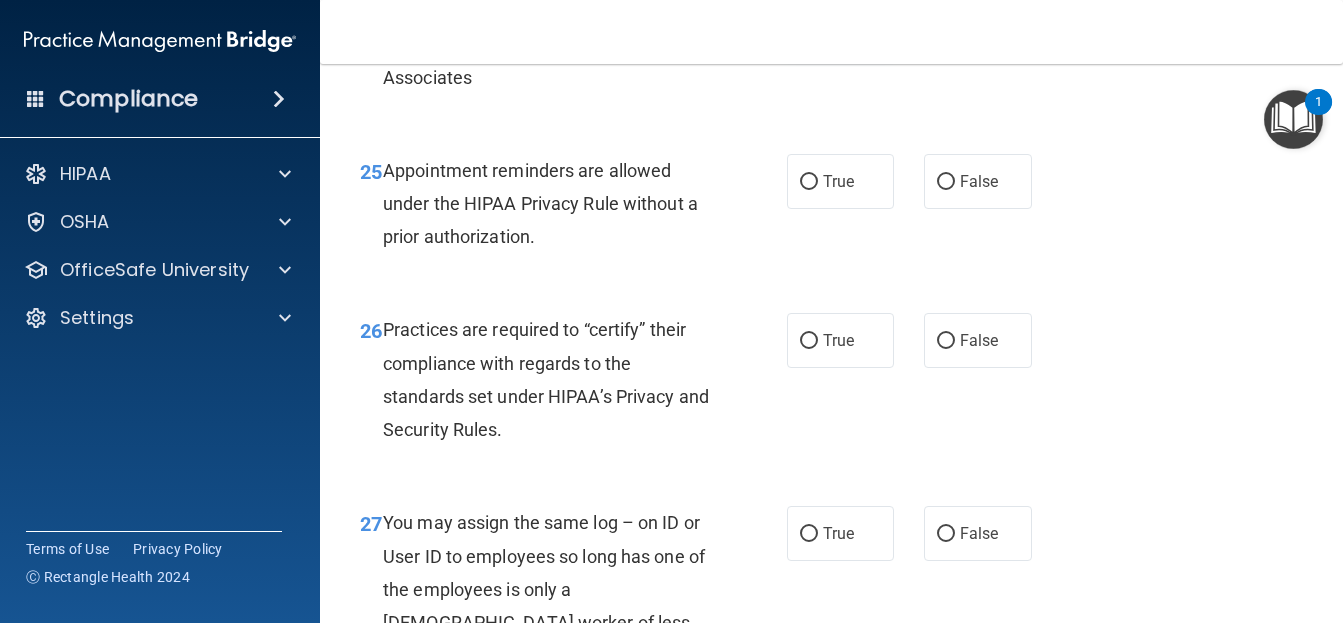 click on "True" at bounding box center [809, 22] 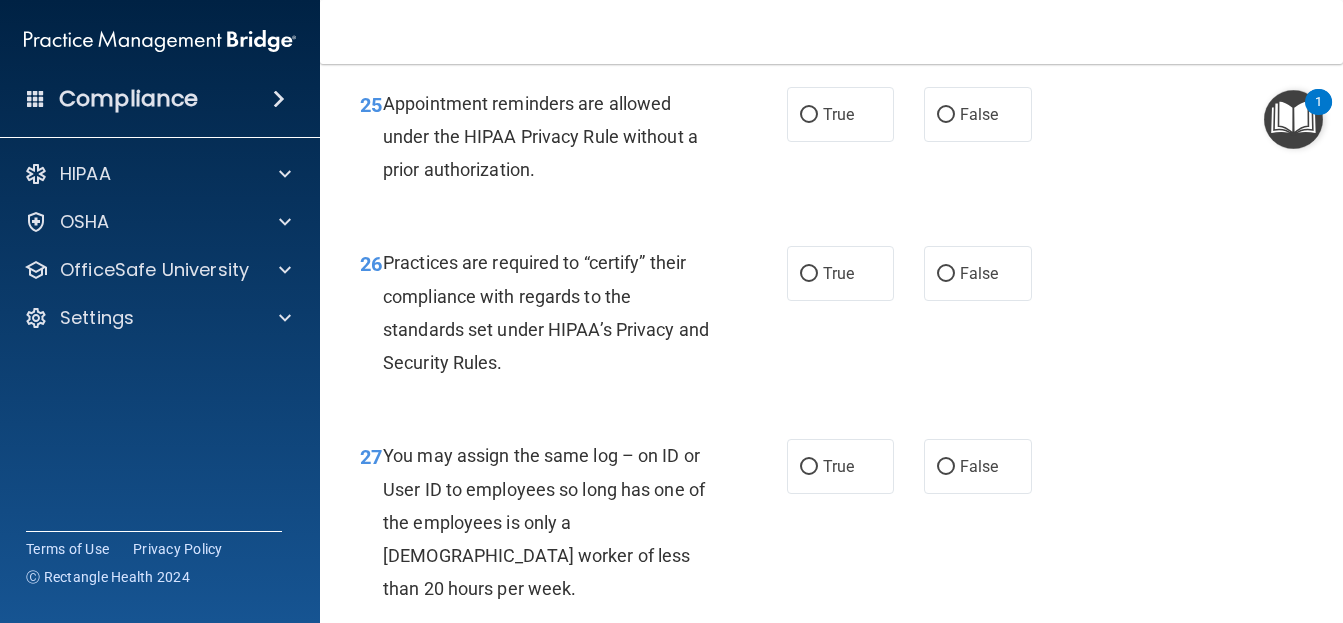scroll, scrollTop: 4800, scrollLeft: 0, axis: vertical 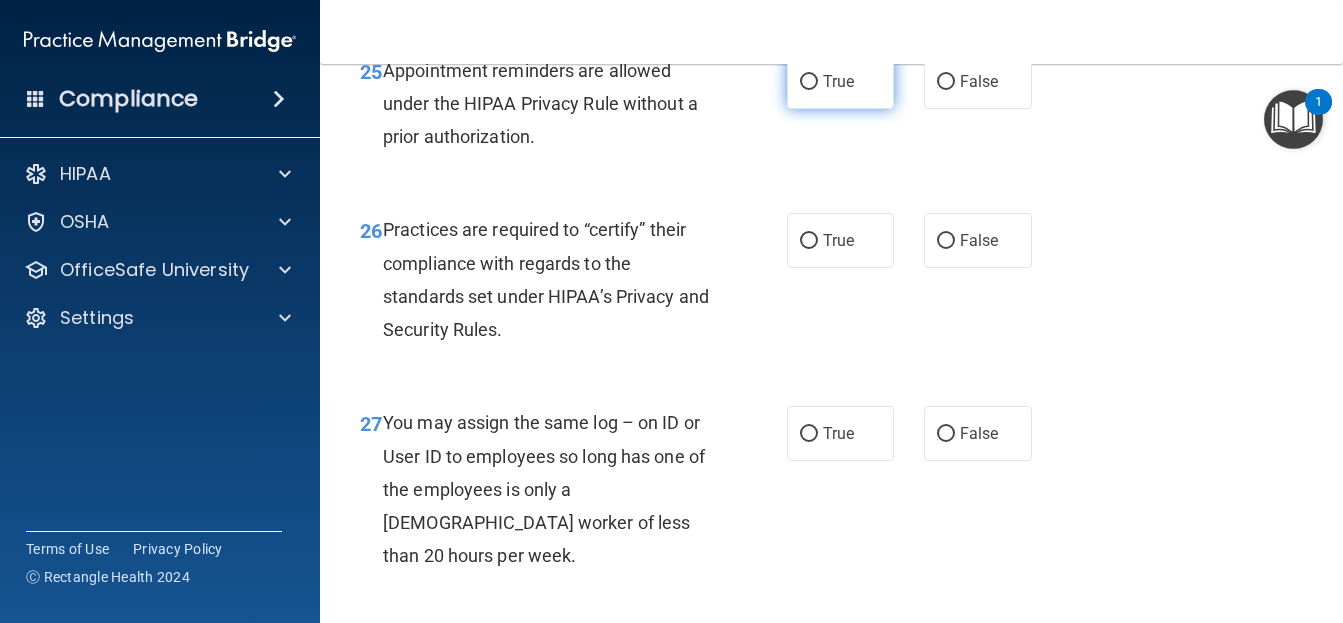 click on "True" at bounding box center (809, 82) 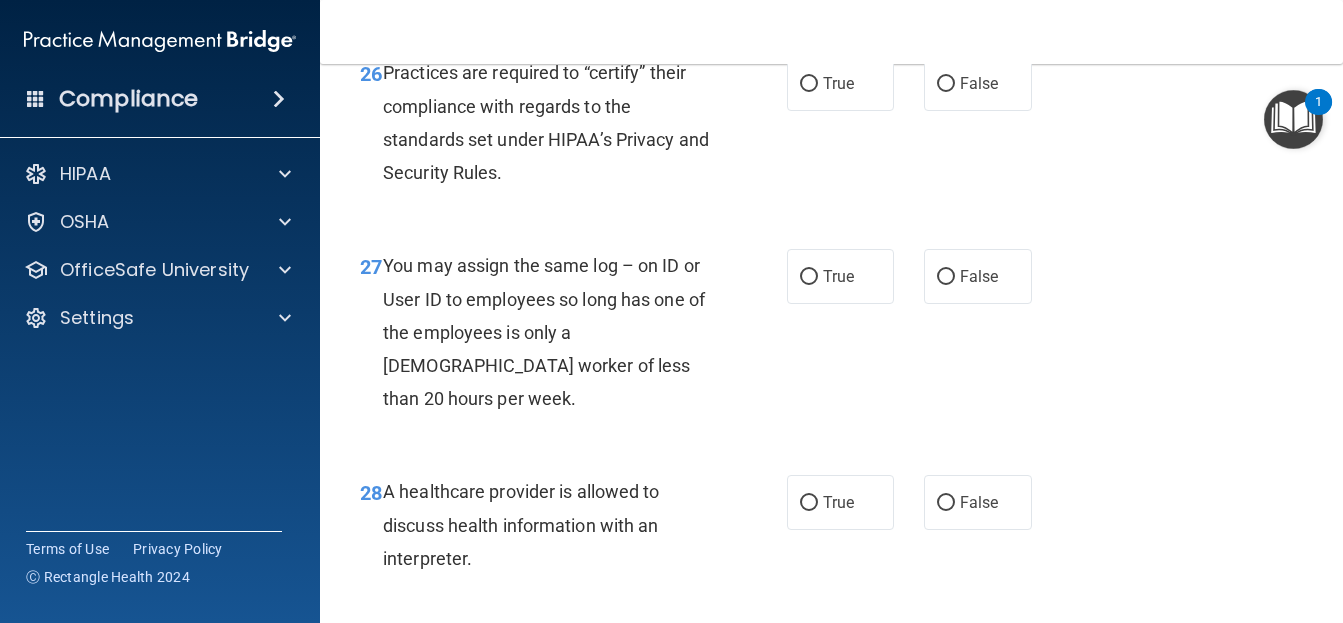scroll, scrollTop: 5000, scrollLeft: 0, axis: vertical 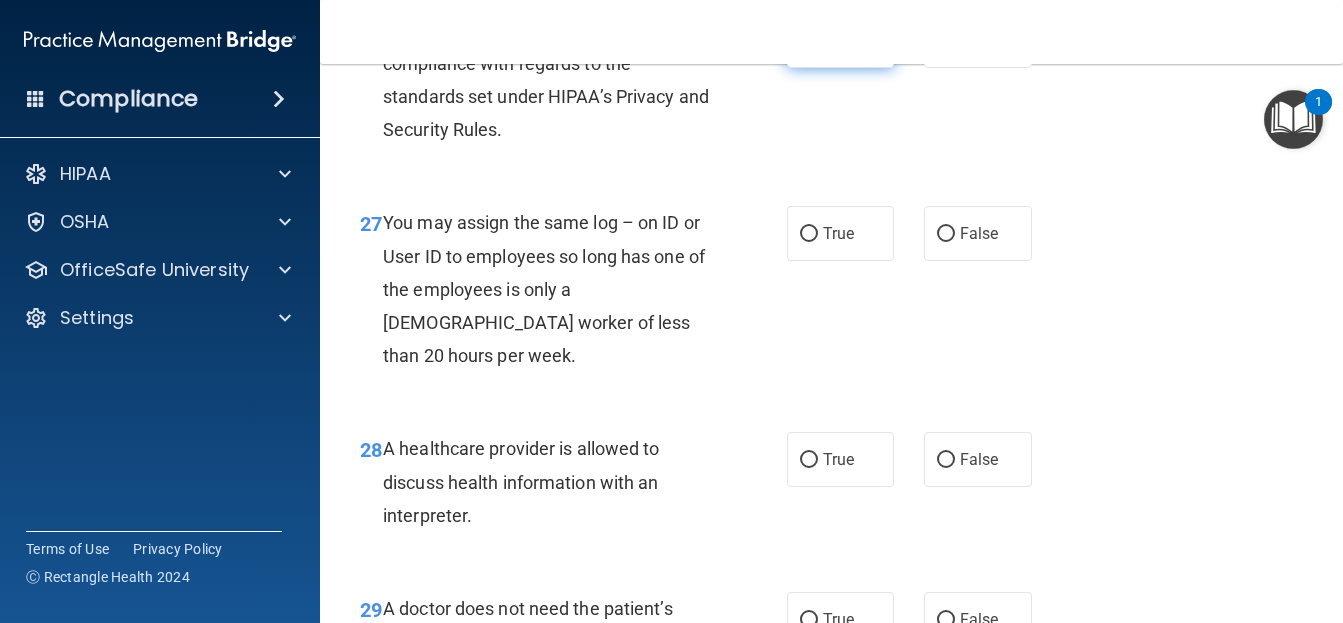 click on "True" at bounding box center [809, 41] 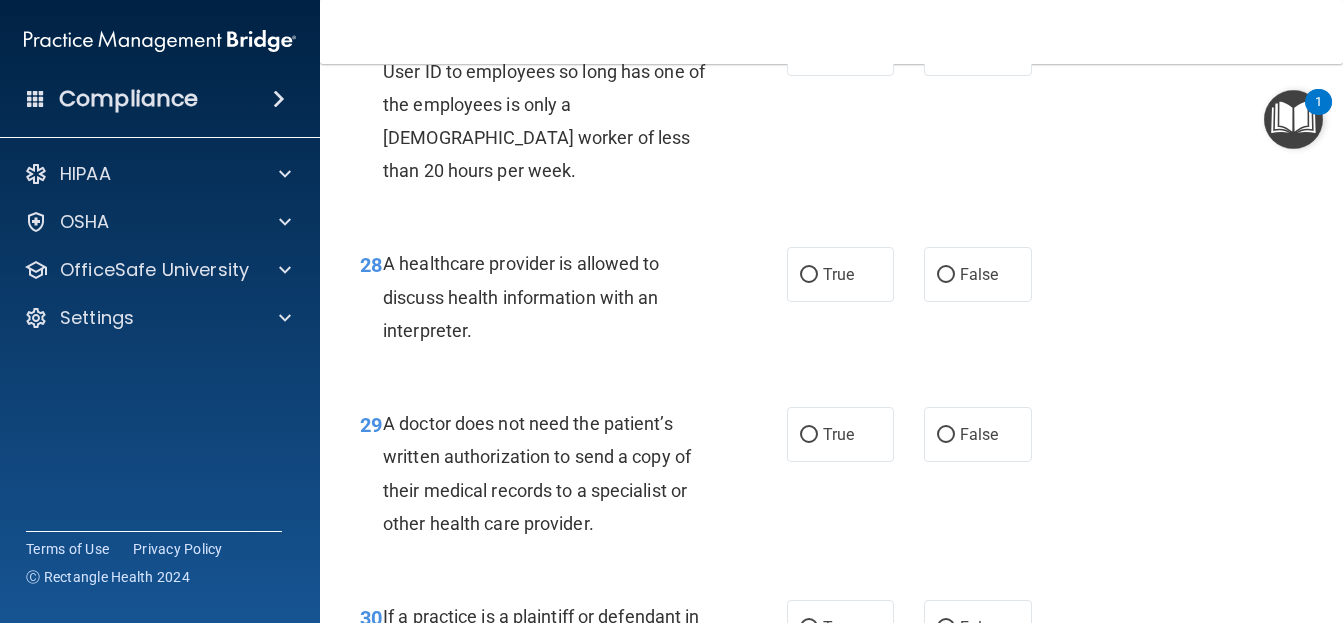 scroll, scrollTop: 5300, scrollLeft: 0, axis: vertical 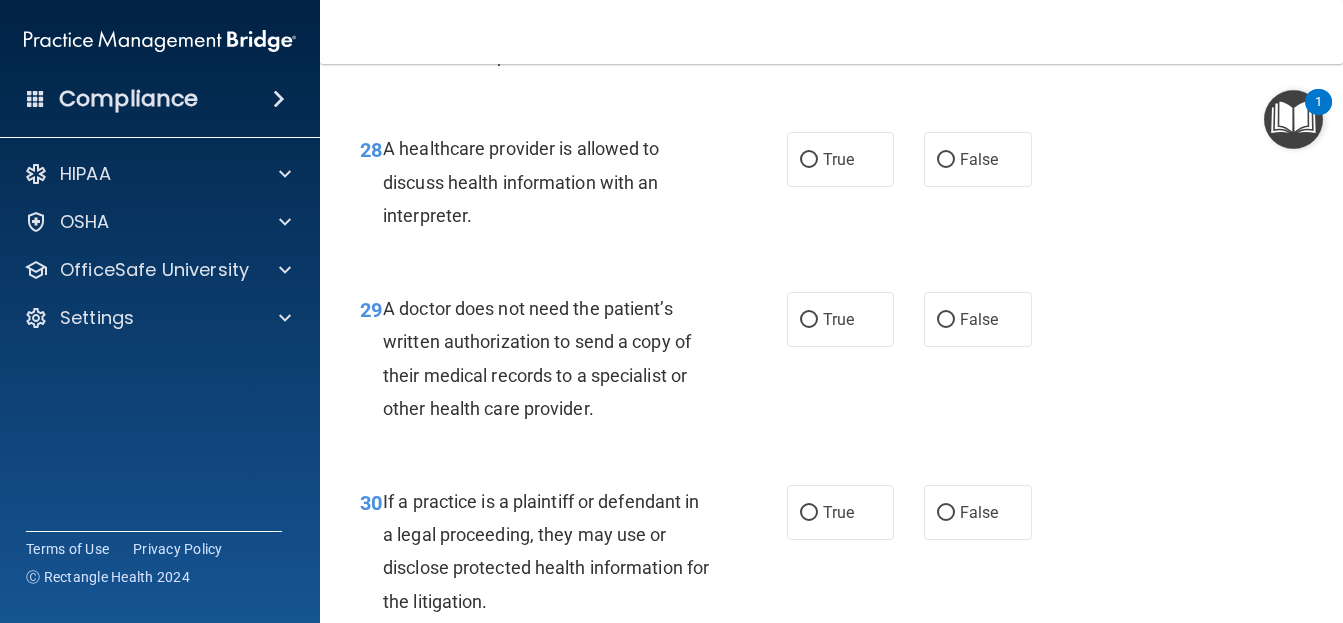 click on "False" at bounding box center (946, -66) 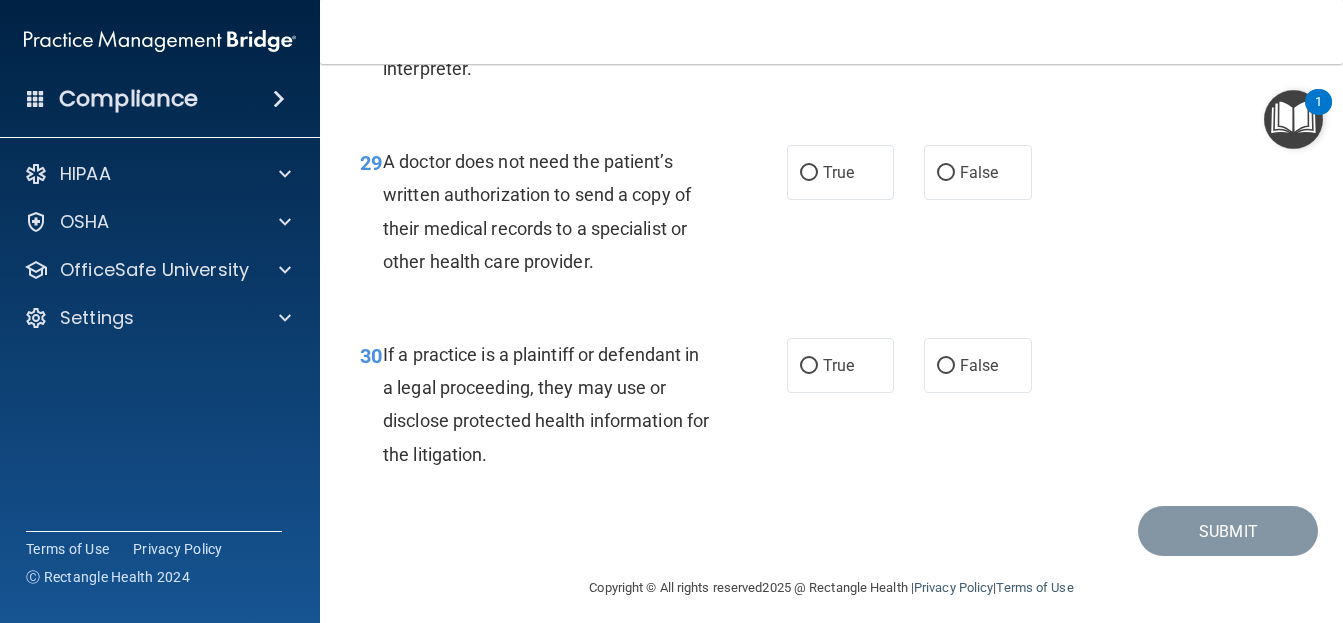 scroll, scrollTop: 5500, scrollLeft: 0, axis: vertical 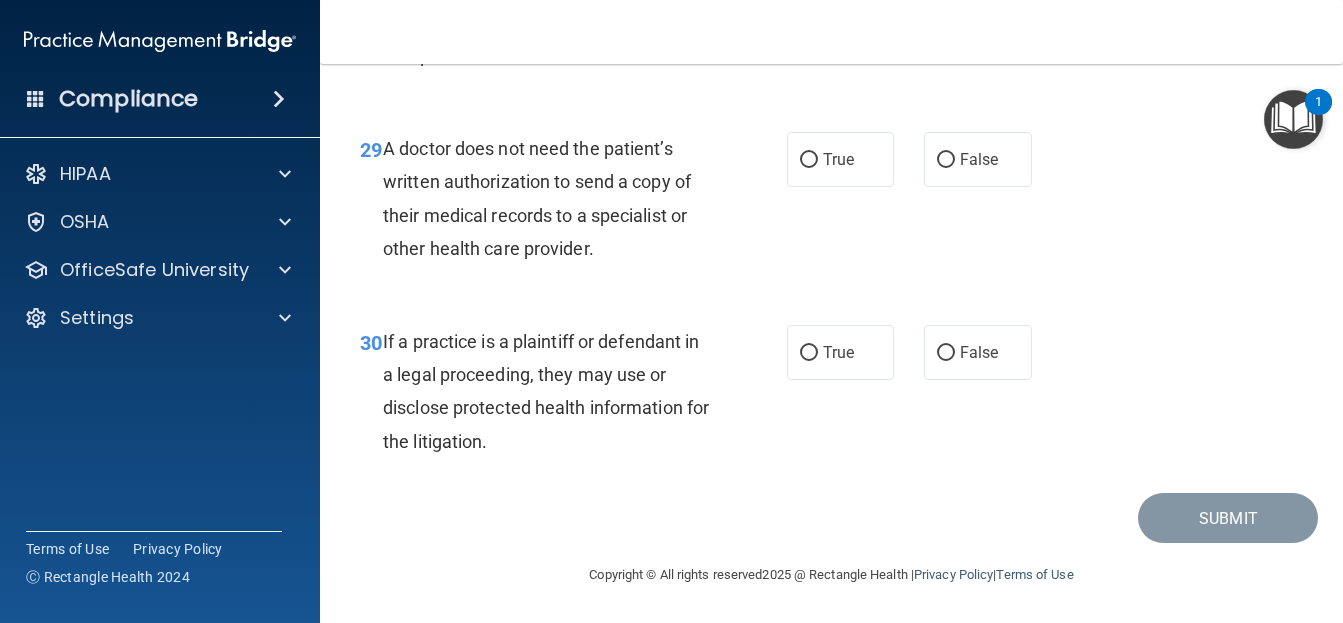 click on "False" at bounding box center (946, 0) 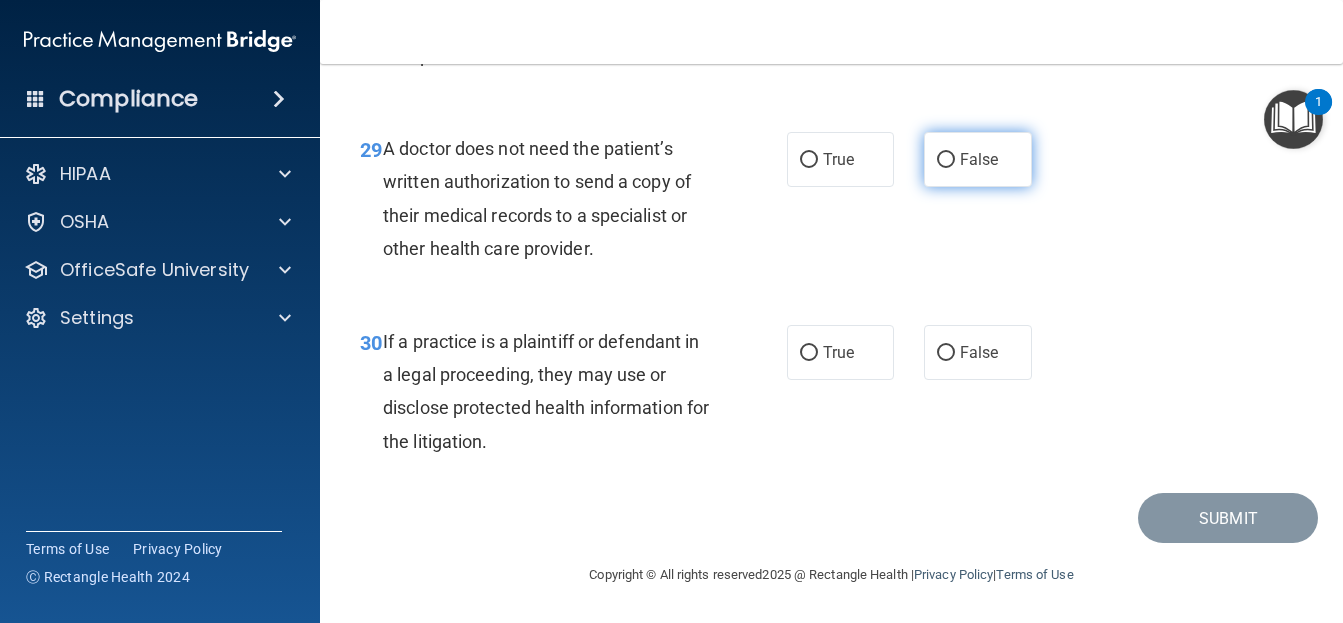 click on "False" at bounding box center [946, 160] 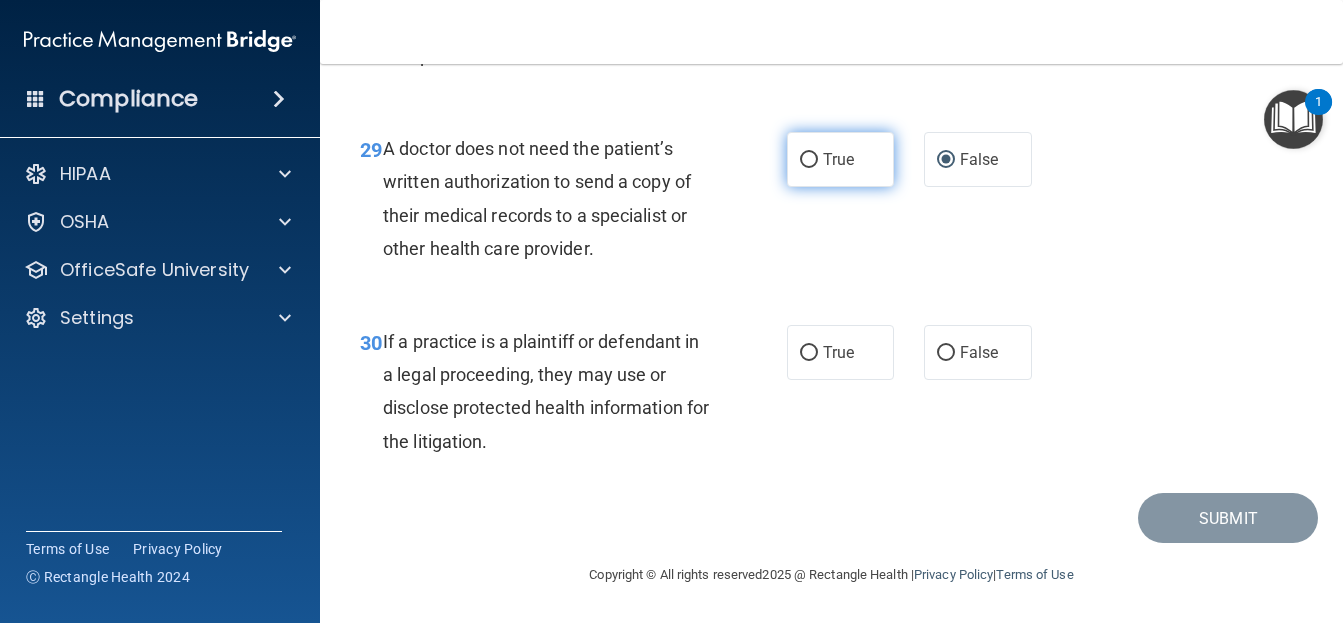 click on "True" at bounding box center [809, 160] 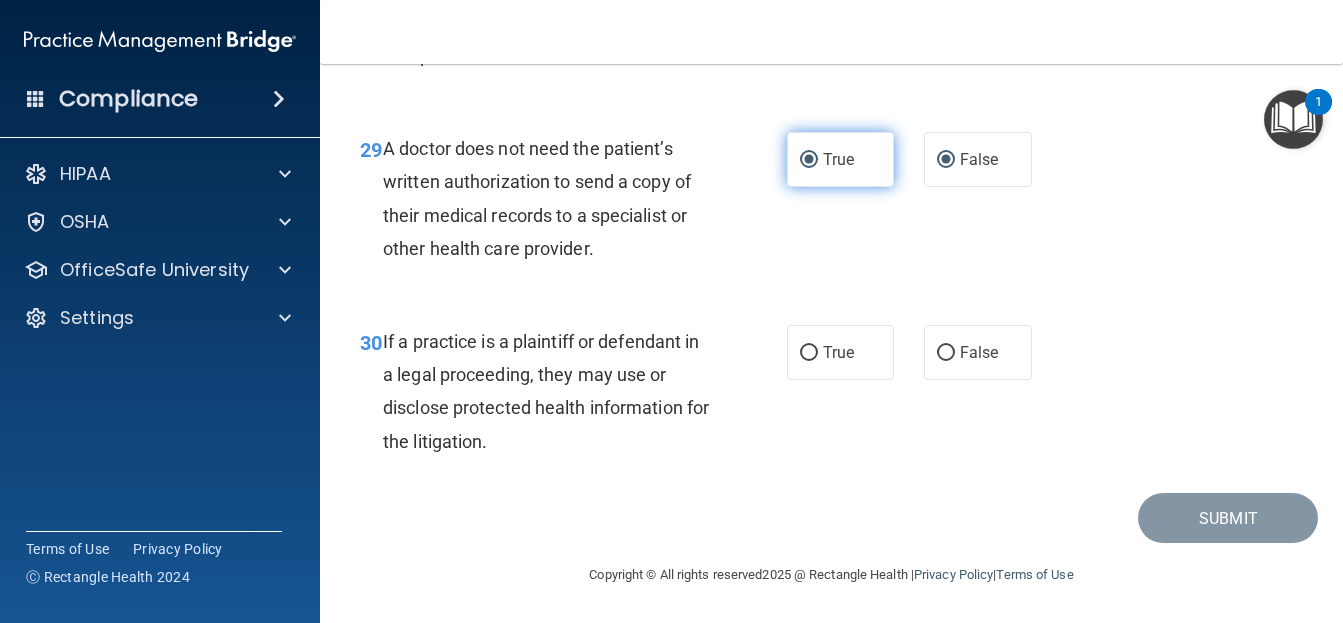radio on "false" 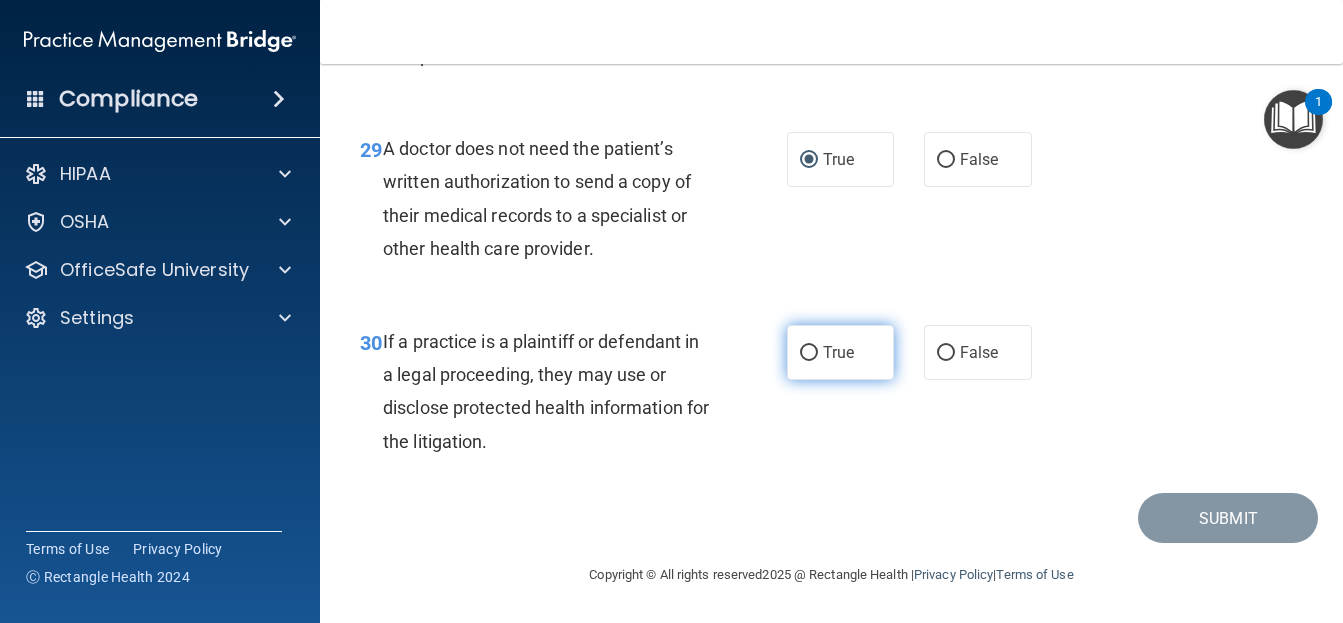 click on "True" at bounding box center [809, 353] 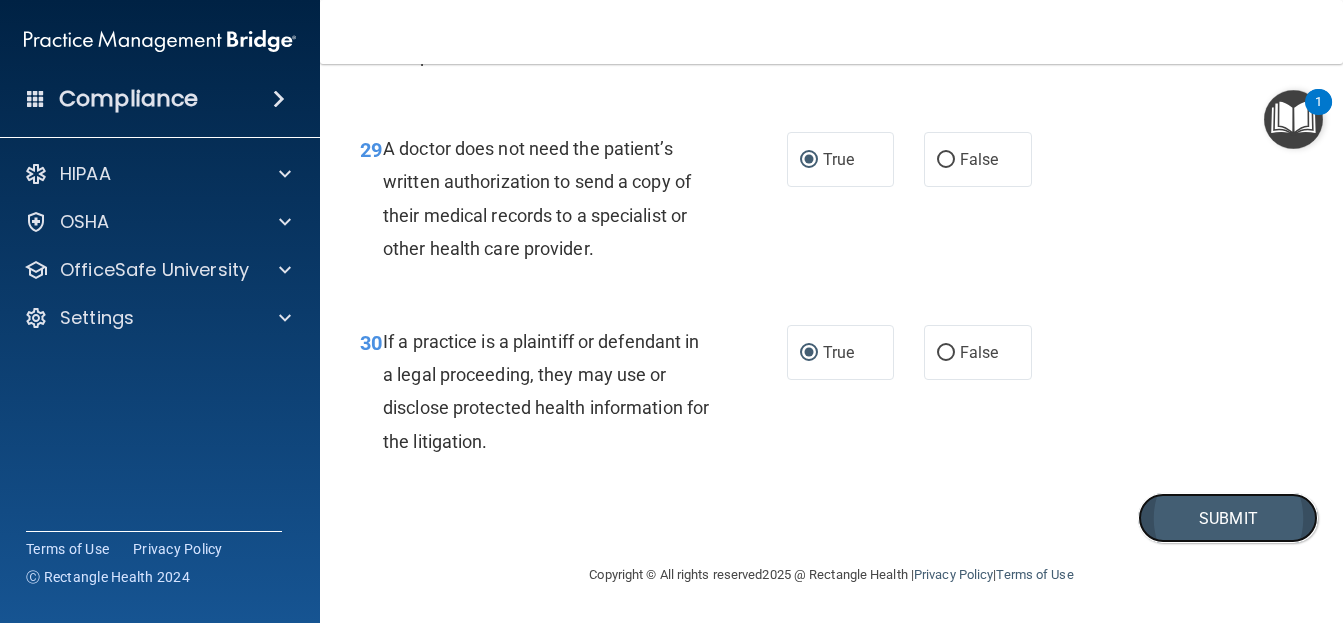 click on "Submit" at bounding box center [1228, 518] 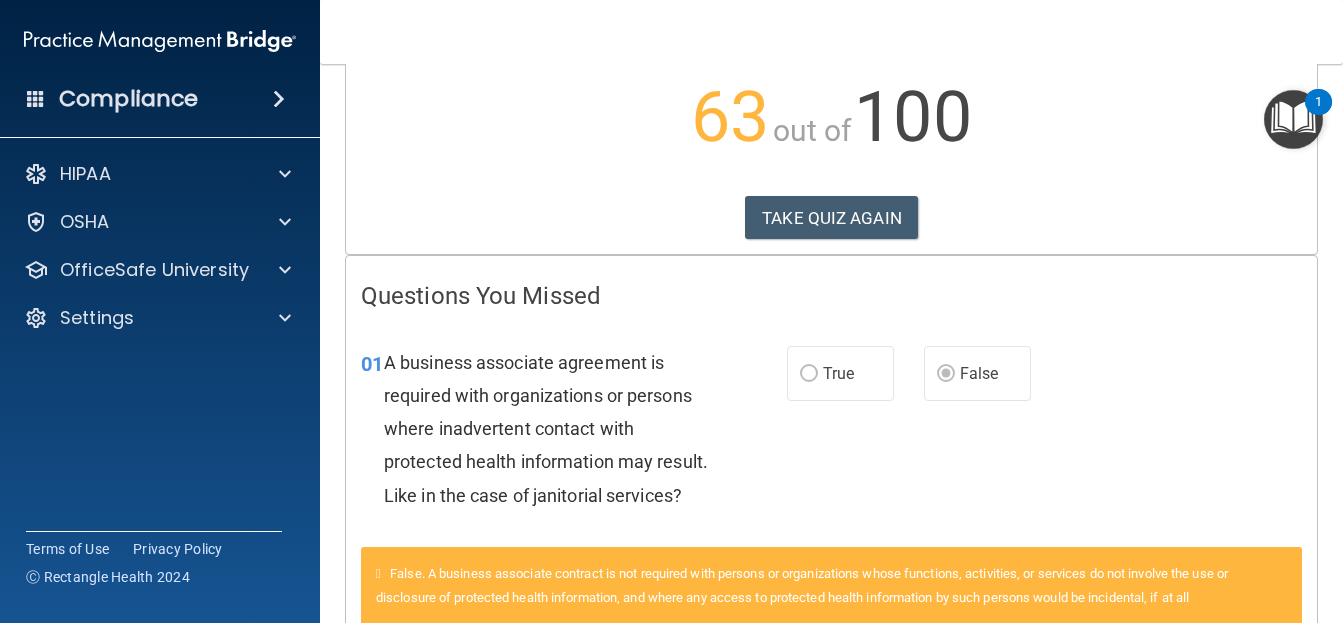 scroll, scrollTop: 0, scrollLeft: 0, axis: both 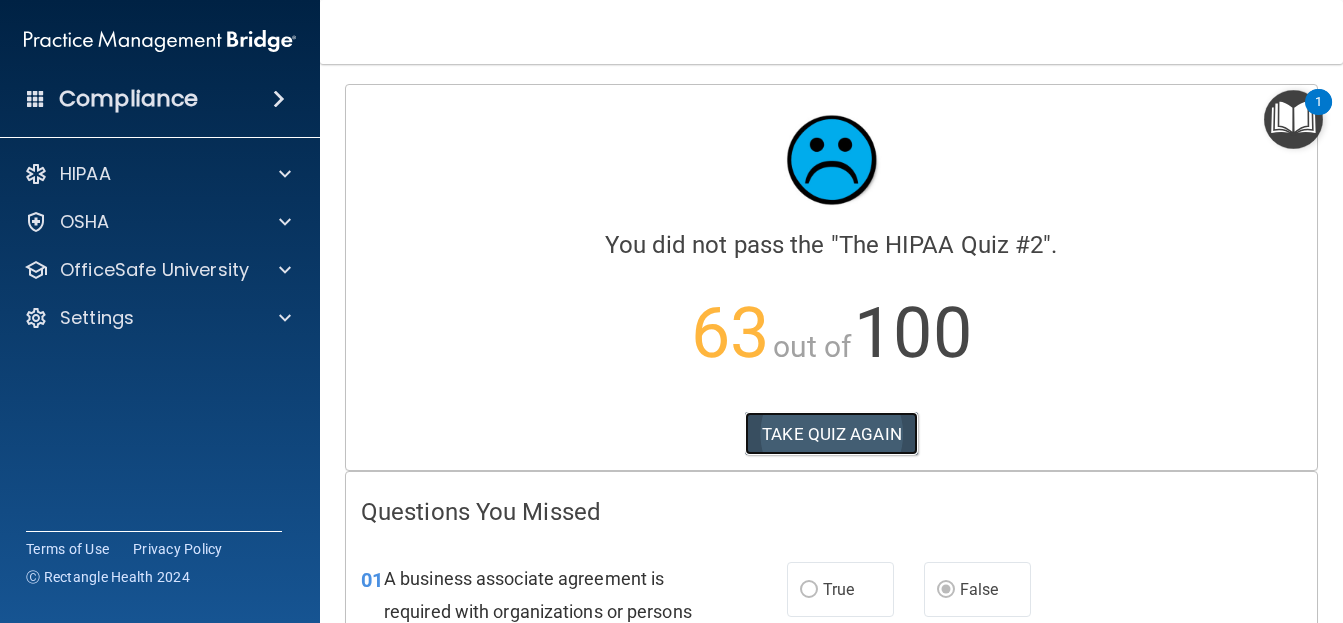 click on "TAKE QUIZ AGAIN" at bounding box center [831, 434] 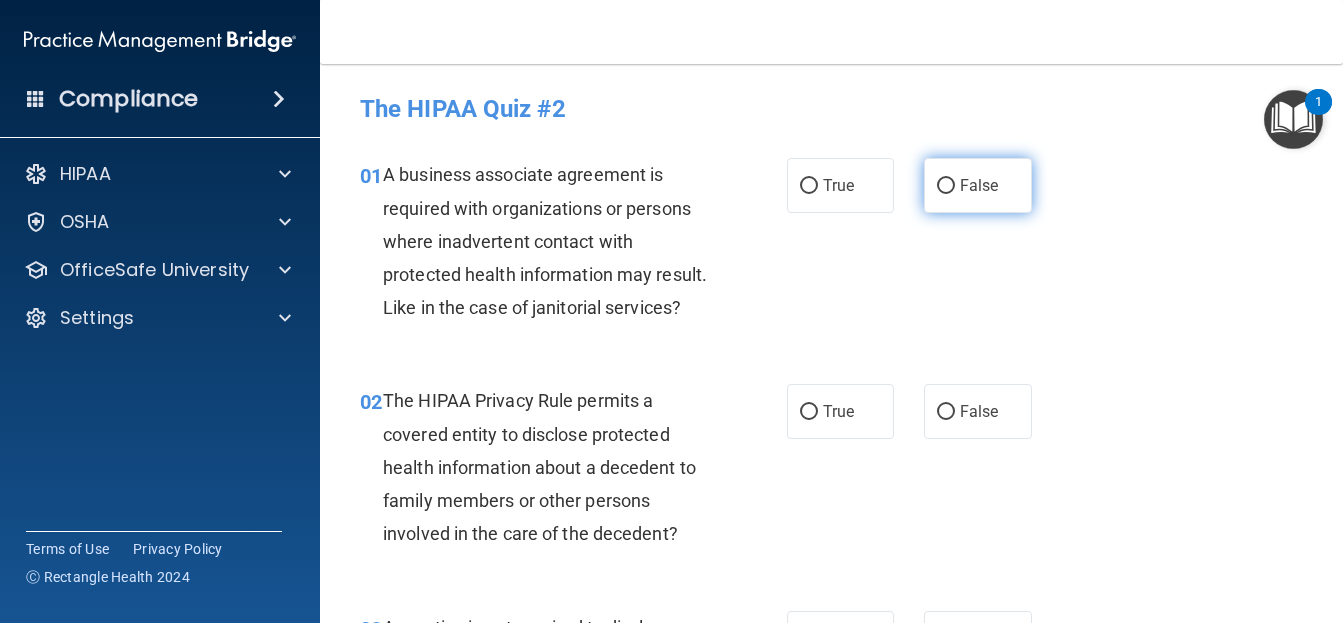 click on "False" at bounding box center (946, 186) 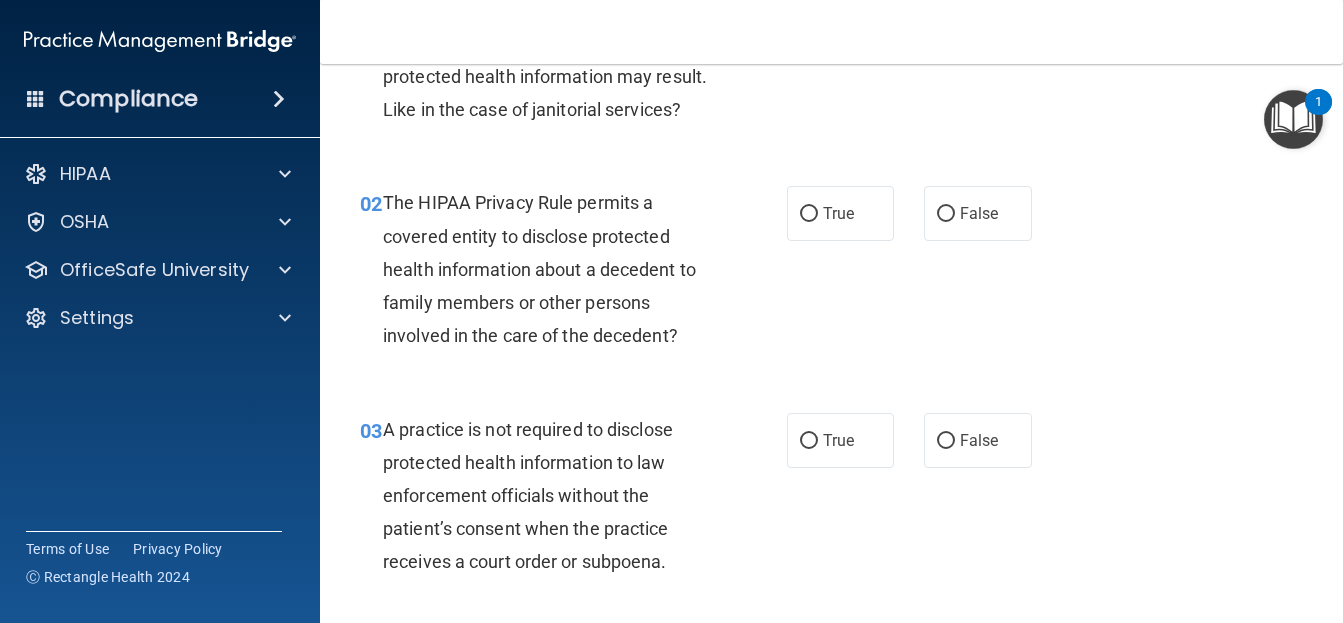 scroll, scrollTop: 200, scrollLeft: 0, axis: vertical 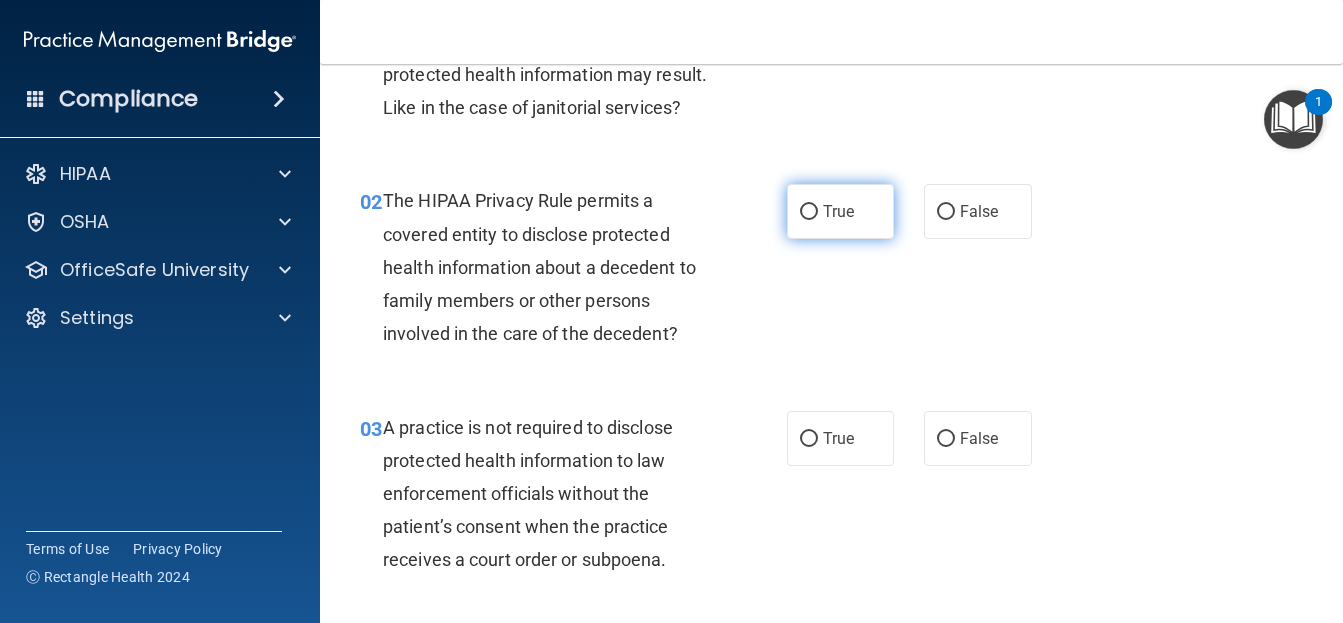 click on "True" at bounding box center [809, 212] 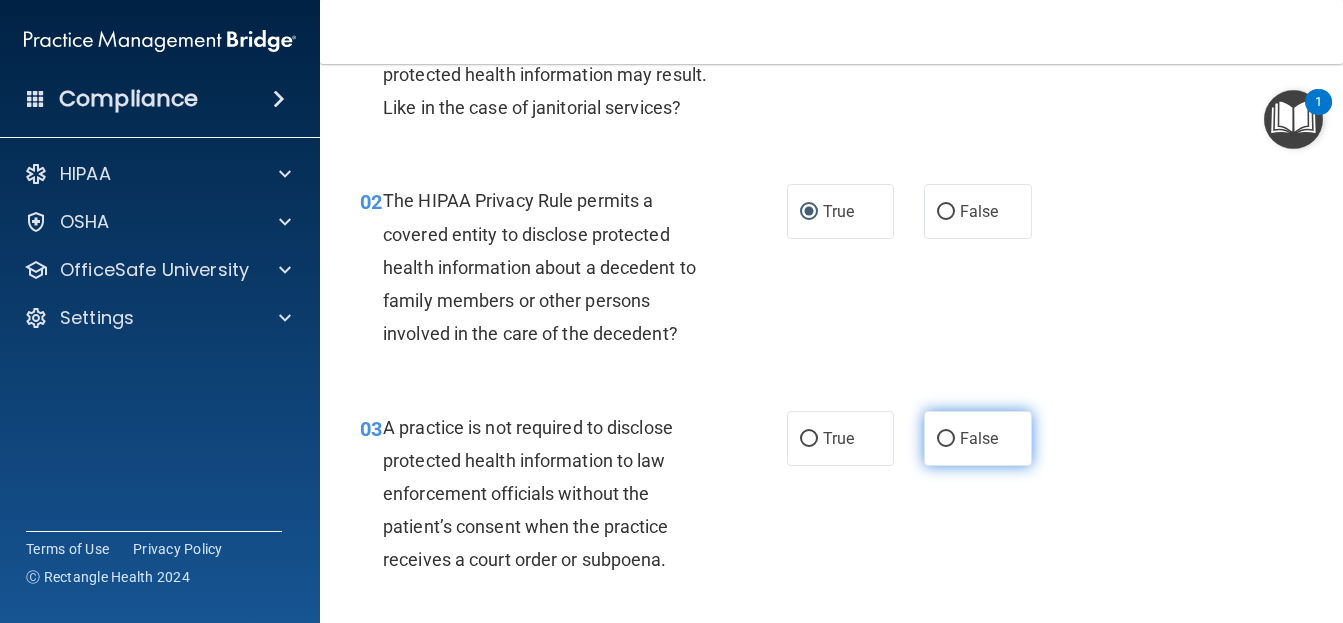 click on "False" at bounding box center [946, 439] 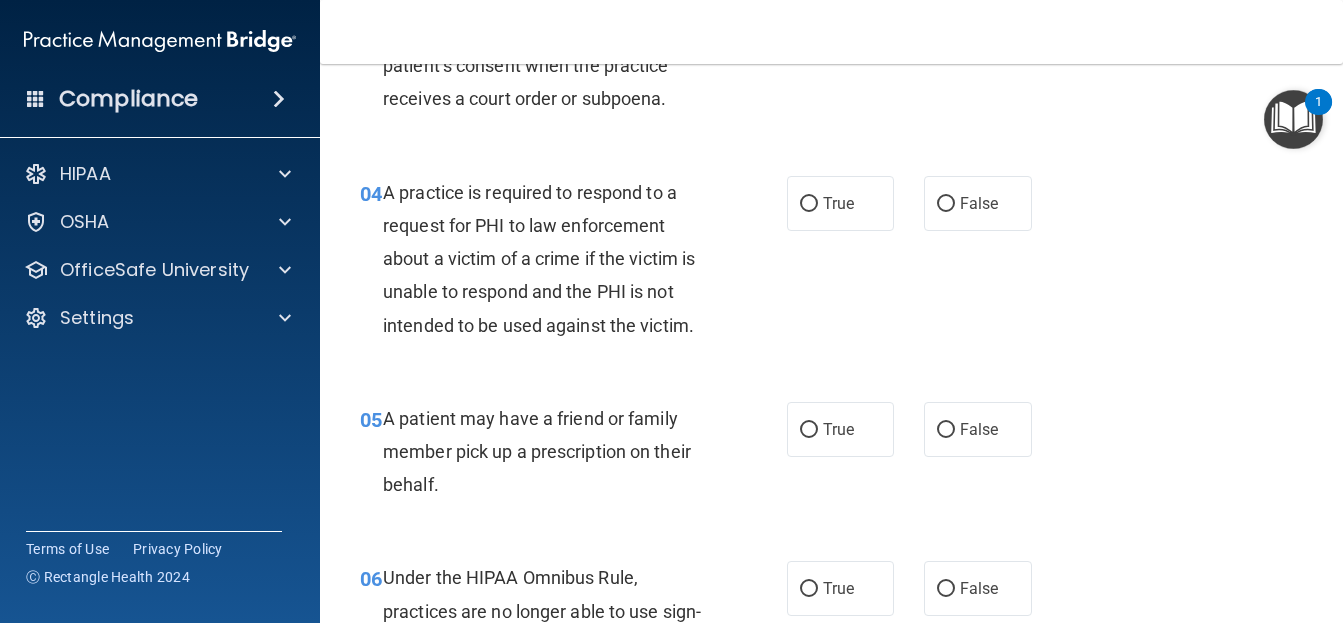 scroll, scrollTop: 700, scrollLeft: 0, axis: vertical 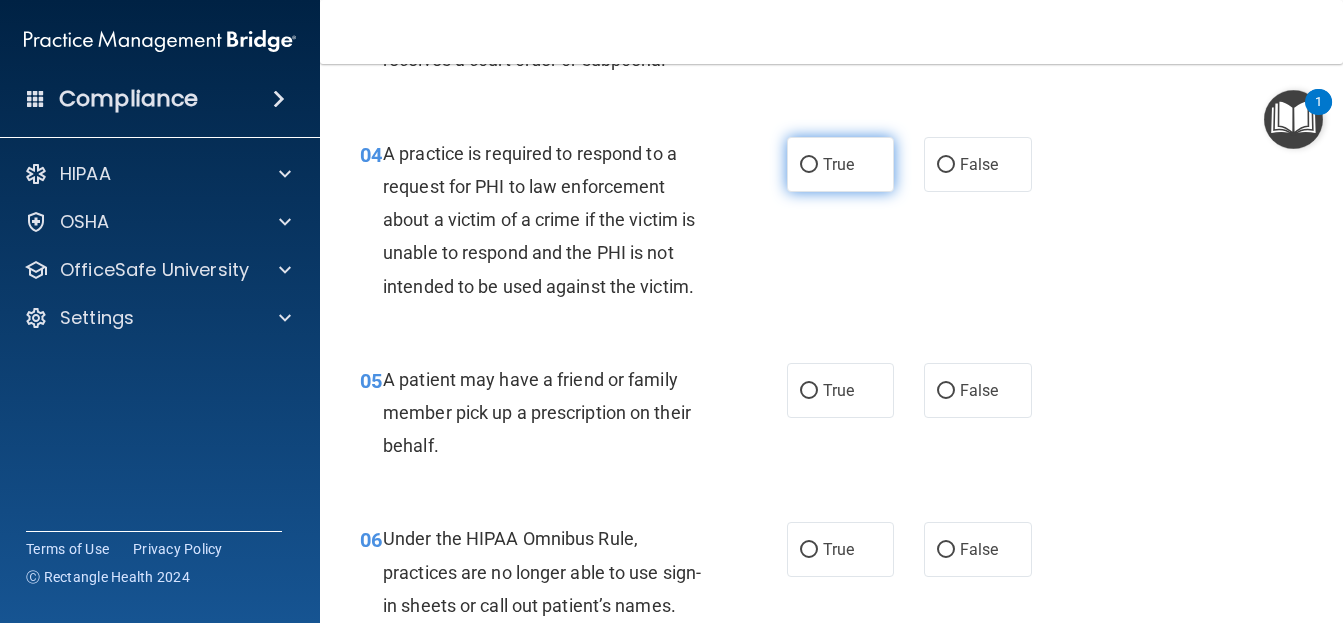click on "True" at bounding box center [809, 165] 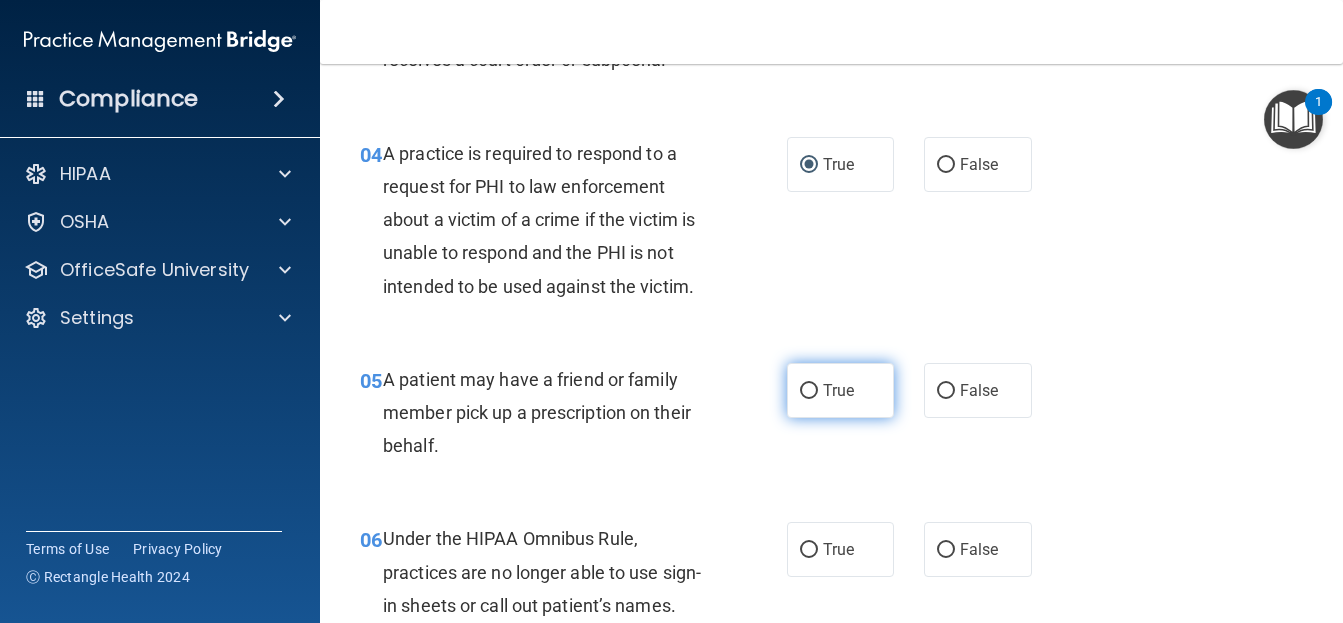 click on "True" at bounding box center (809, 391) 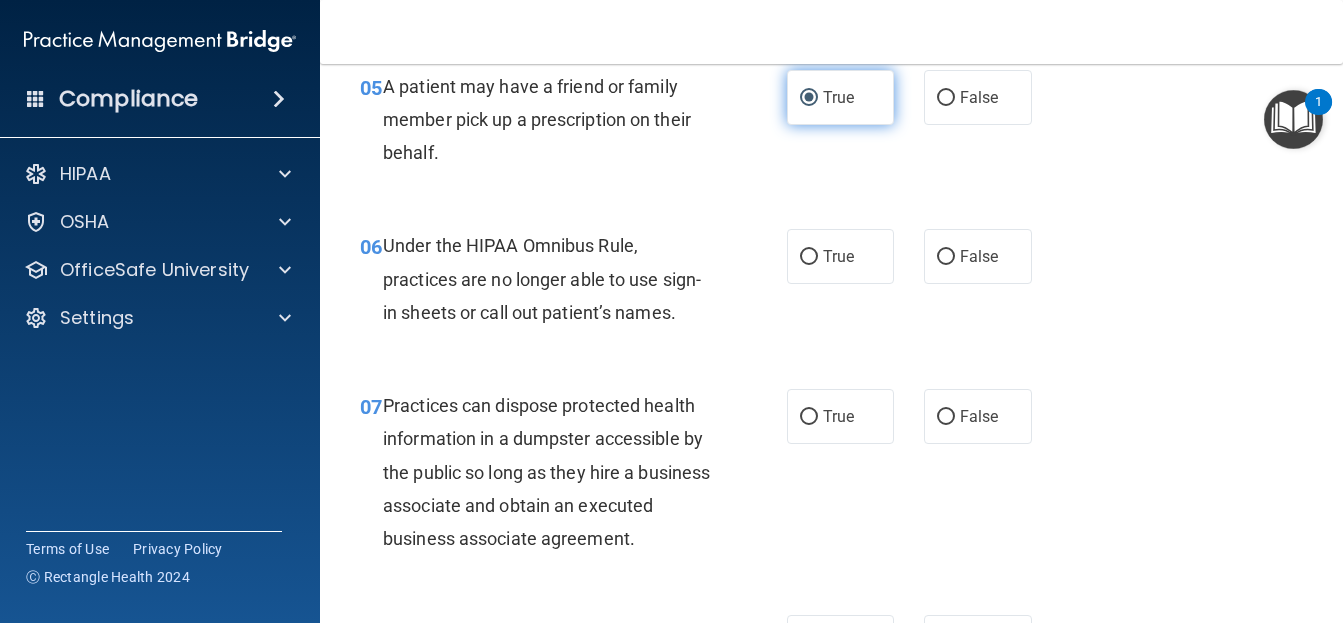 scroll, scrollTop: 1000, scrollLeft: 0, axis: vertical 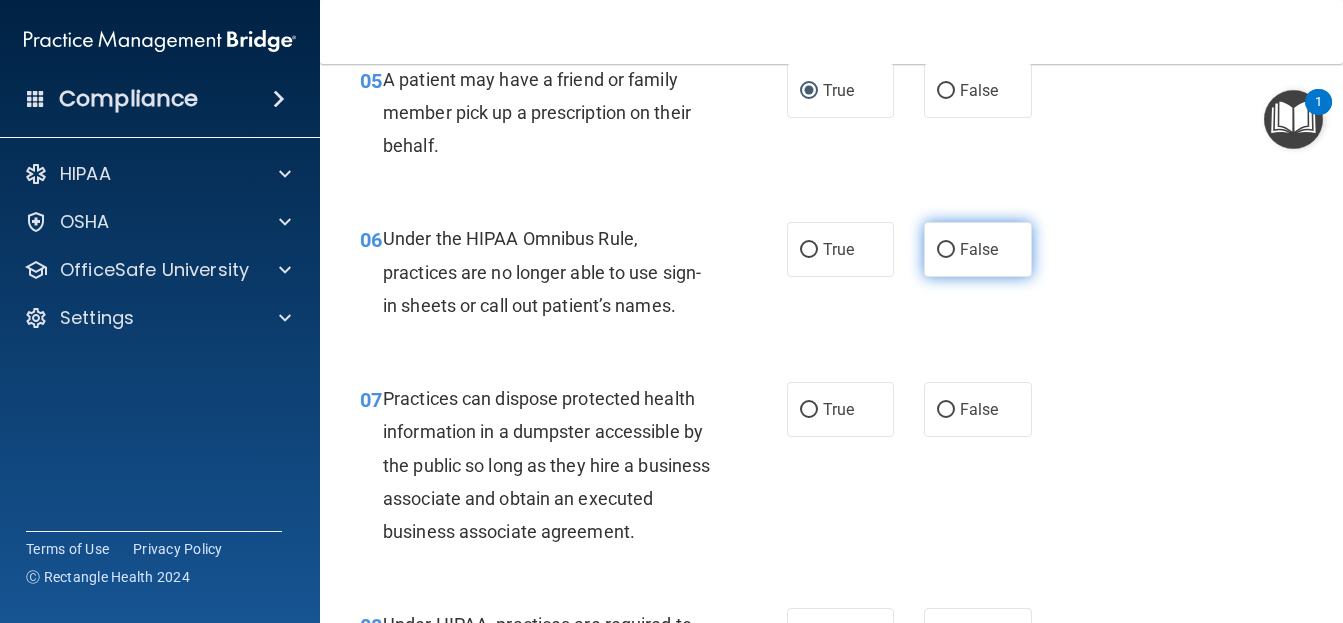 click on "False" at bounding box center (946, 250) 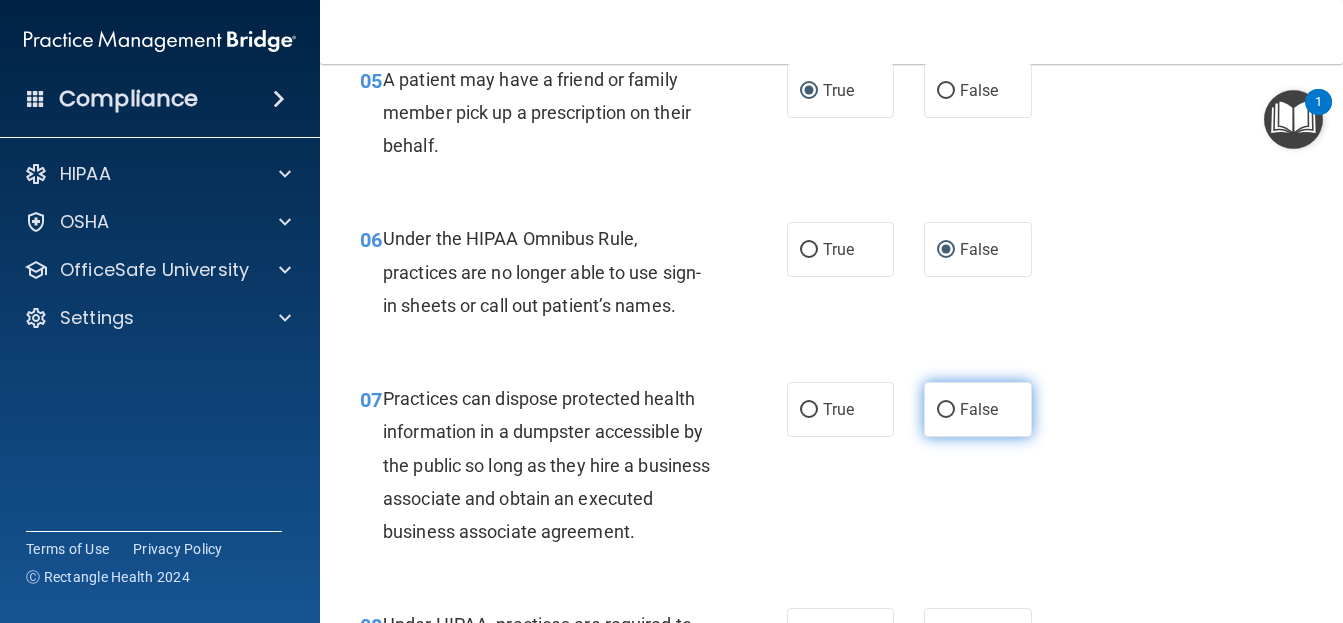 click on "False" at bounding box center (946, 410) 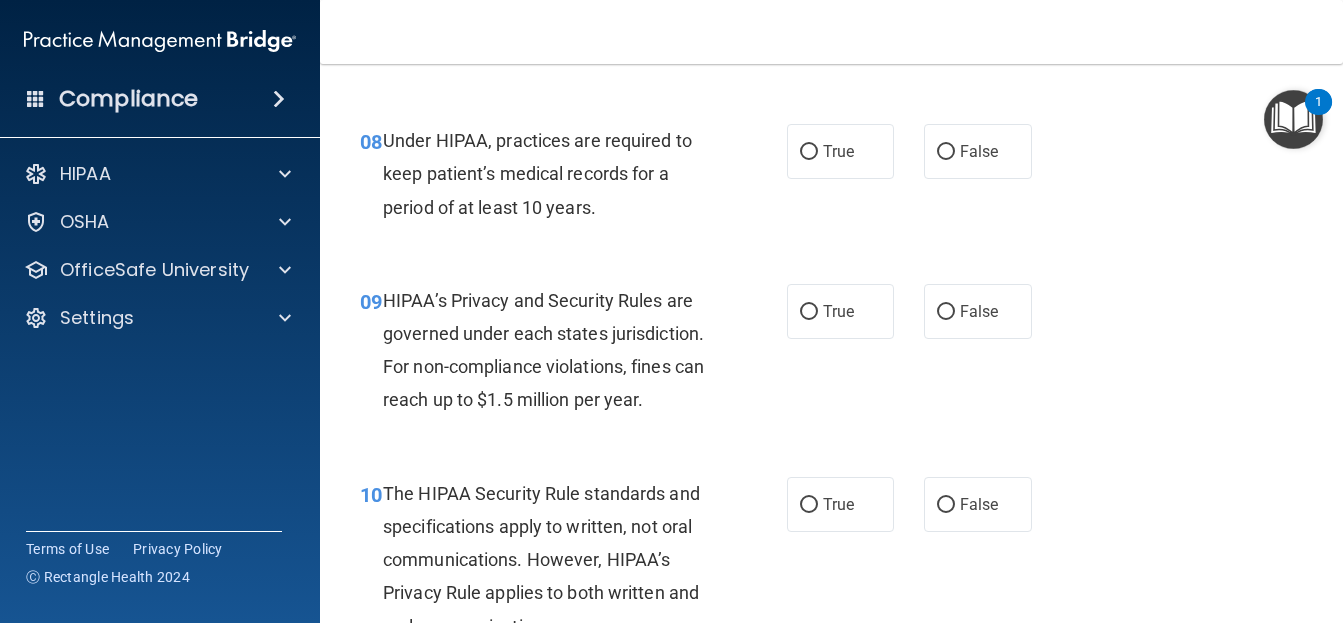 scroll, scrollTop: 1600, scrollLeft: 0, axis: vertical 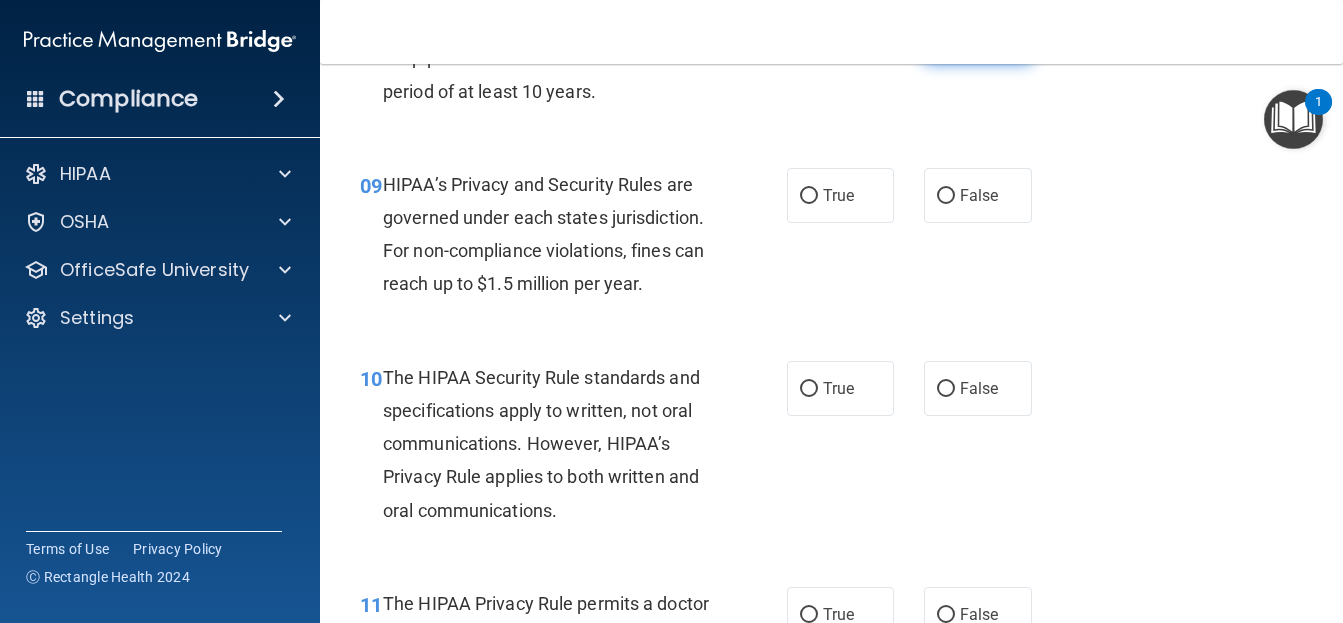 click on "False" at bounding box center (946, 36) 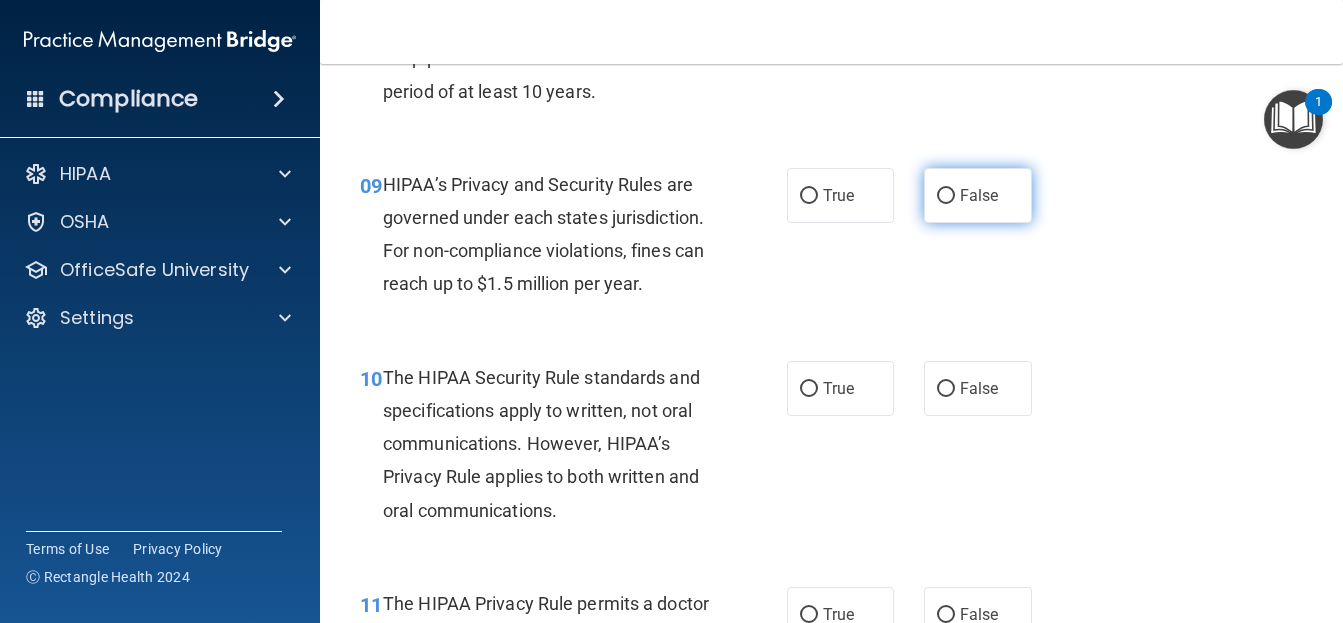 click on "False" at bounding box center (946, 196) 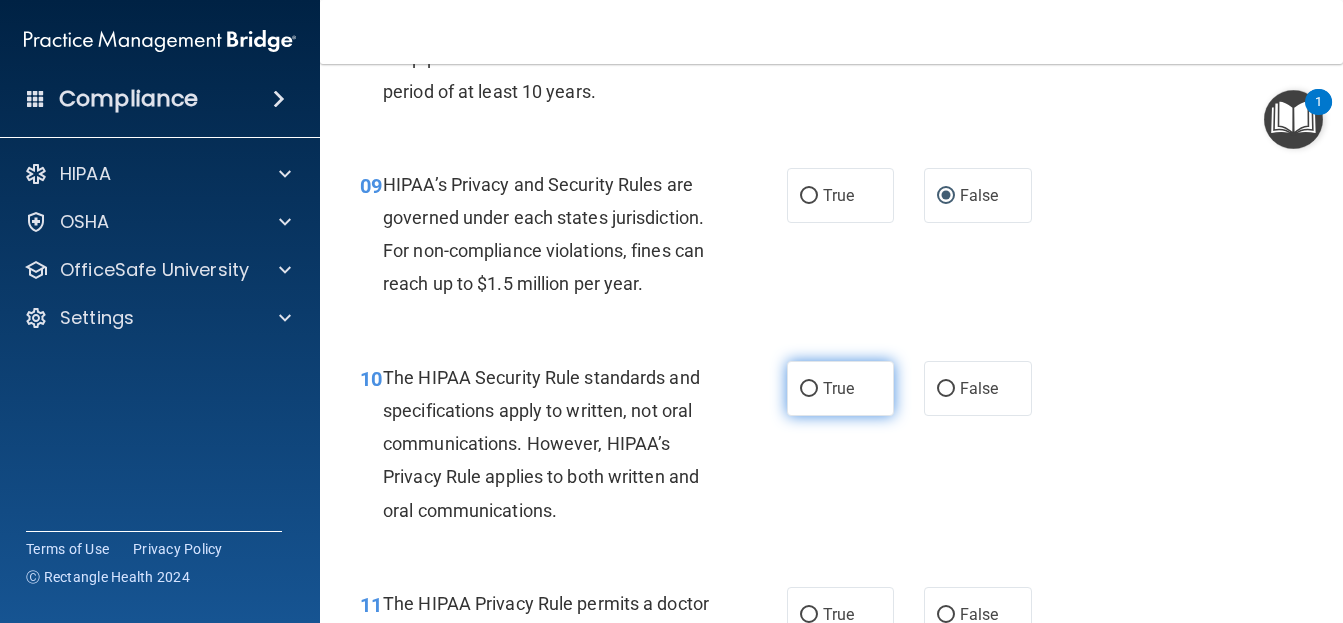 click on "True" at bounding box center [841, 388] 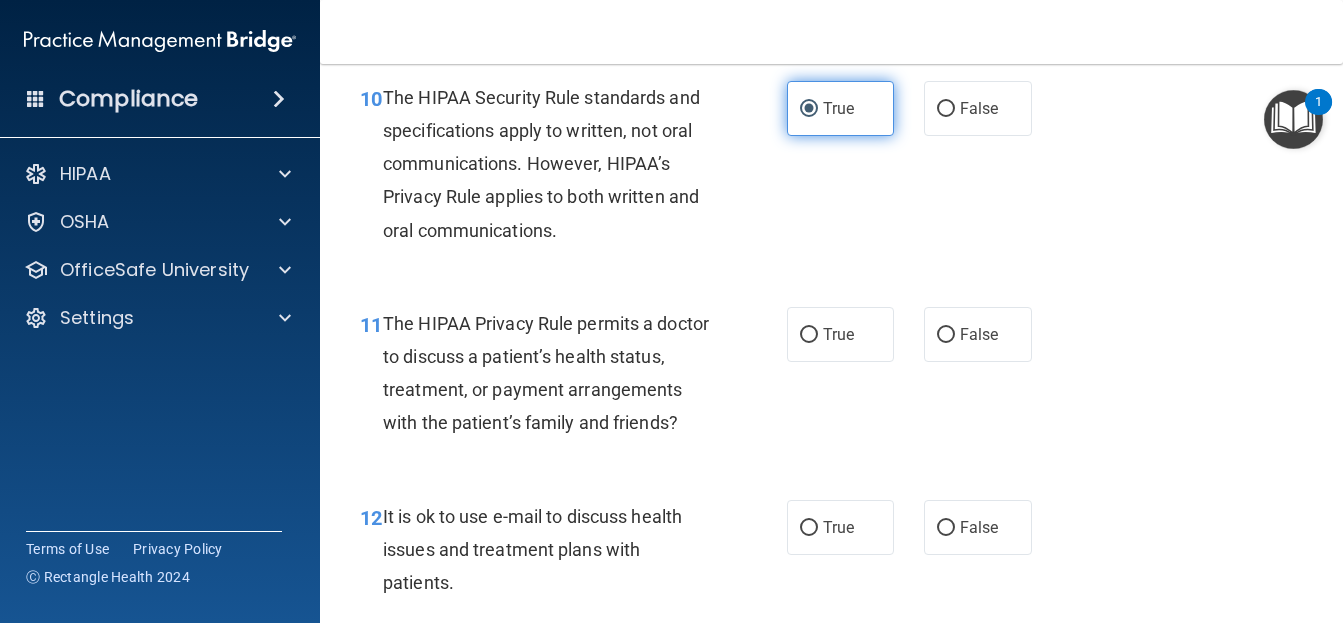 scroll, scrollTop: 2000, scrollLeft: 0, axis: vertical 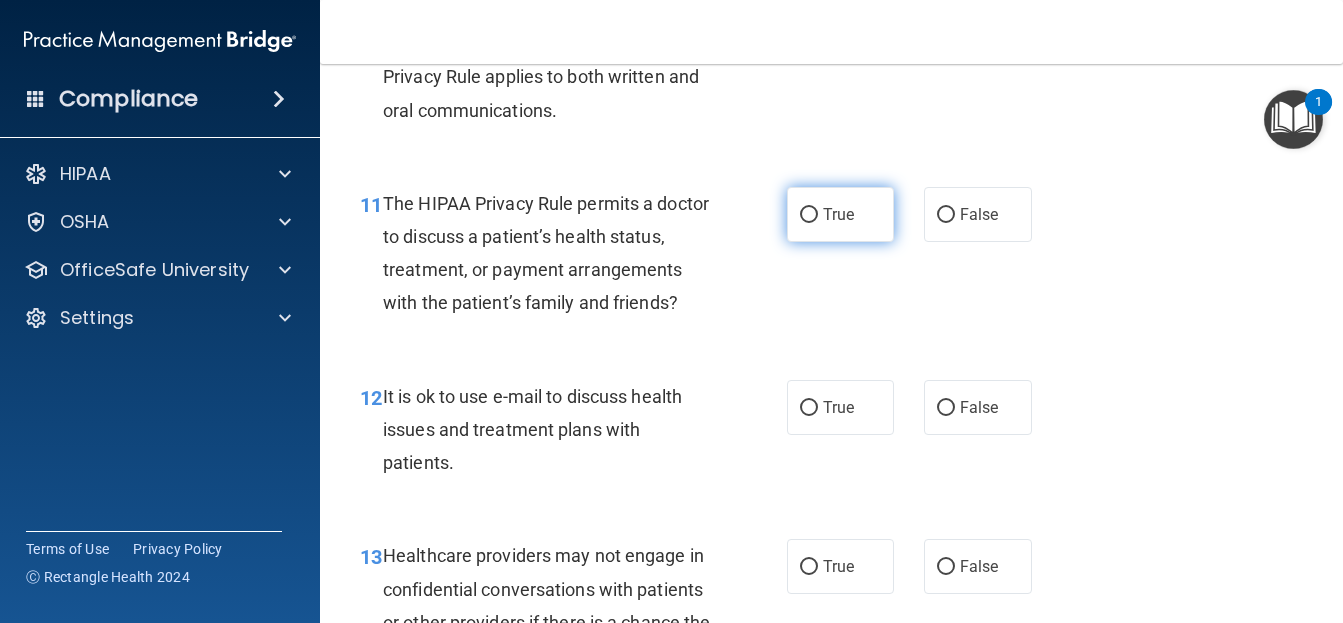 click on "True" at bounding box center [809, 215] 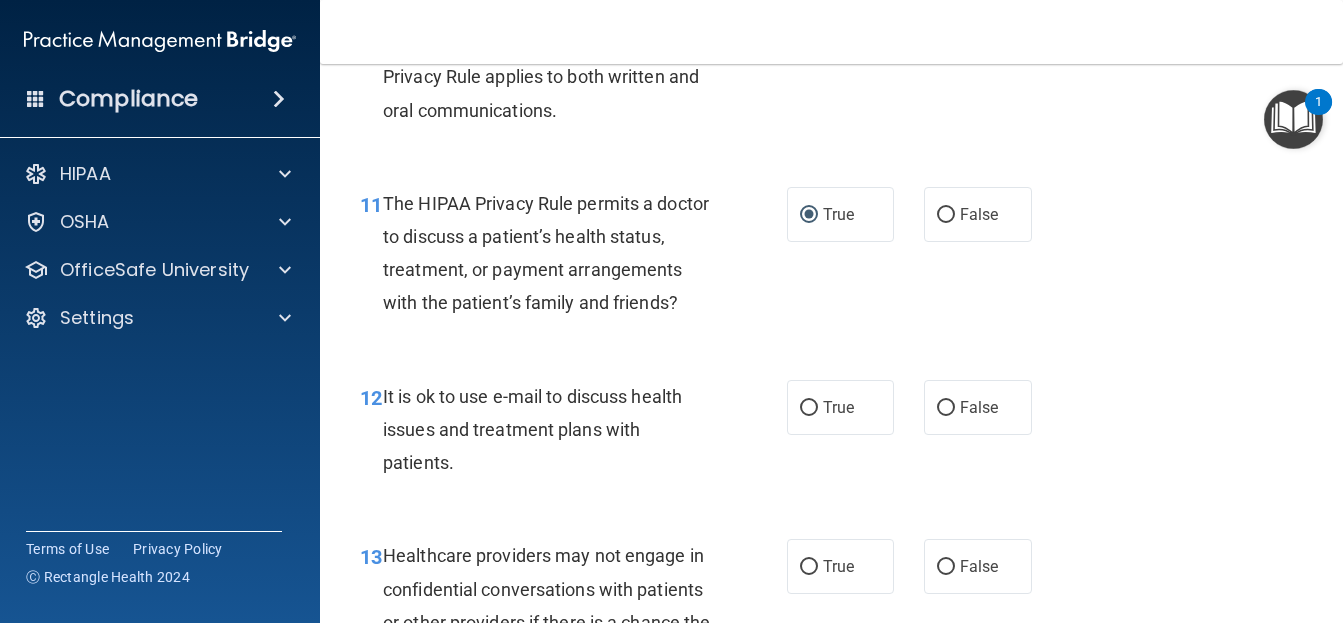 scroll, scrollTop: 2100, scrollLeft: 0, axis: vertical 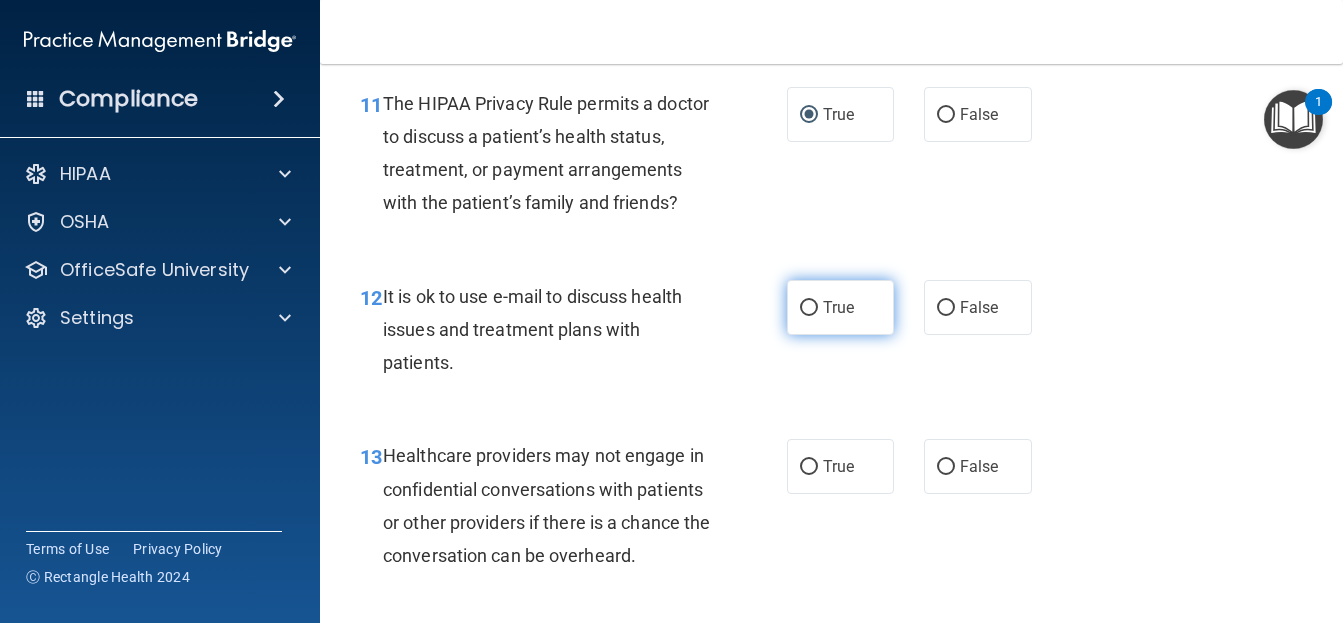 click on "True" at bounding box center [809, 308] 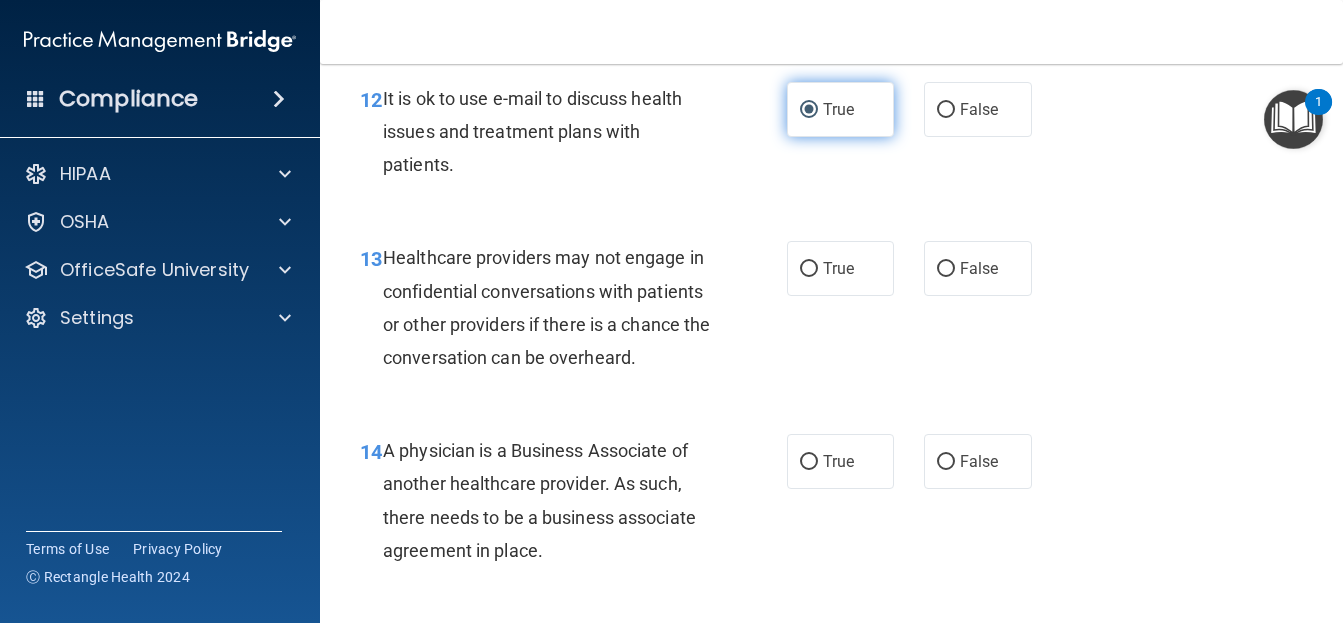 scroll, scrollTop: 2400, scrollLeft: 0, axis: vertical 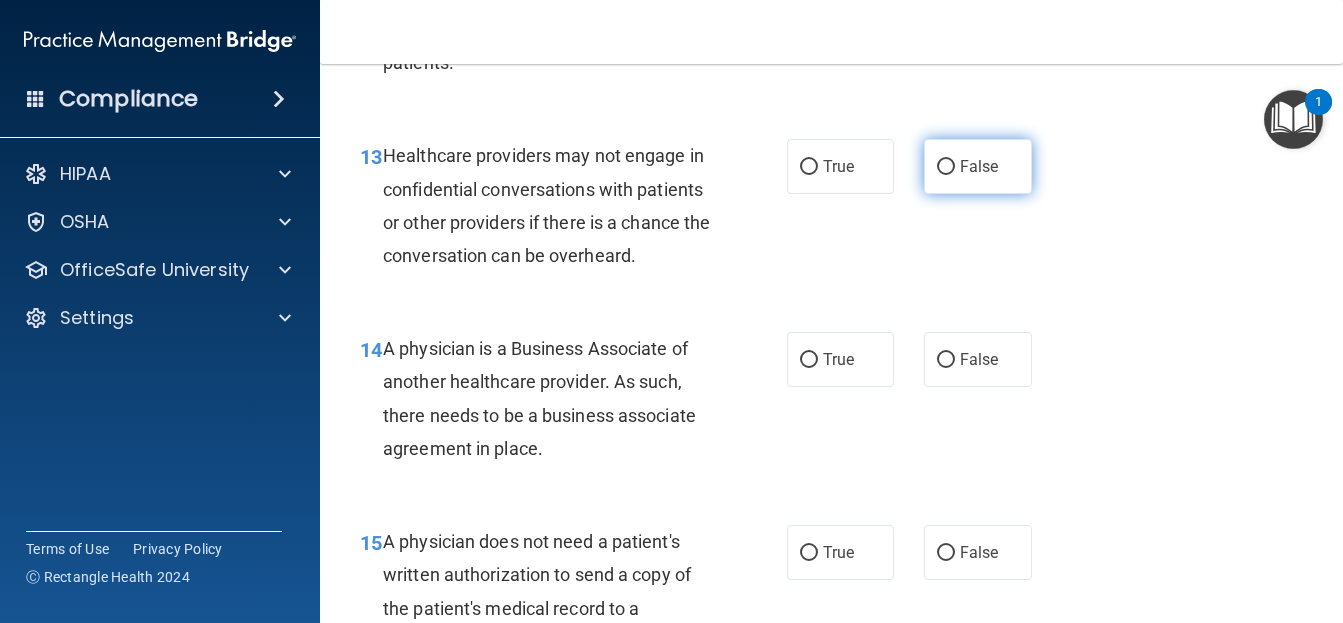 click on "False" at bounding box center (946, 167) 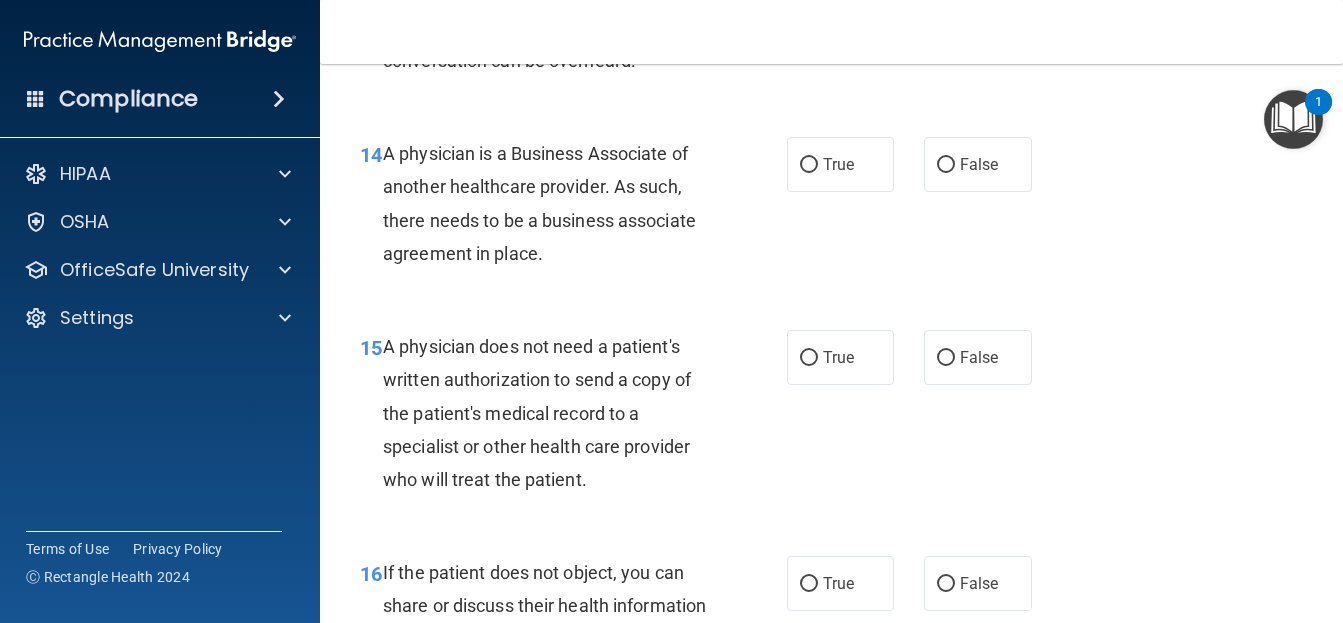 scroll, scrollTop: 2600, scrollLeft: 0, axis: vertical 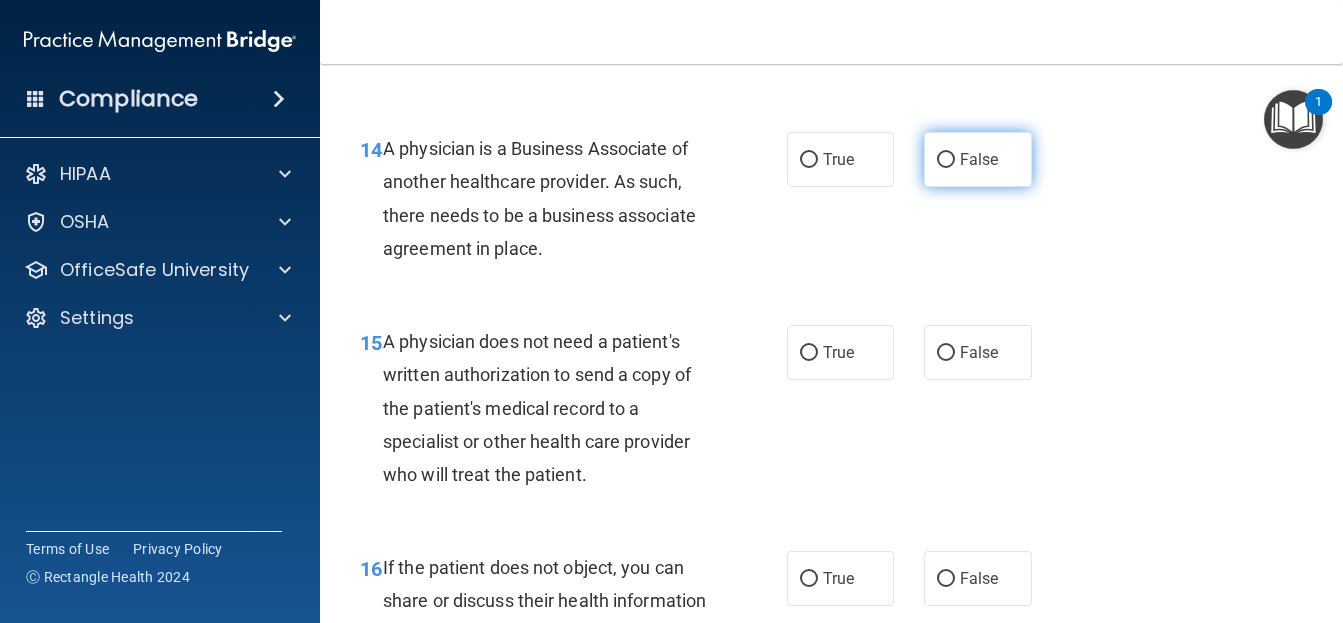 click on "False" at bounding box center [946, 160] 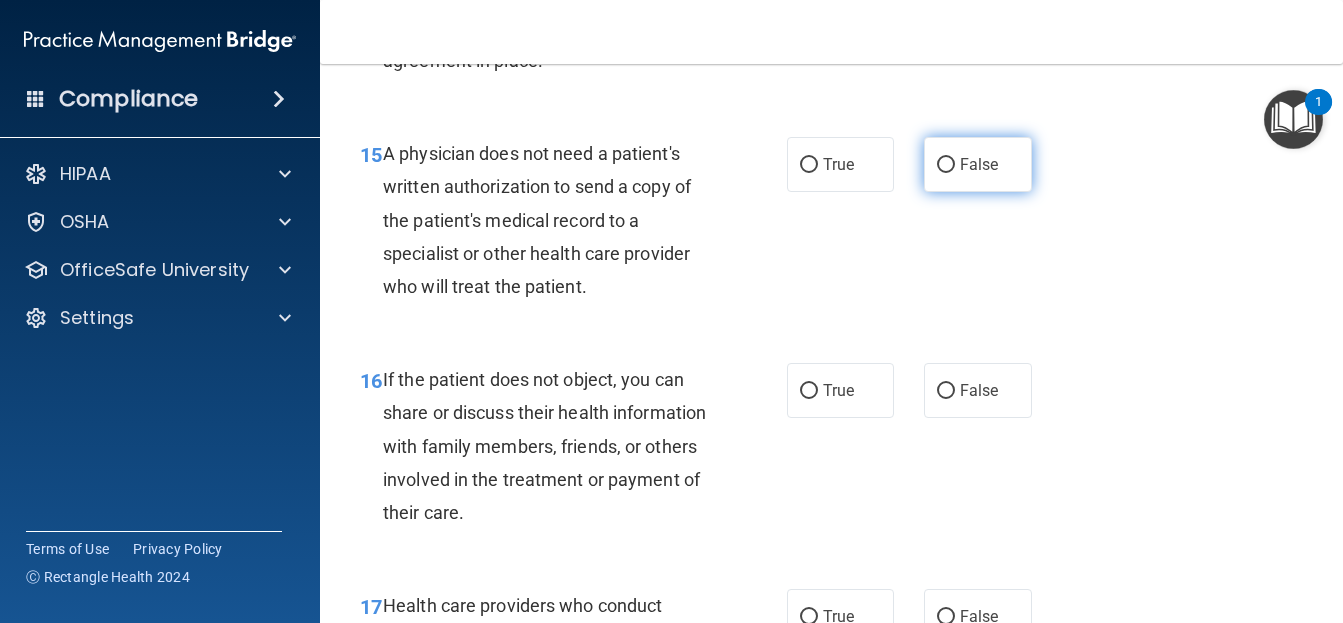 scroll, scrollTop: 2800, scrollLeft: 0, axis: vertical 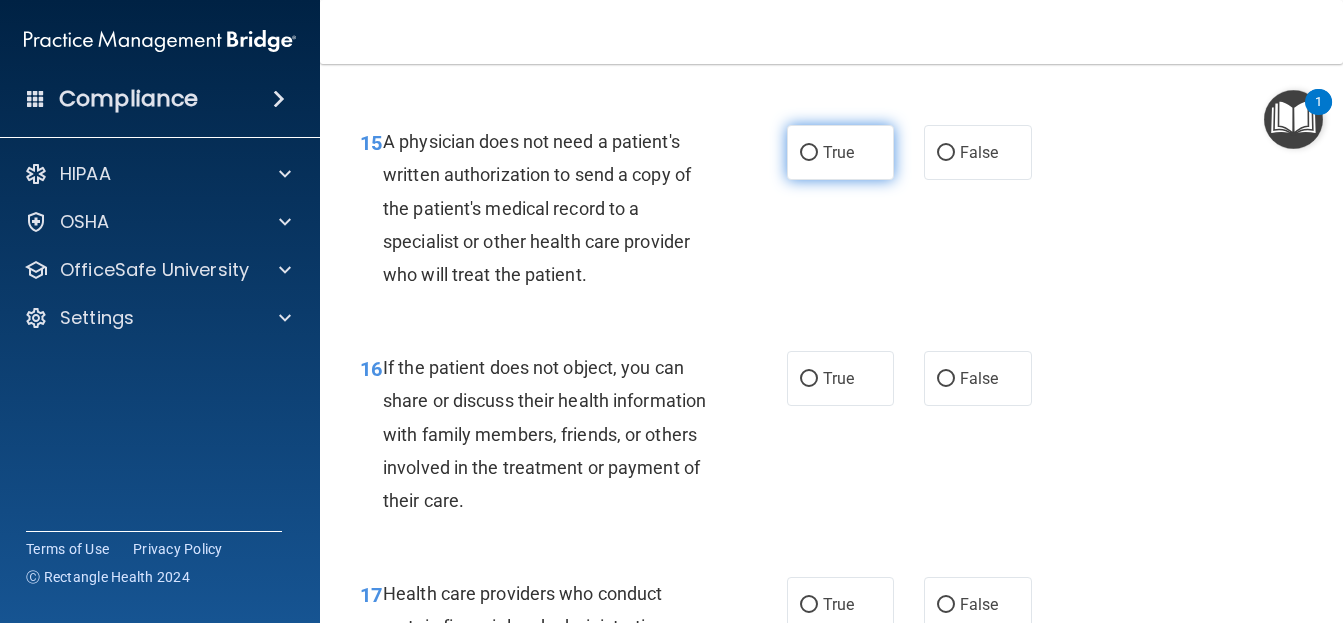 click on "True" at bounding box center [809, 153] 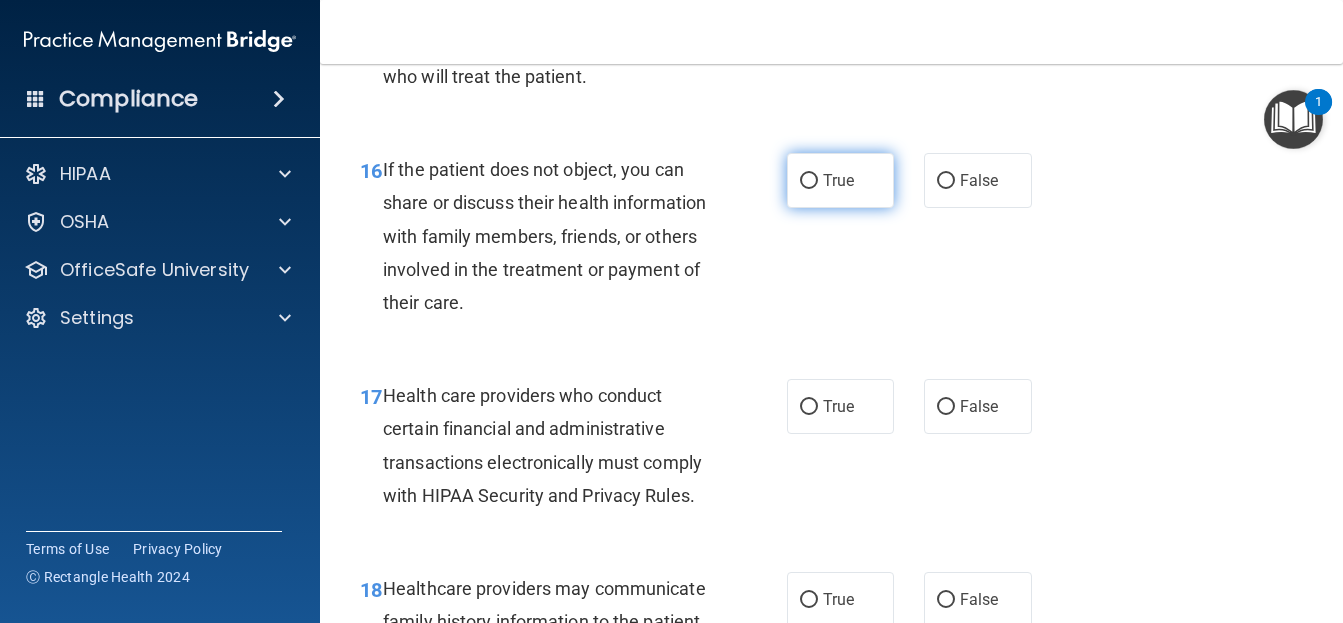 scroll, scrollTop: 3000, scrollLeft: 0, axis: vertical 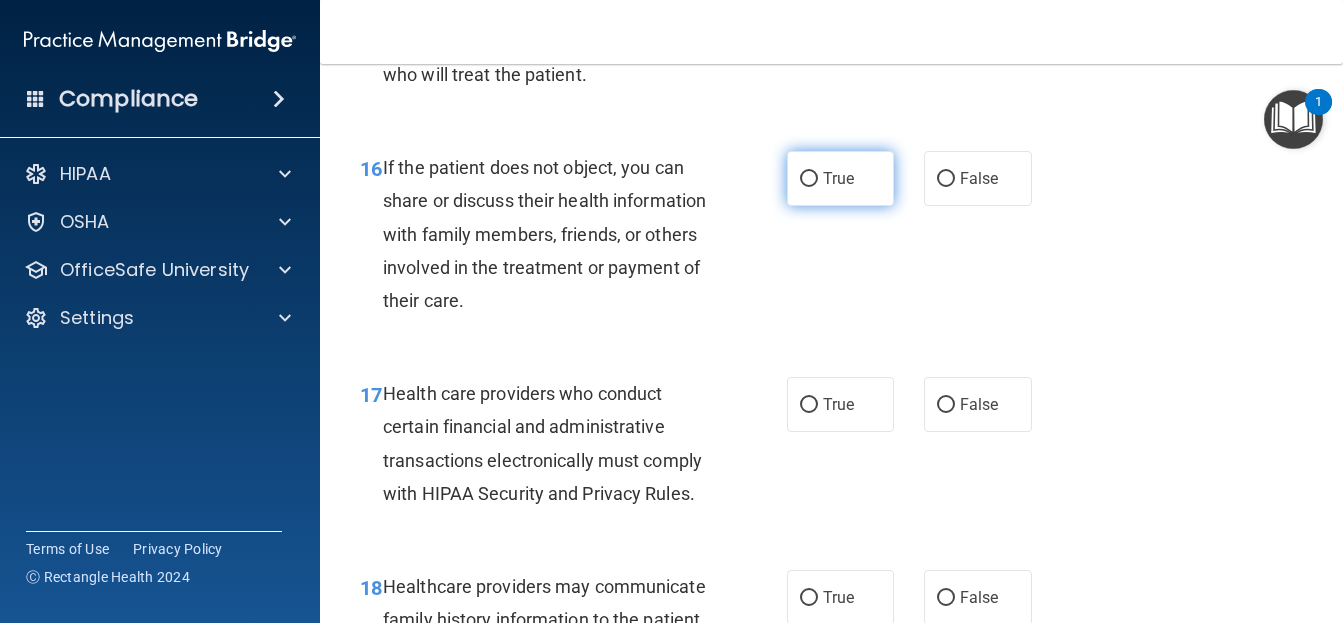 click on "True" at bounding box center (809, 179) 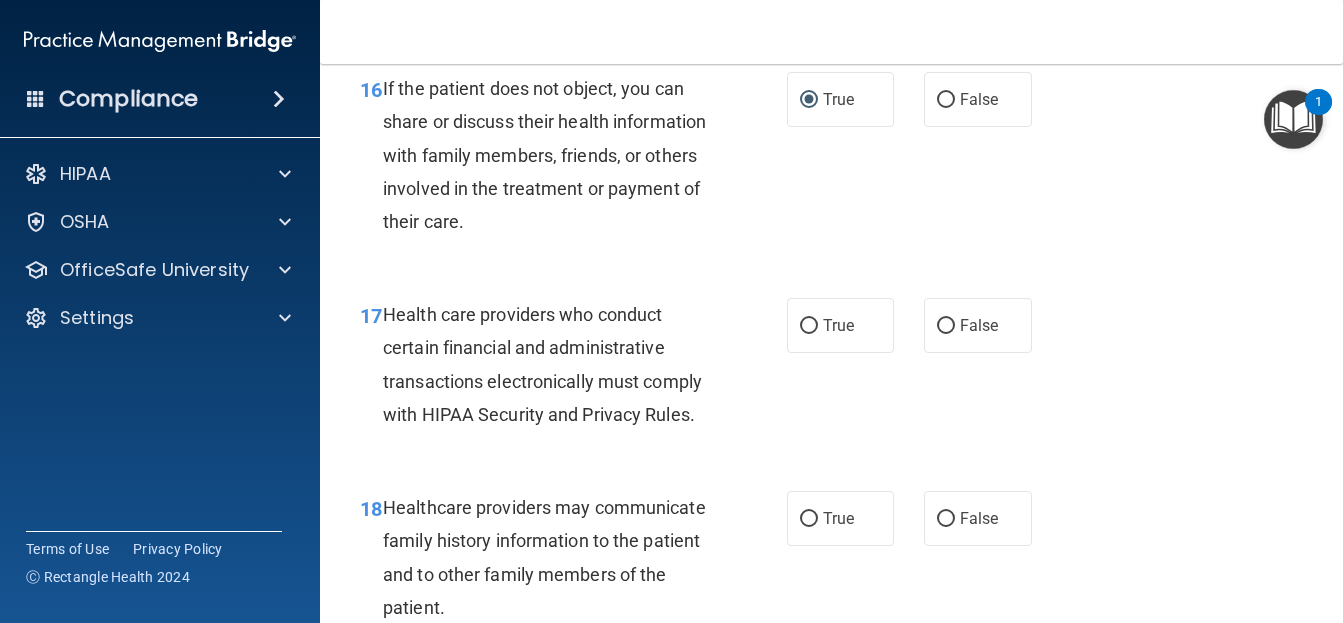 scroll, scrollTop: 3200, scrollLeft: 0, axis: vertical 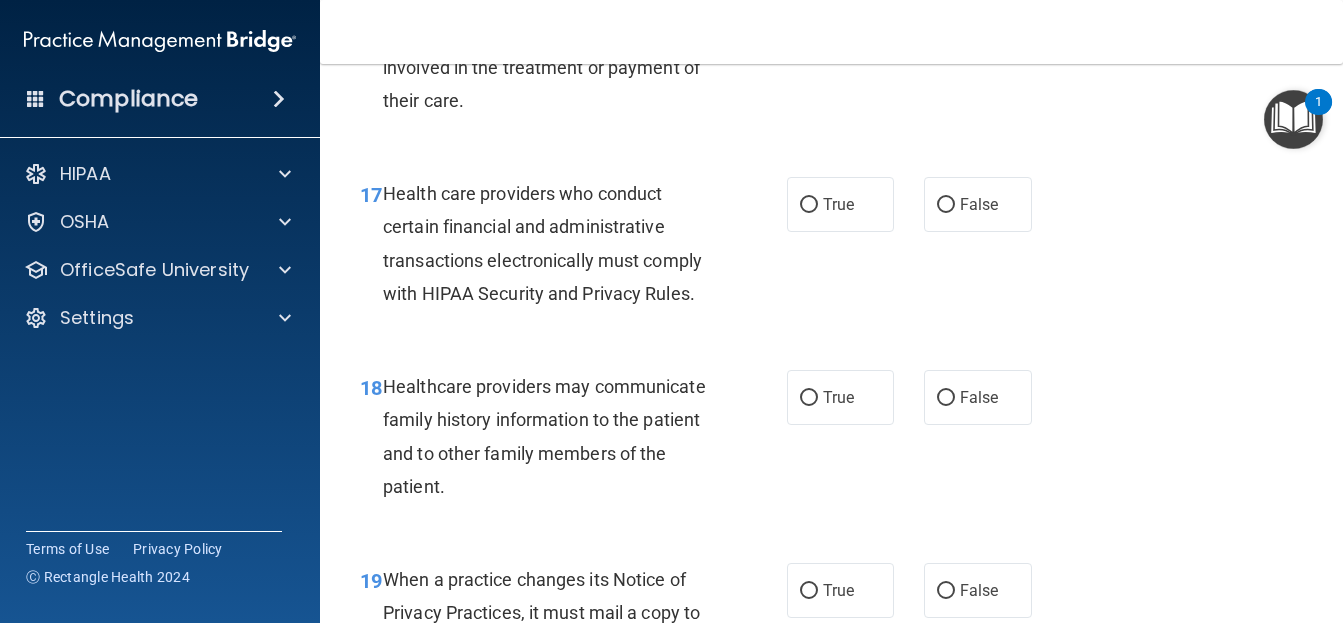 click on "True" at bounding box center (809, 205) 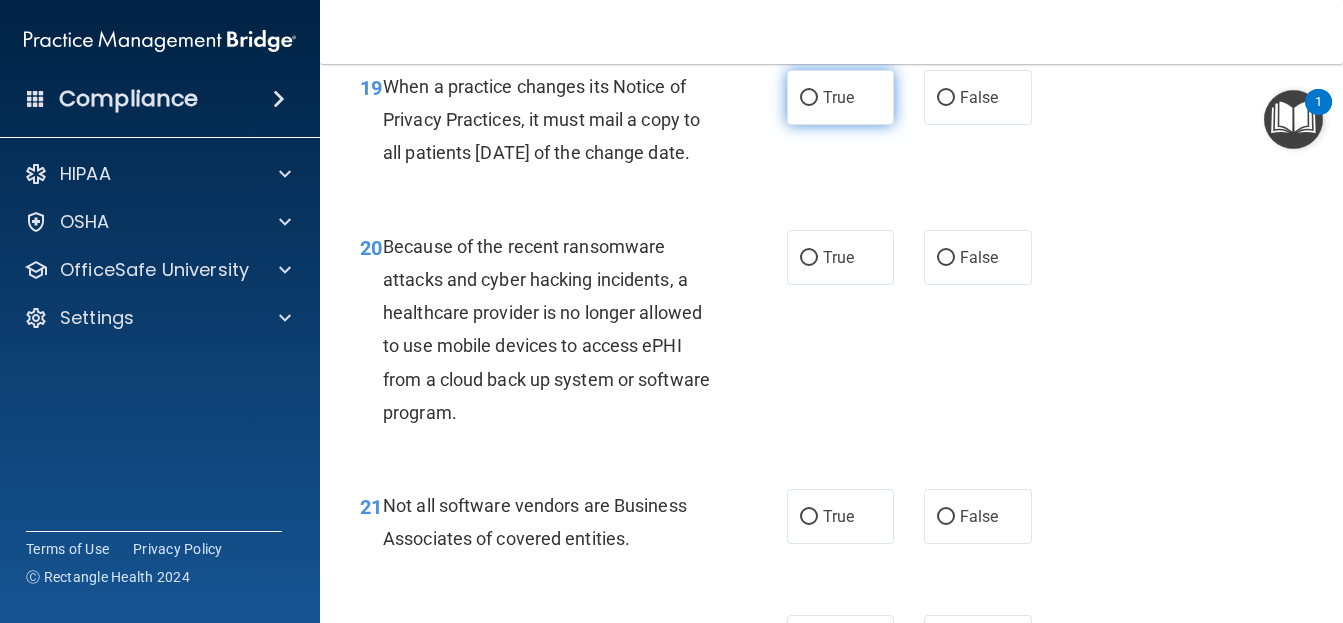 scroll, scrollTop: 3700, scrollLeft: 0, axis: vertical 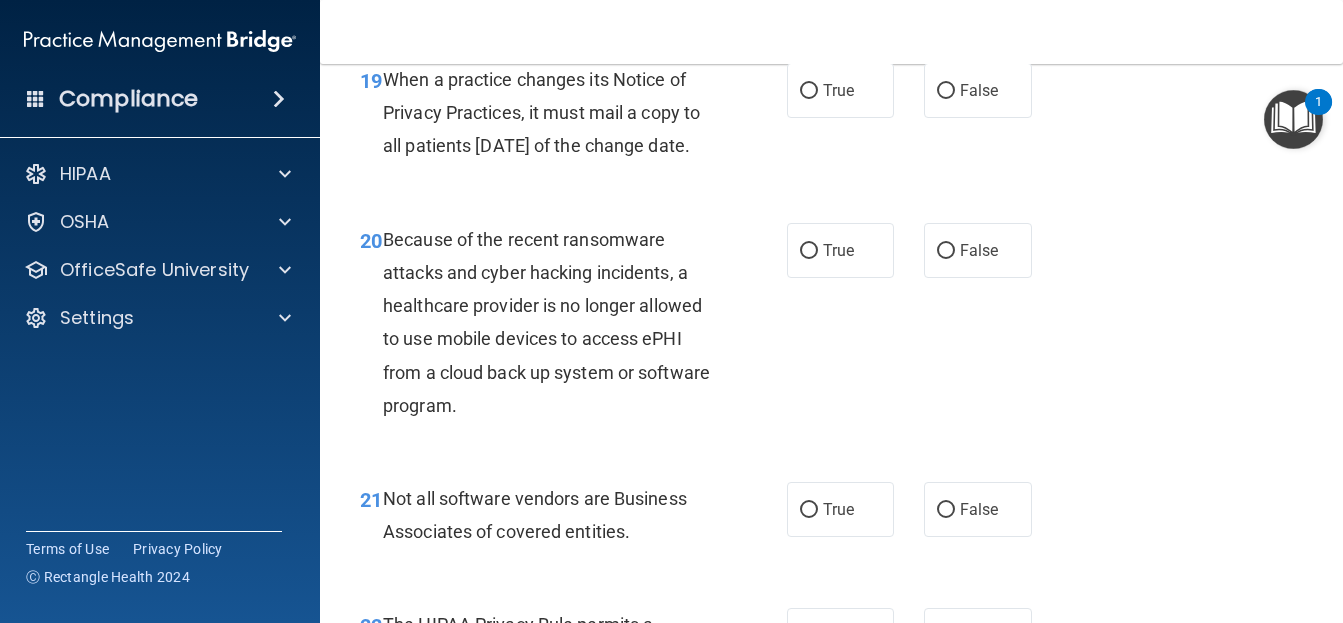 click on "False" at bounding box center [946, -102] 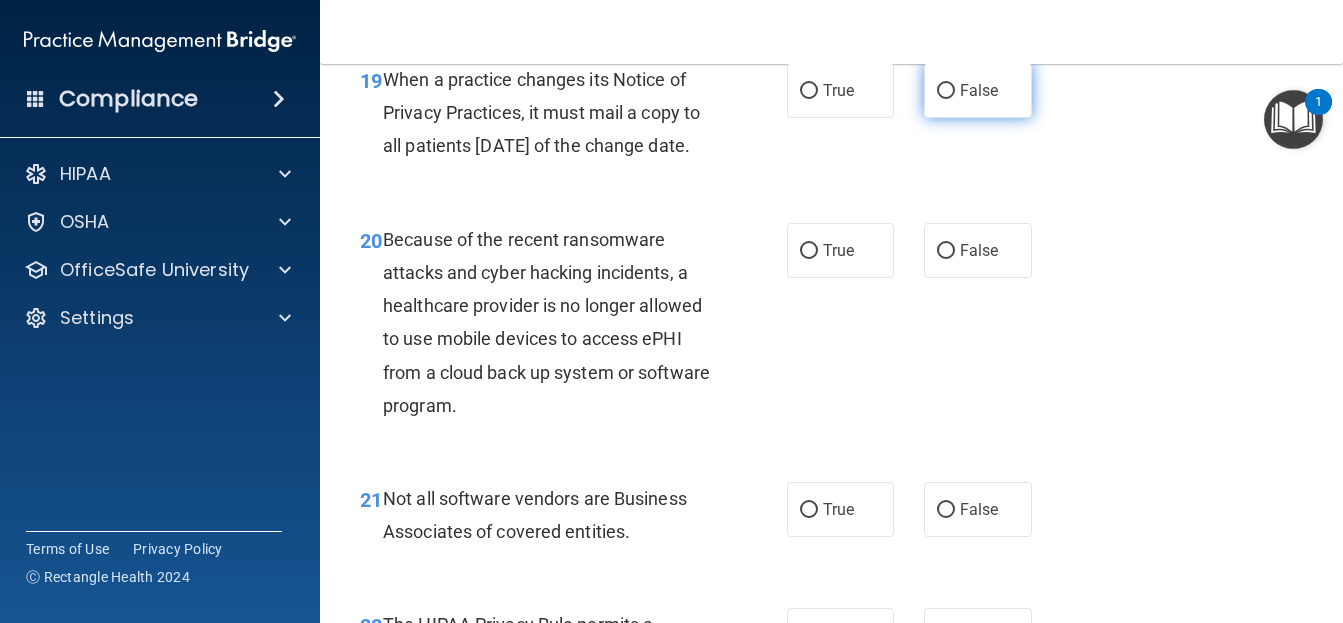 click on "False" at bounding box center (946, 91) 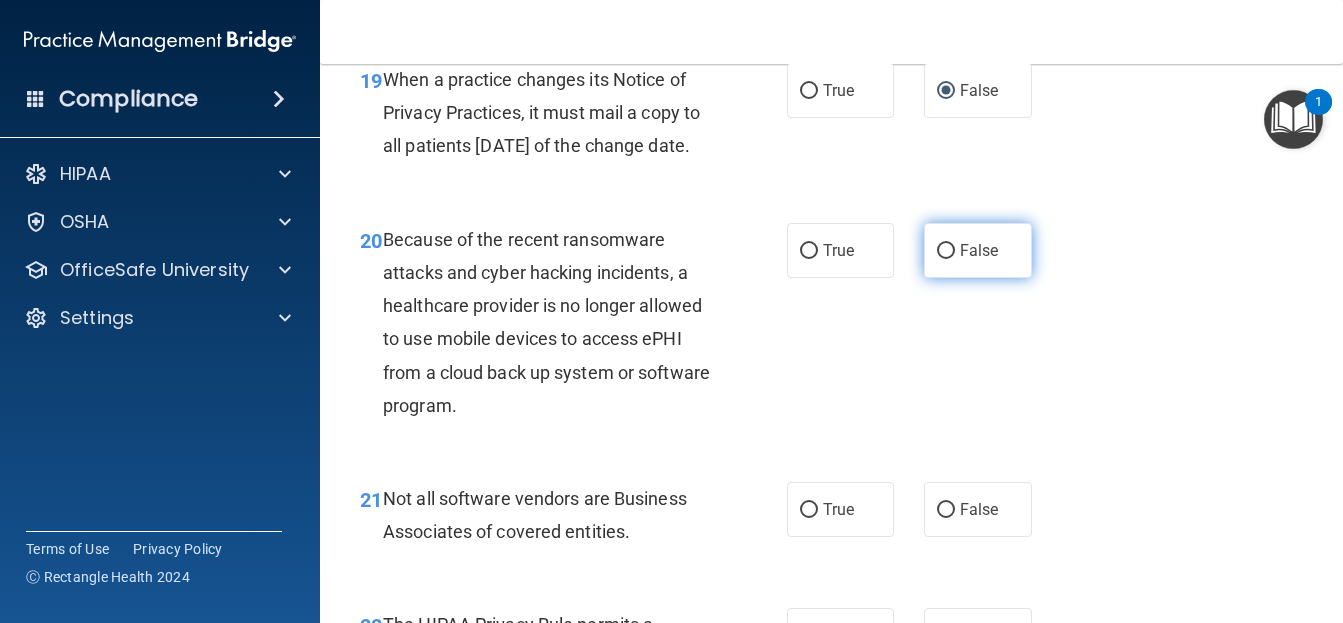 click on "False" at bounding box center (946, 251) 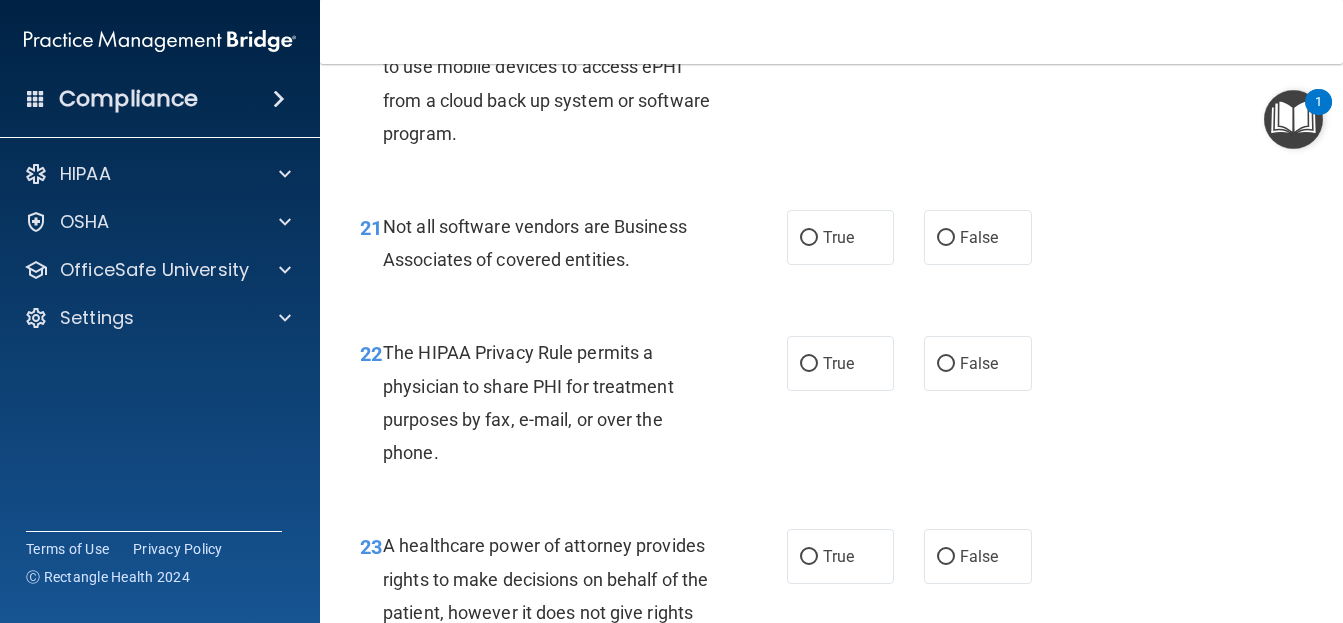 scroll, scrollTop: 4100, scrollLeft: 0, axis: vertical 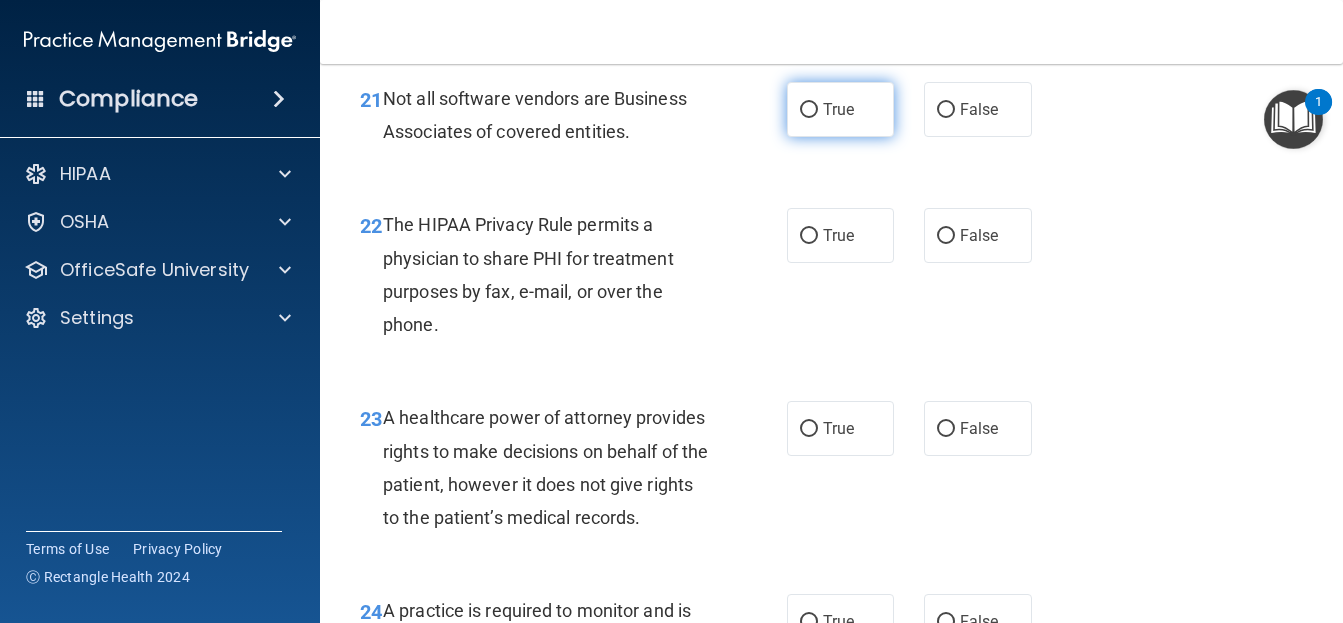 click on "True" at bounding box center [809, 110] 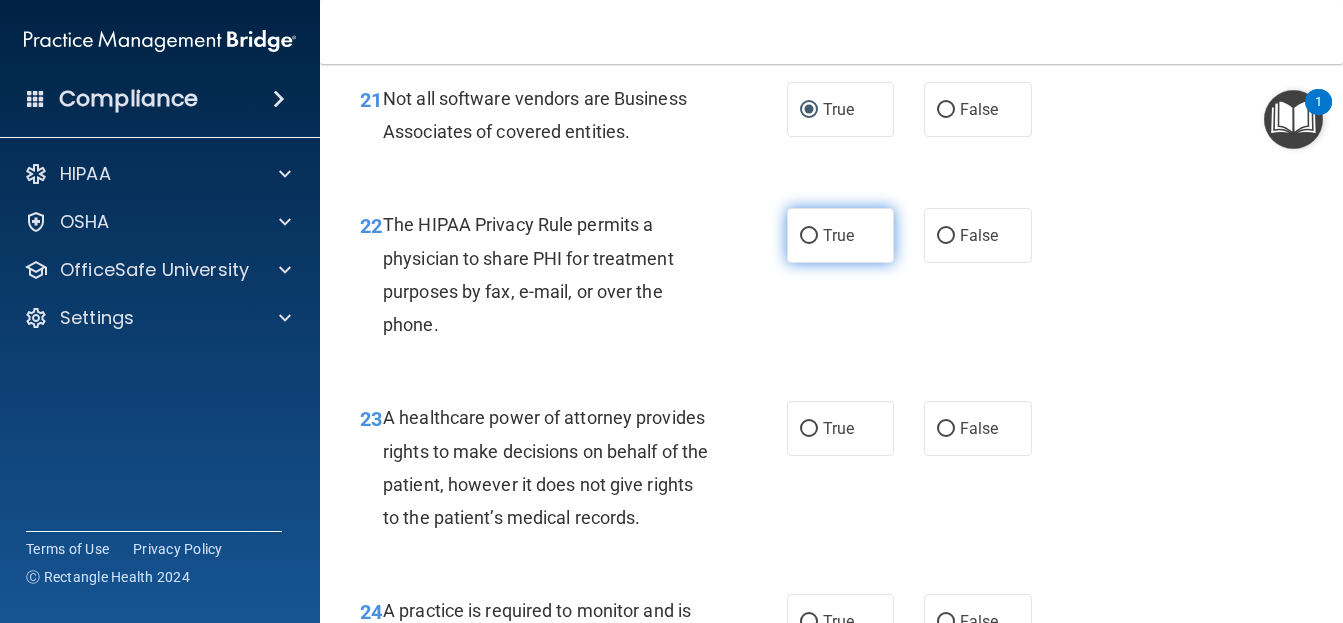 click on "True" at bounding box center [809, 236] 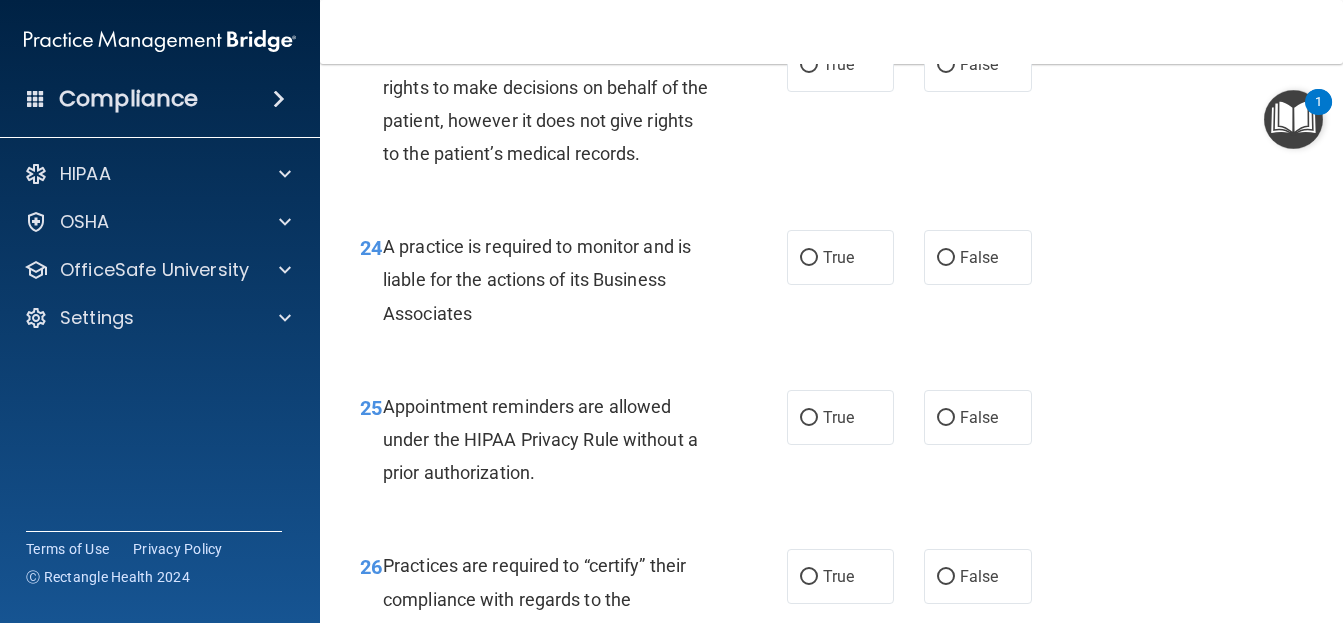 scroll, scrollTop: 4500, scrollLeft: 0, axis: vertical 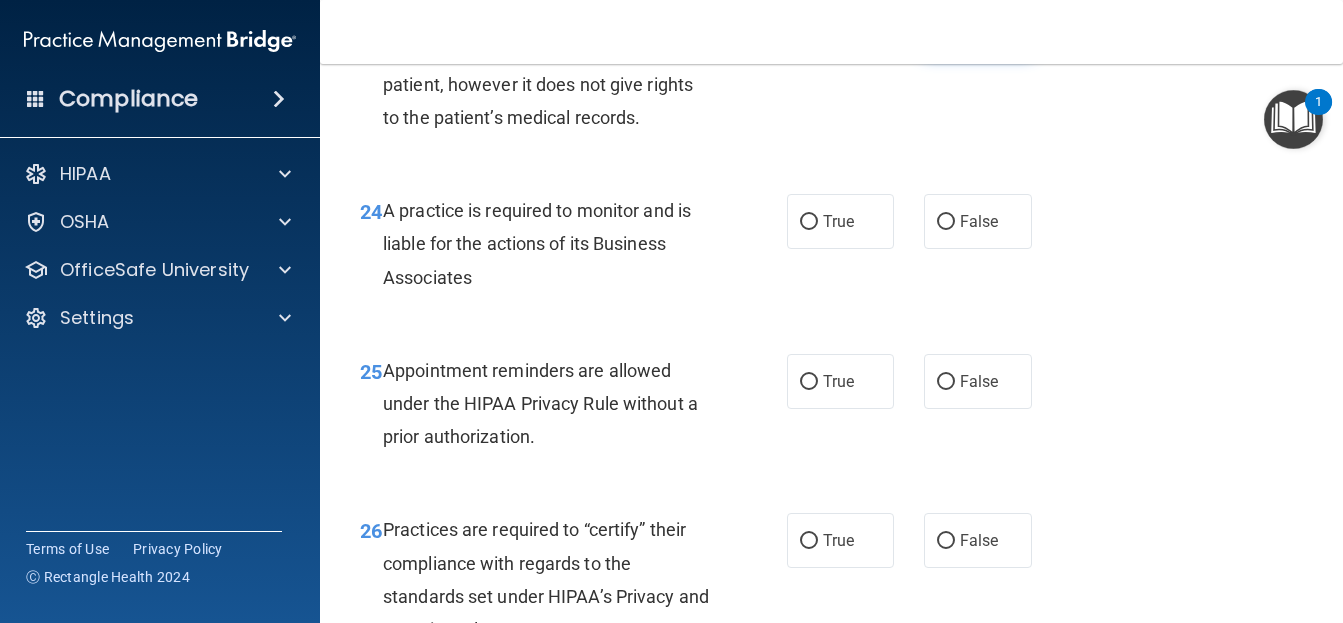 click on "False" at bounding box center (946, 29) 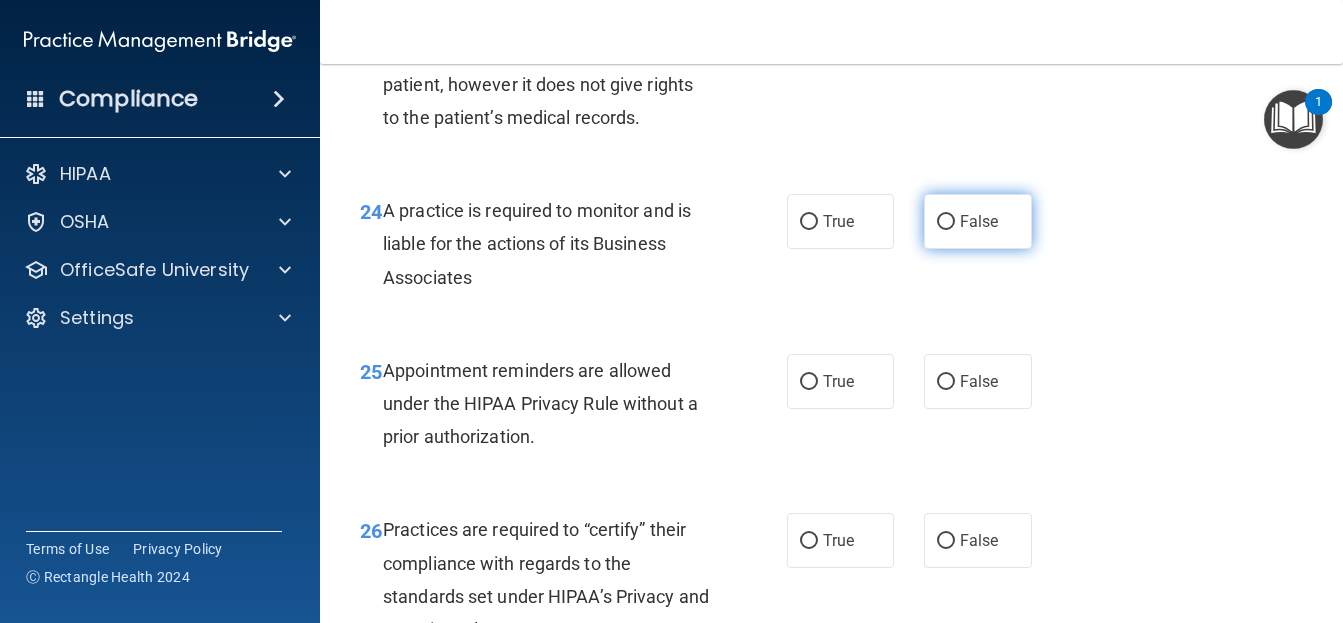 click on "False" at bounding box center (946, 222) 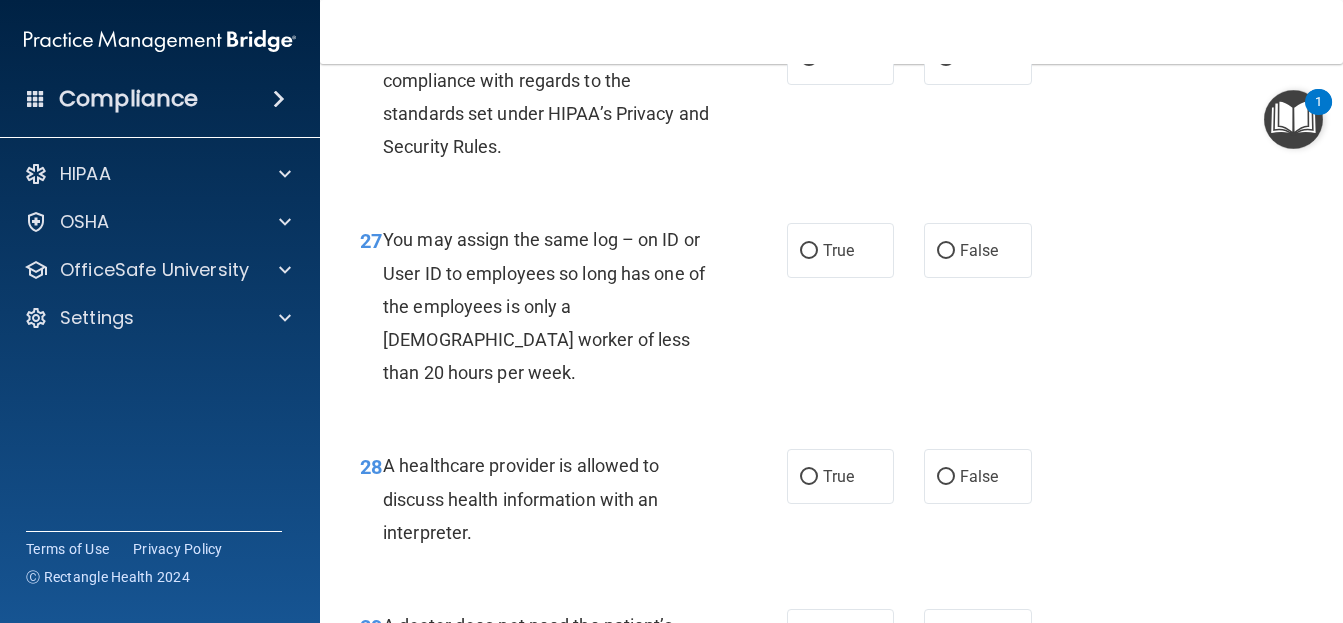 scroll, scrollTop: 5000, scrollLeft: 0, axis: vertical 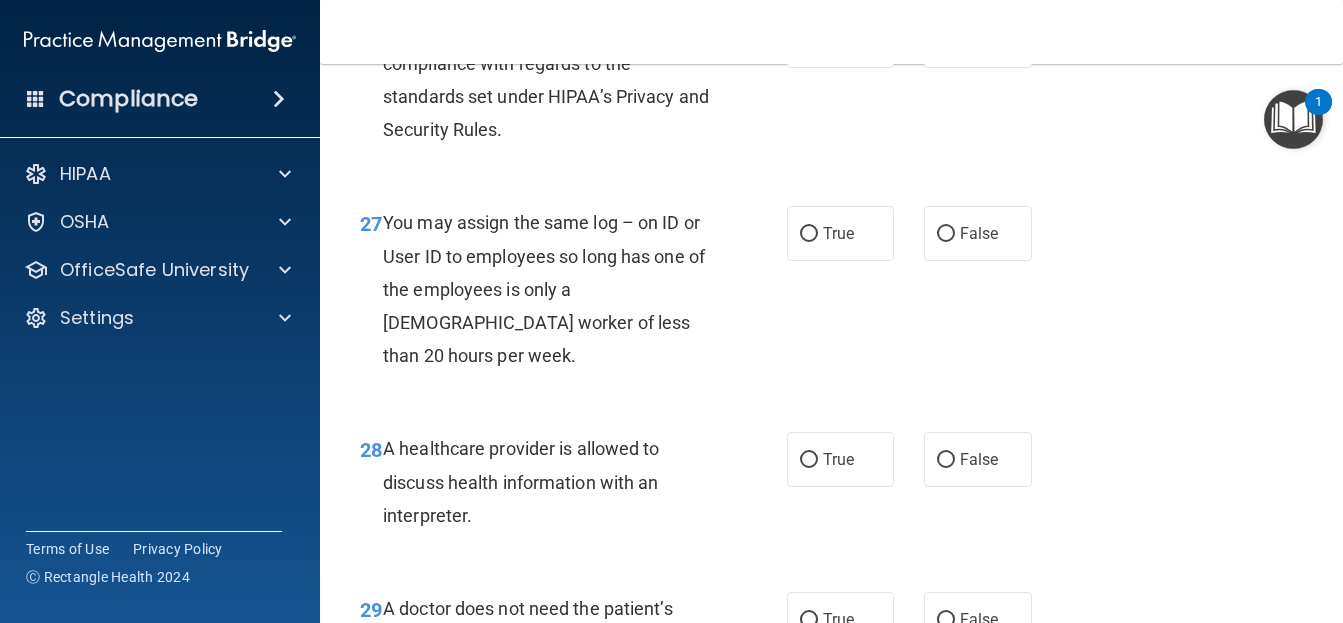 click on "True" at bounding box center [809, -118] 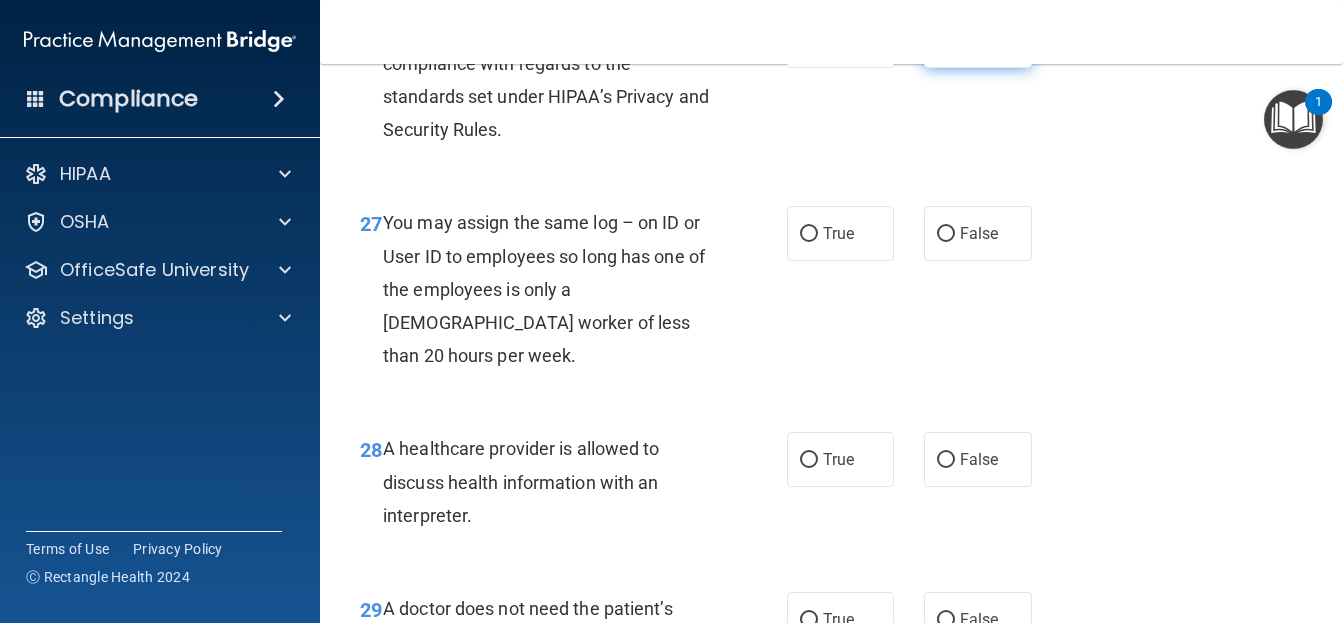 click on "False" at bounding box center (946, 41) 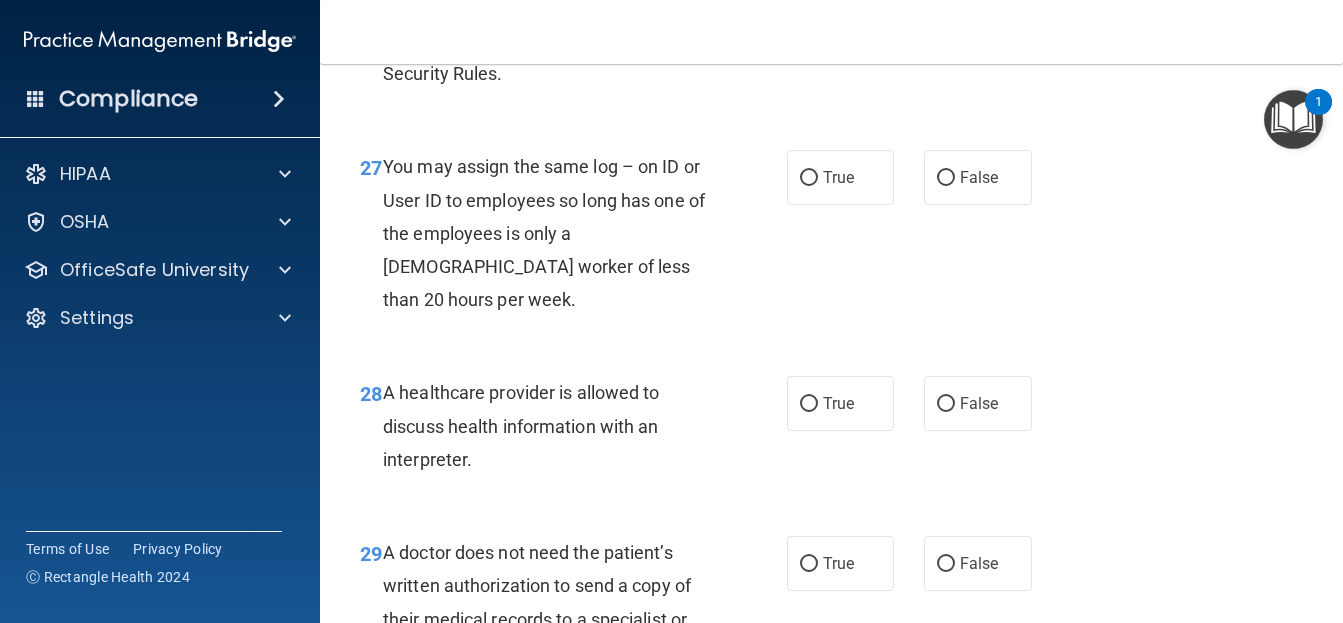 scroll, scrollTop: 5100, scrollLeft: 0, axis: vertical 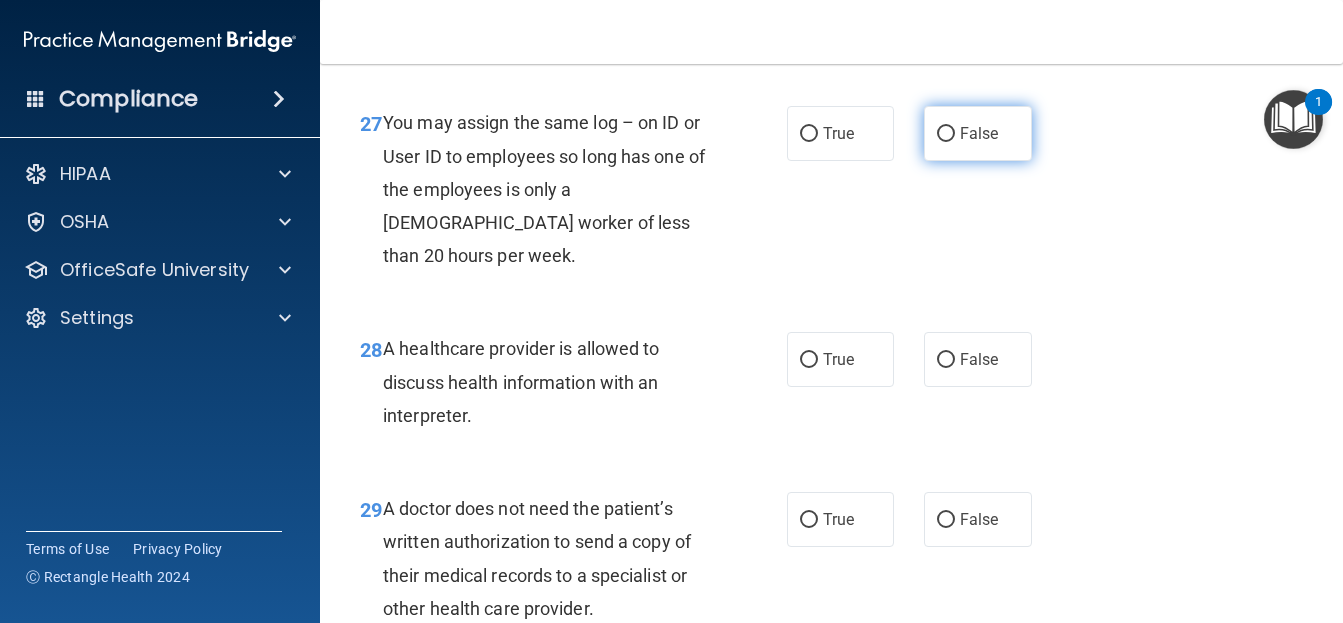 click on "False" at bounding box center [946, 134] 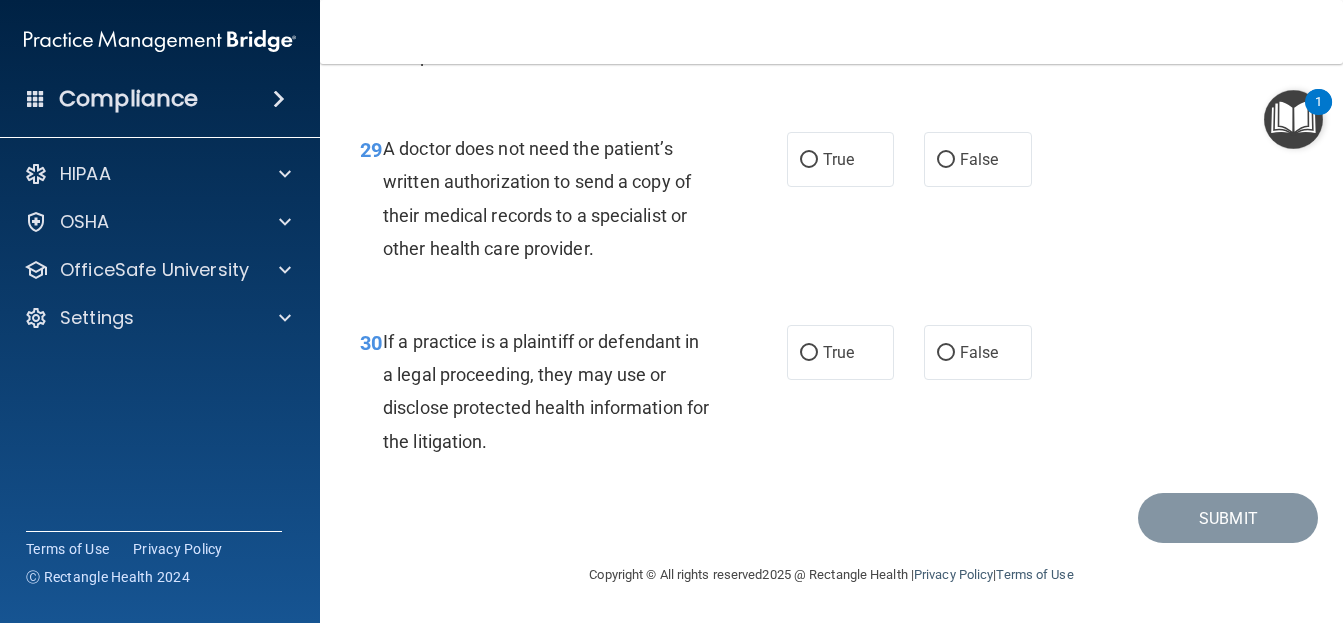 scroll, scrollTop: 5500, scrollLeft: 0, axis: vertical 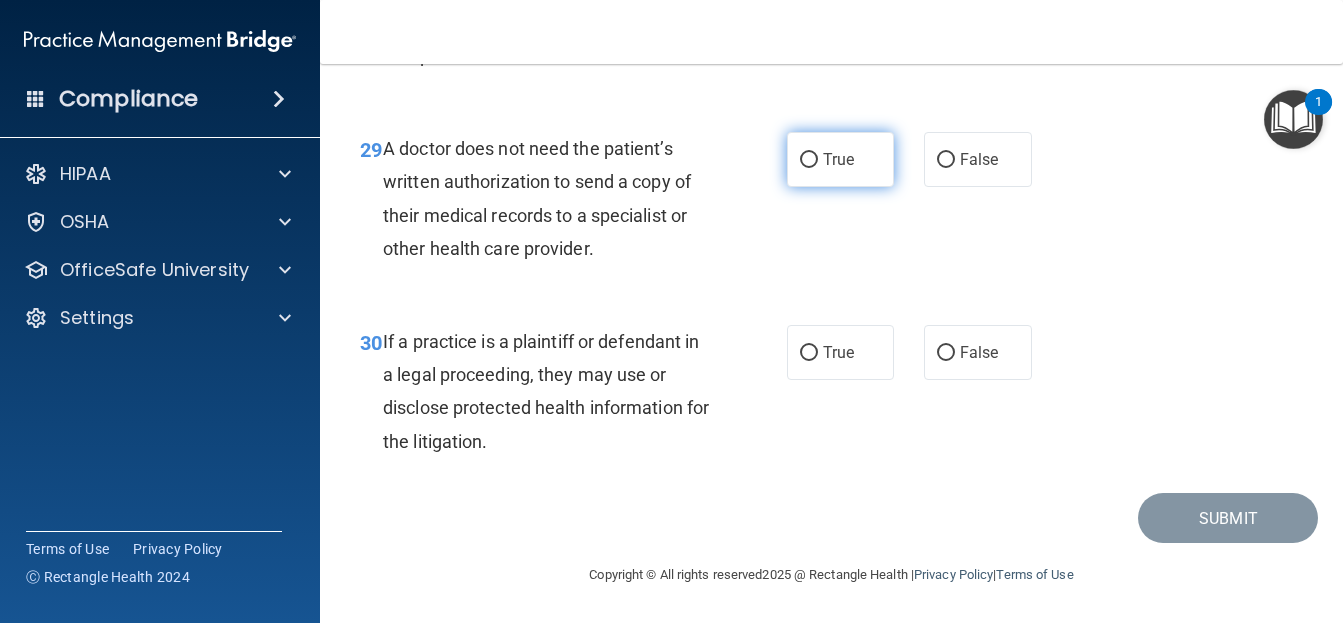 click on "True" at bounding box center [809, 160] 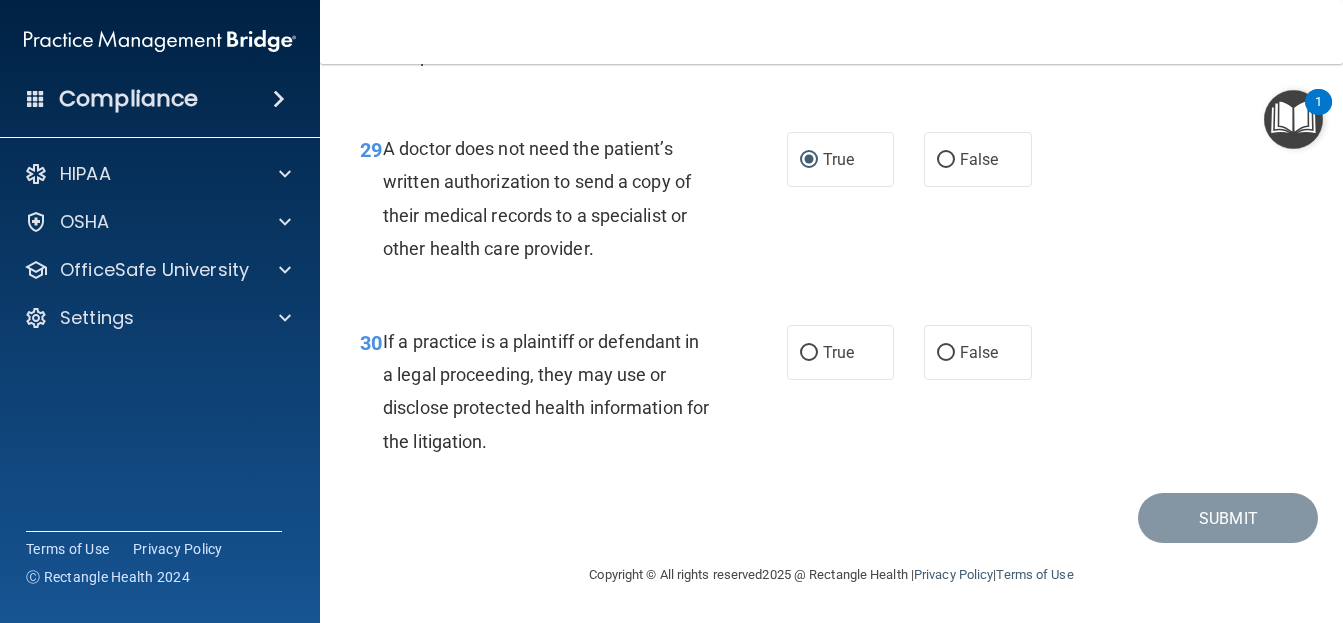 click on "True" at bounding box center (809, 0) 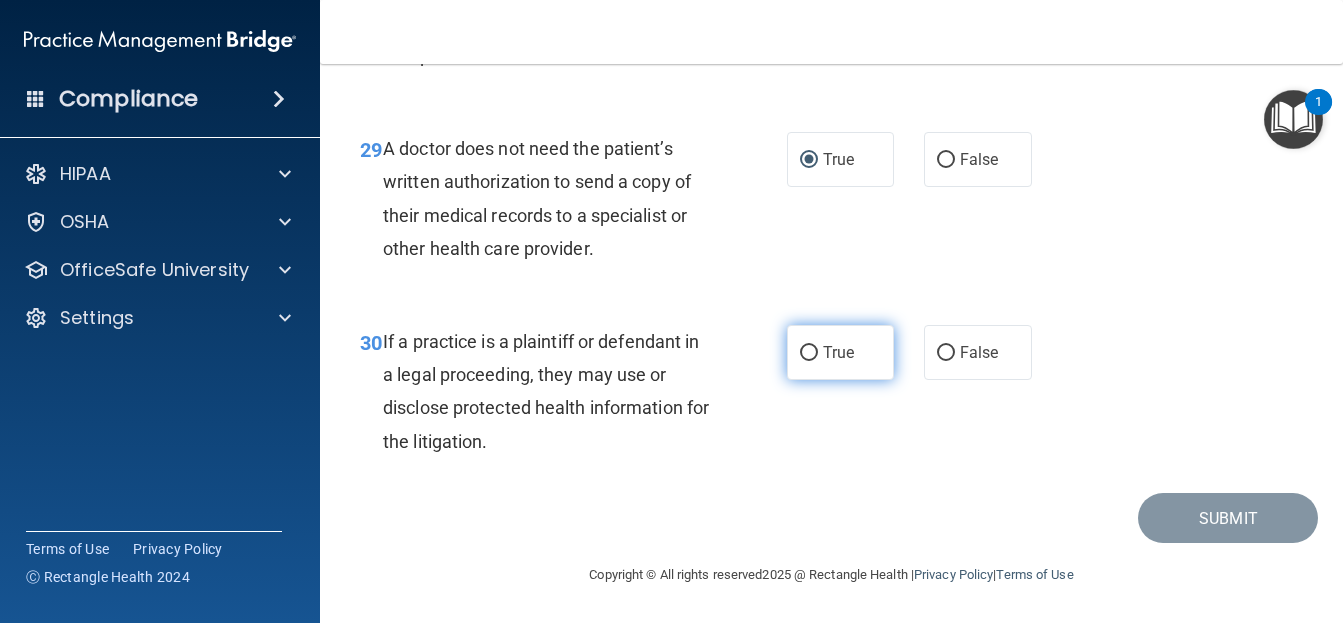 click on "True" at bounding box center [809, 353] 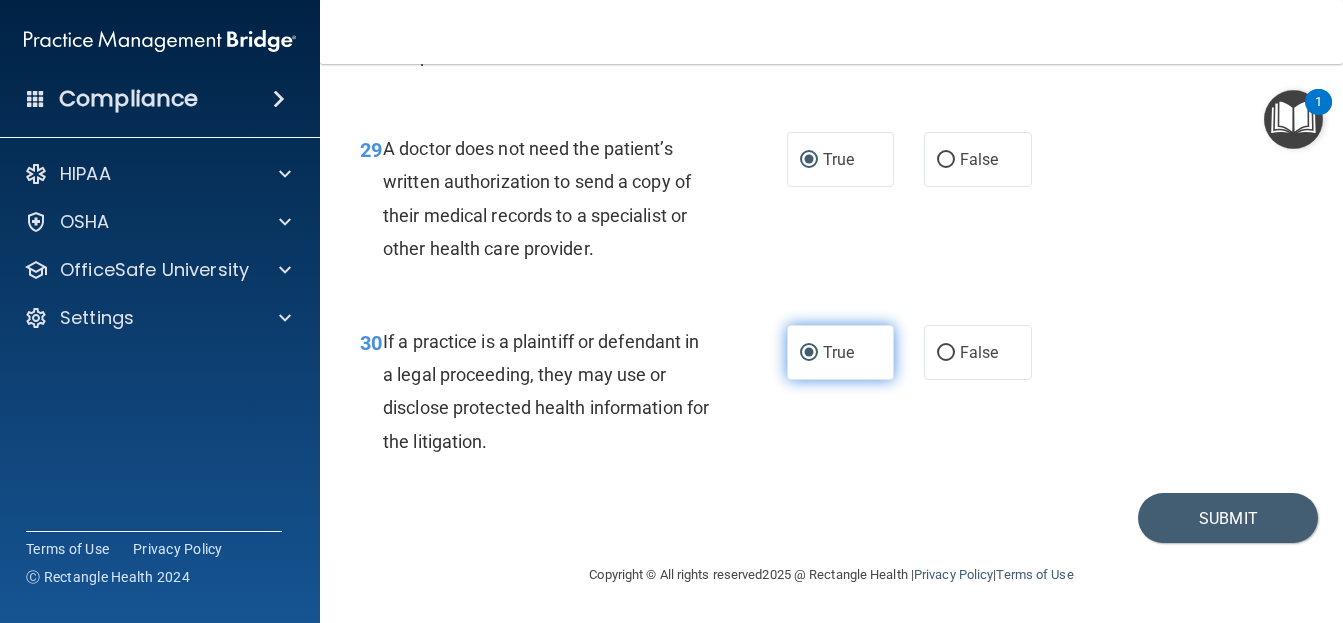scroll, scrollTop: 5726, scrollLeft: 0, axis: vertical 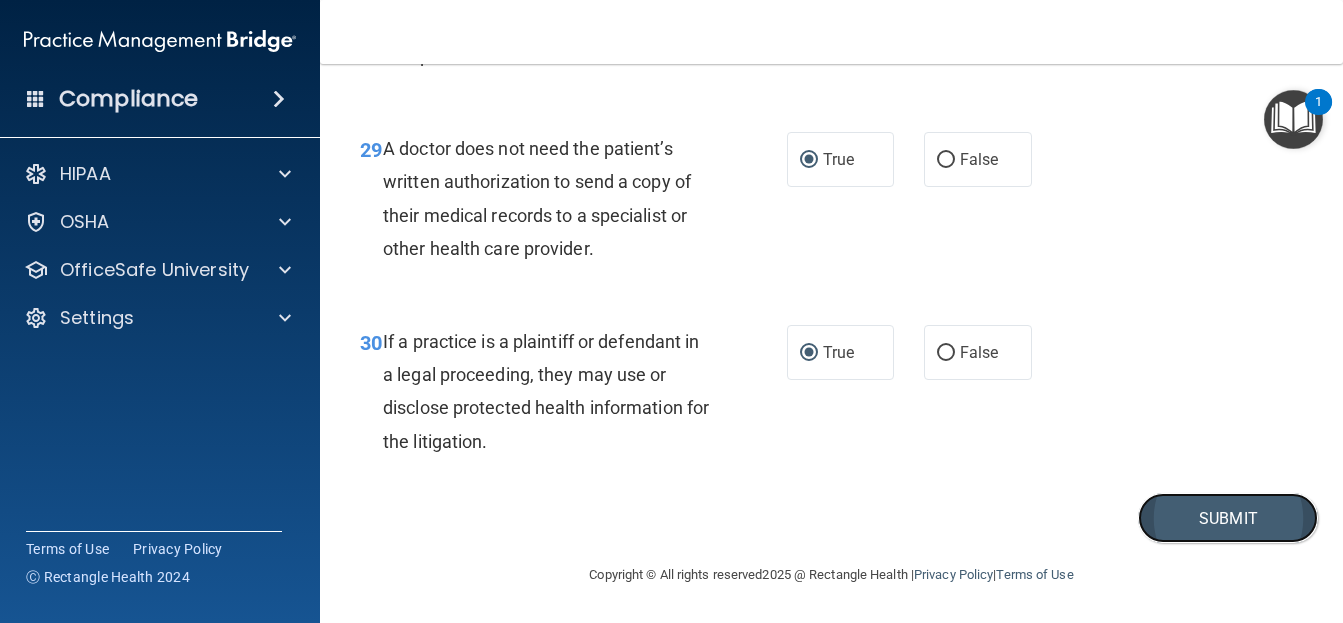 click on "Submit" at bounding box center (1228, 518) 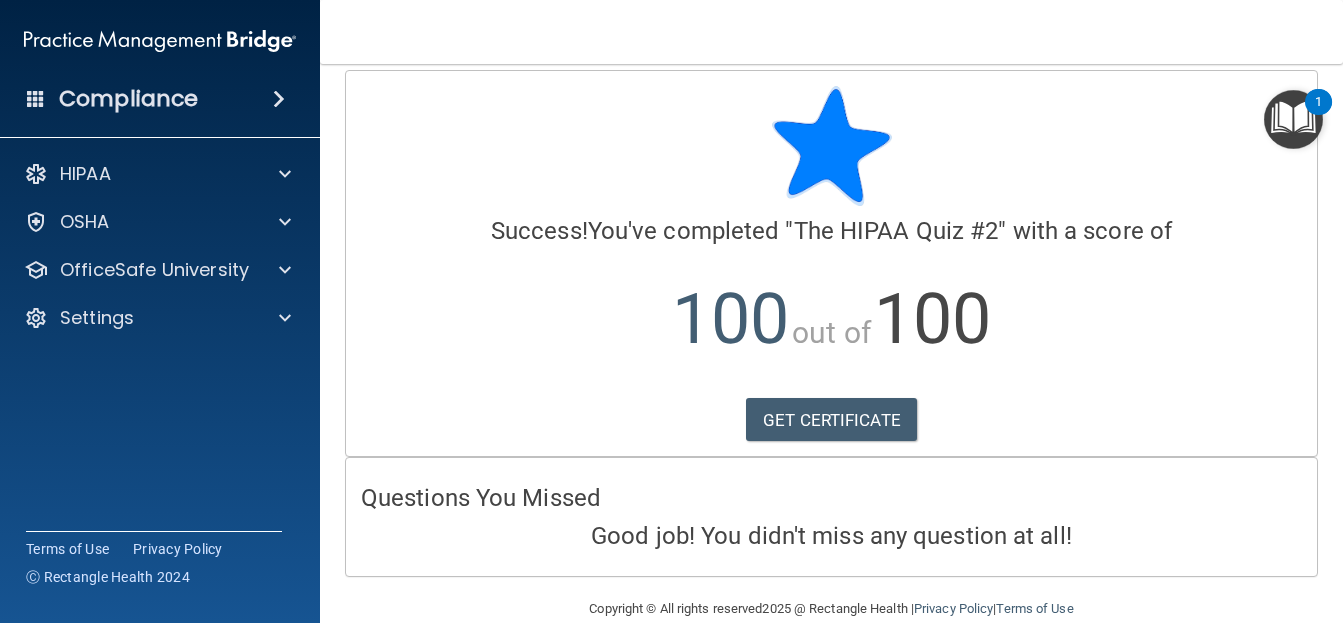 scroll, scrollTop: 0, scrollLeft: 0, axis: both 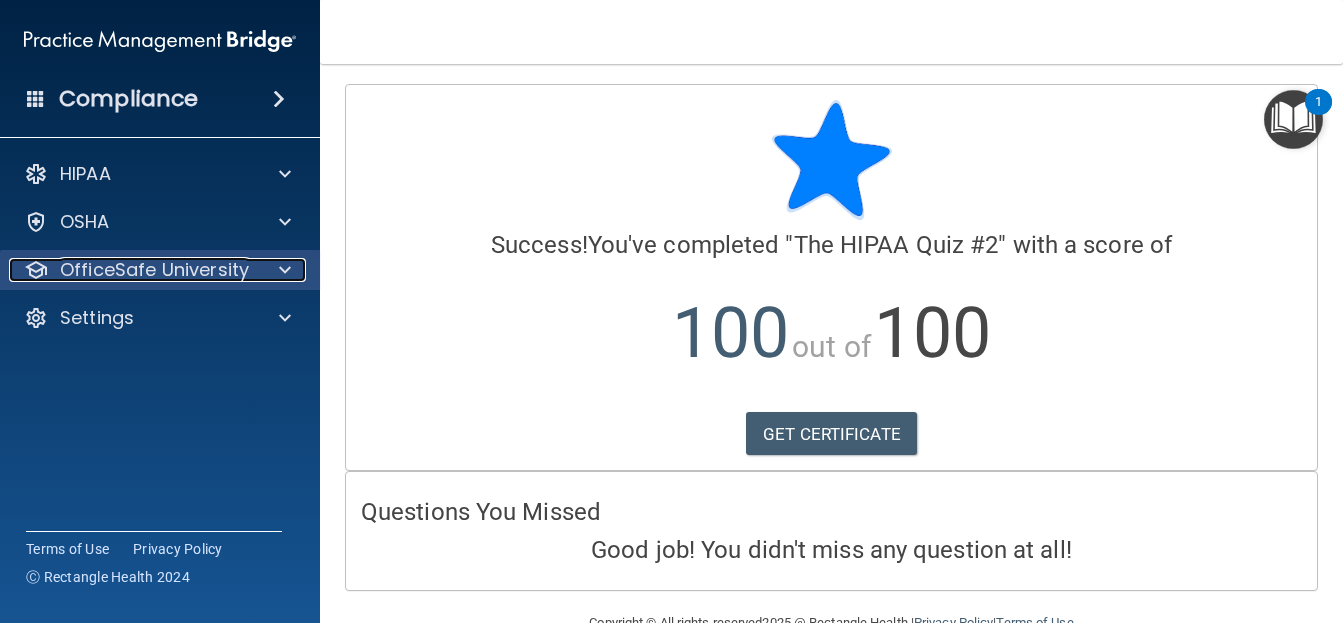 click on "OfficeSafe University" at bounding box center [154, 270] 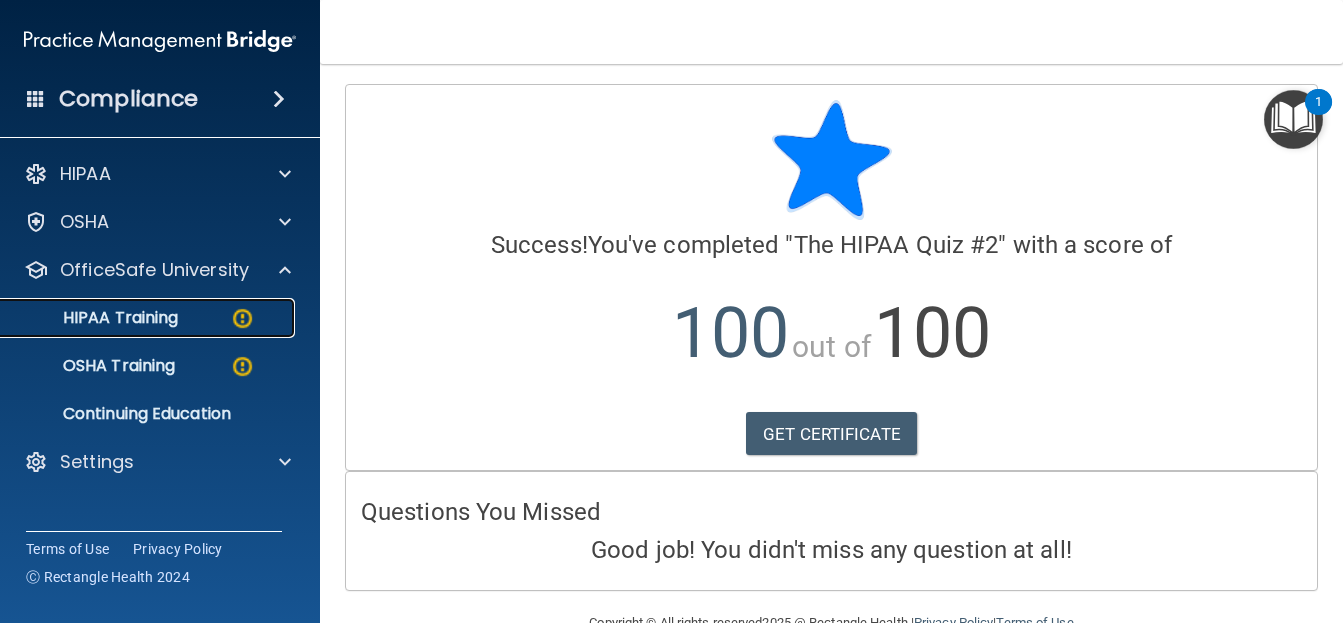 click on "HIPAA Training" at bounding box center (149, 318) 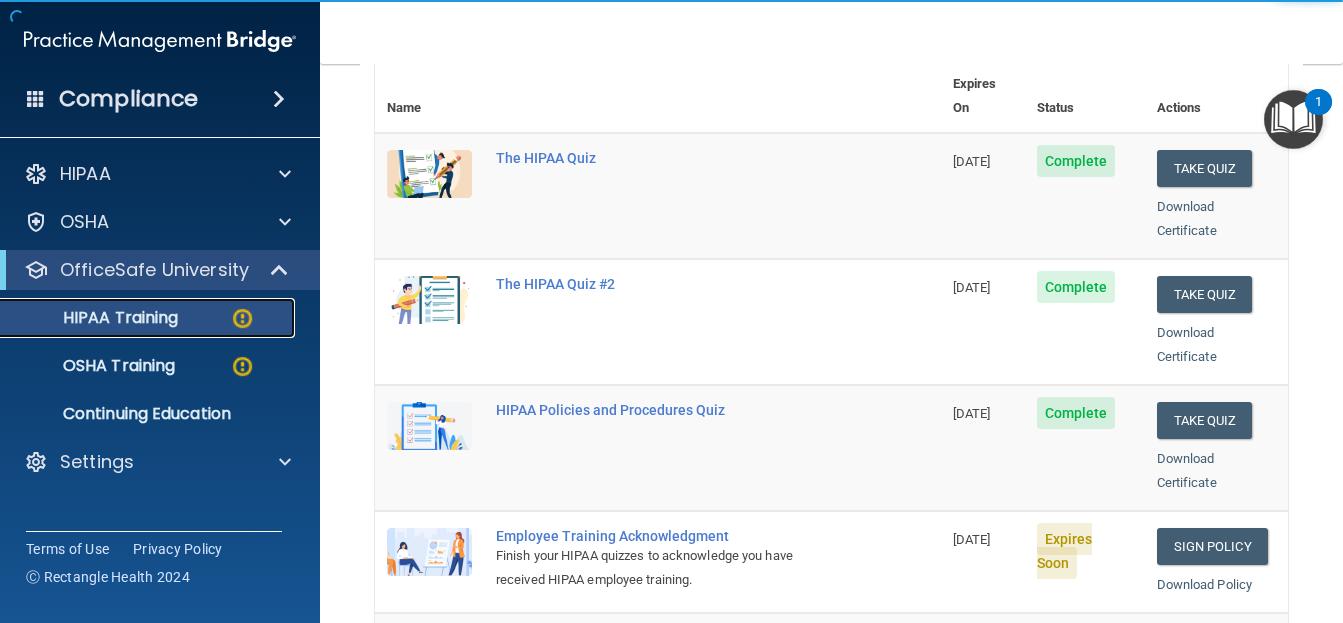scroll, scrollTop: 400, scrollLeft: 0, axis: vertical 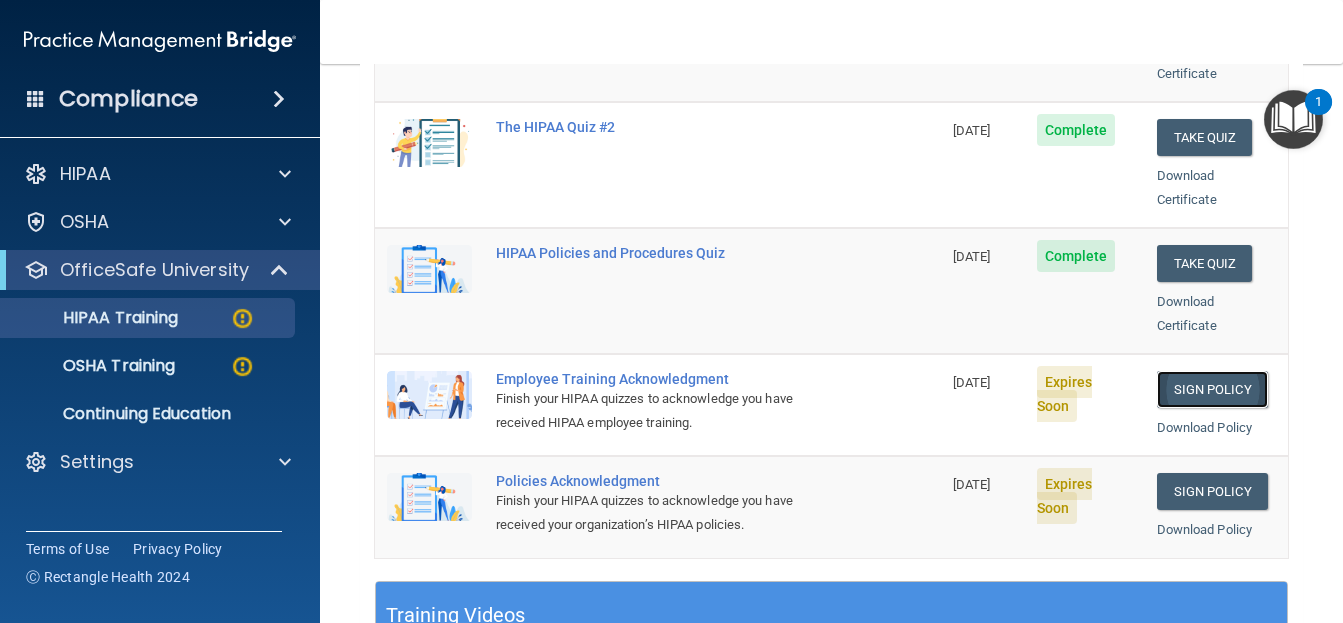 click on "Sign Policy" at bounding box center (1212, 389) 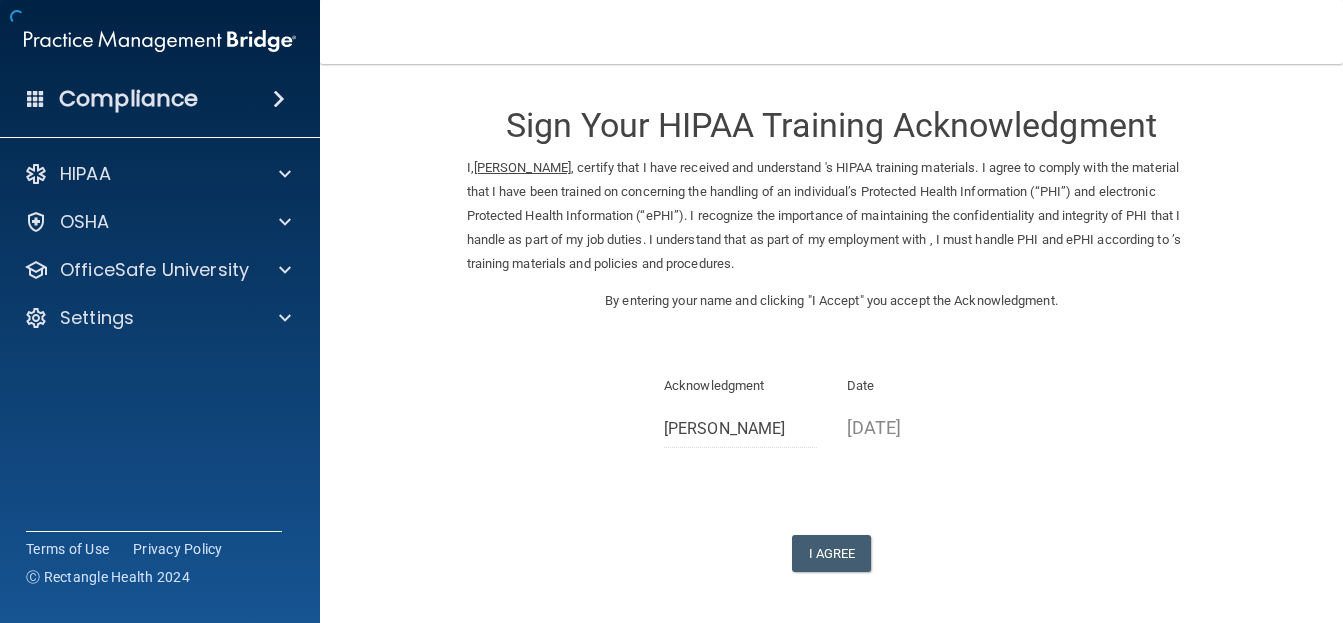 scroll, scrollTop: 0, scrollLeft: 0, axis: both 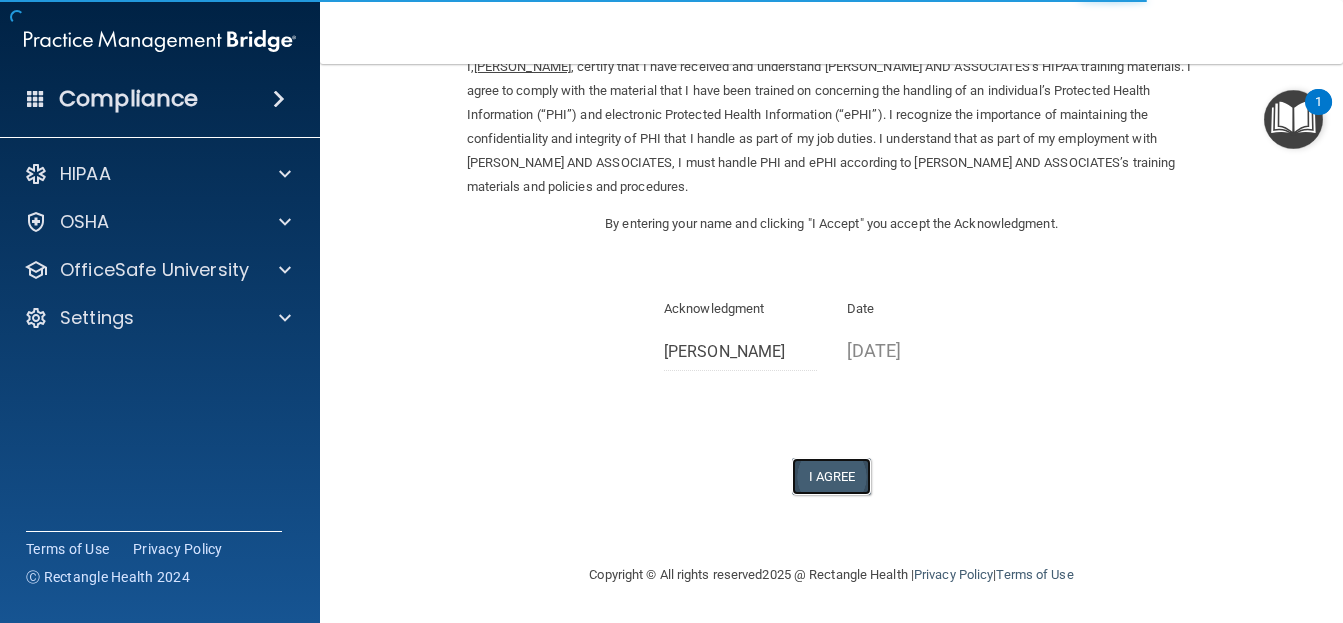 click on "I Agree" at bounding box center [832, 476] 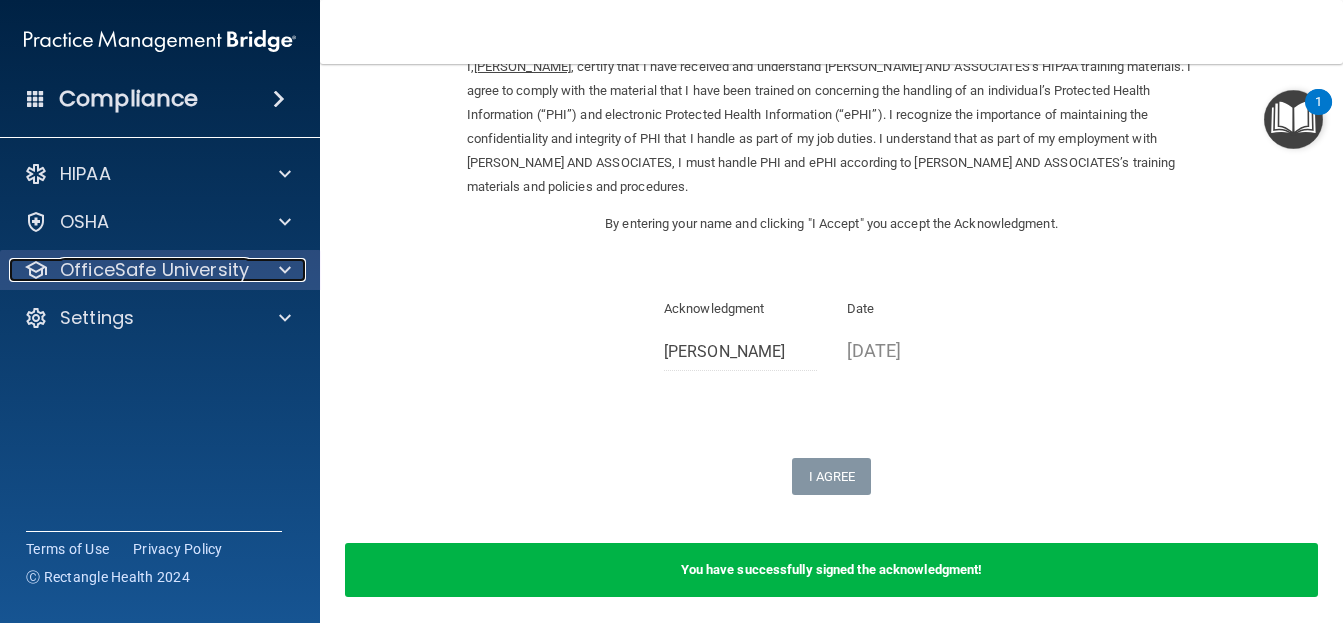 click at bounding box center [282, 270] 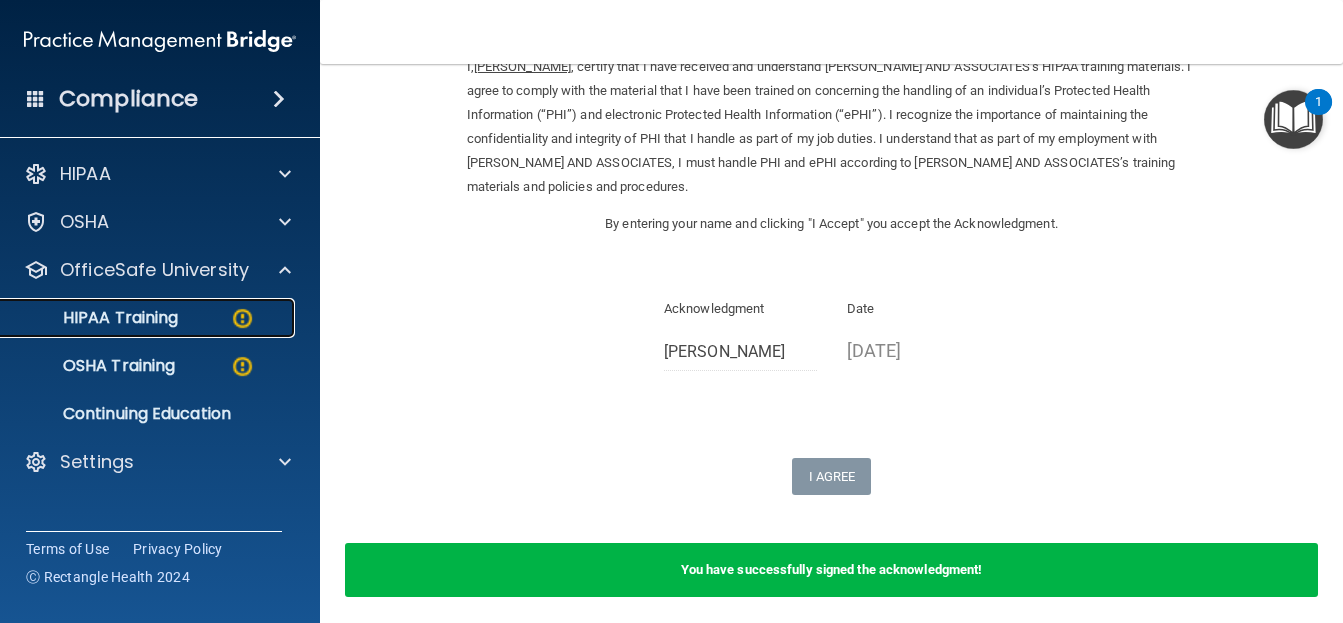 click at bounding box center (242, 318) 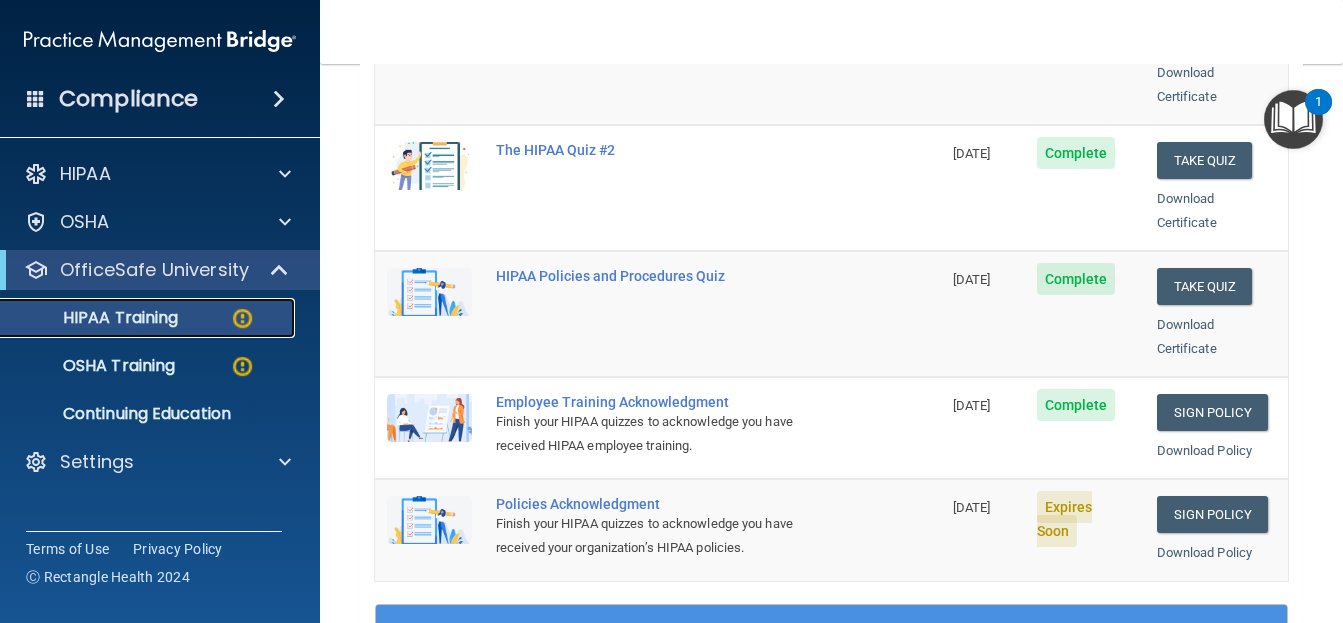 scroll, scrollTop: 555, scrollLeft: 0, axis: vertical 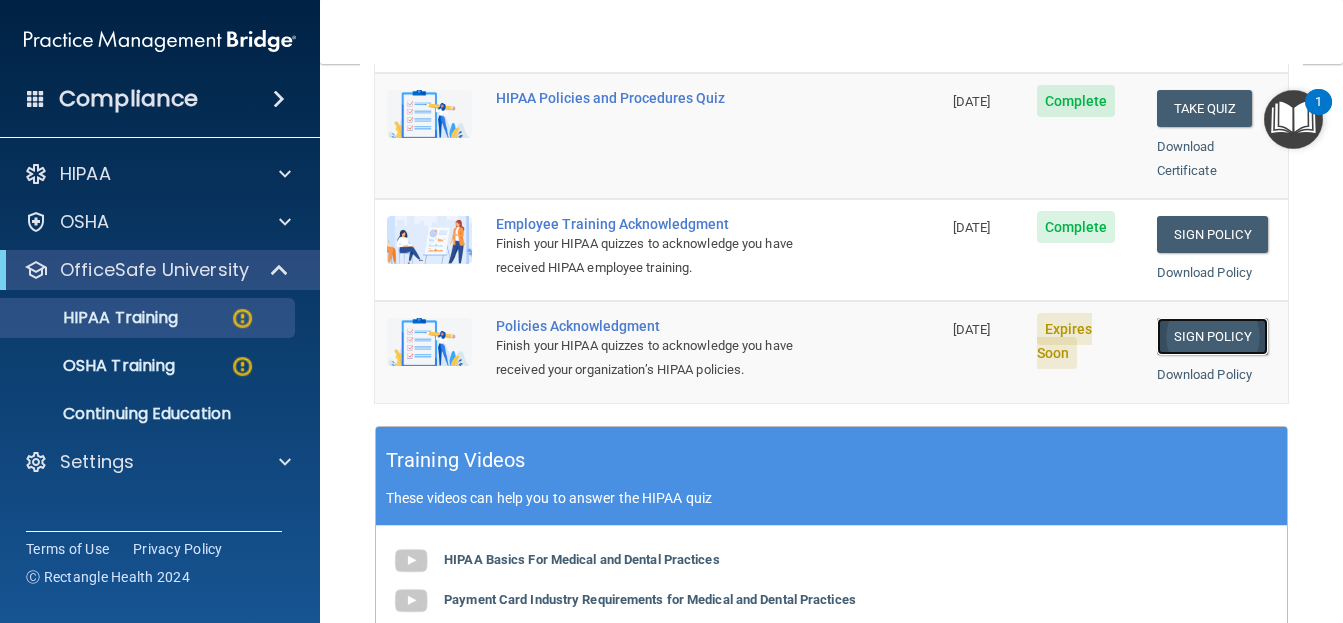 click on "Sign Policy" at bounding box center [1212, 336] 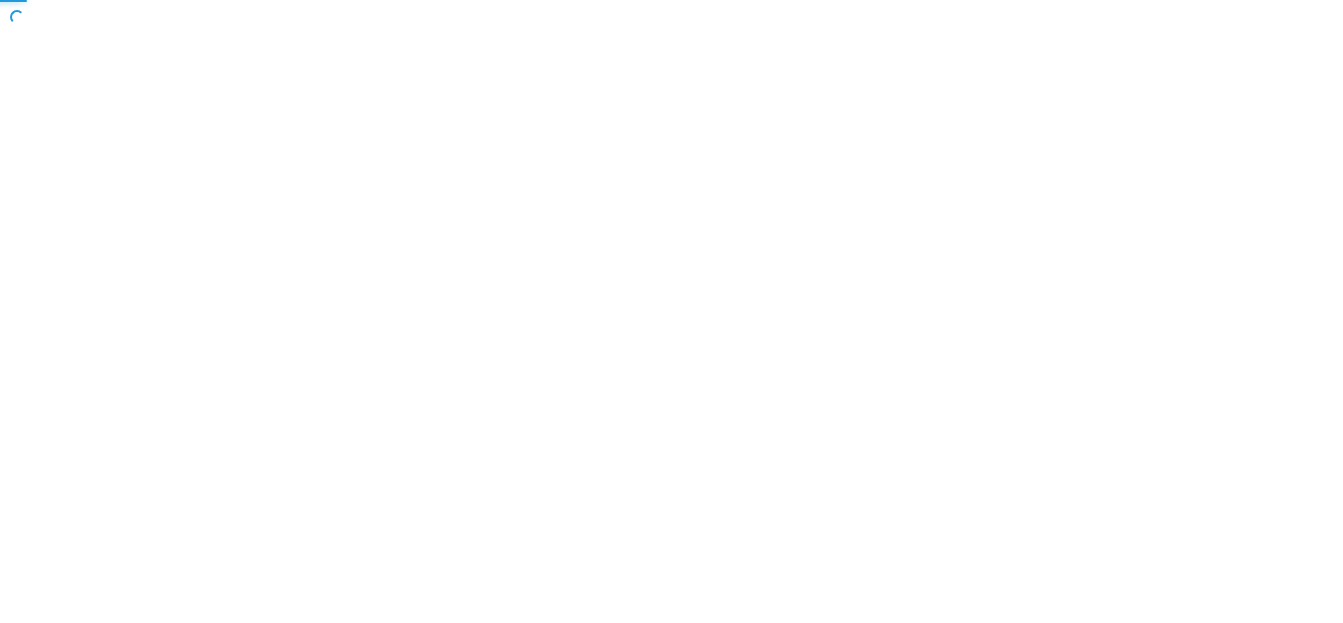 scroll, scrollTop: 0, scrollLeft: 0, axis: both 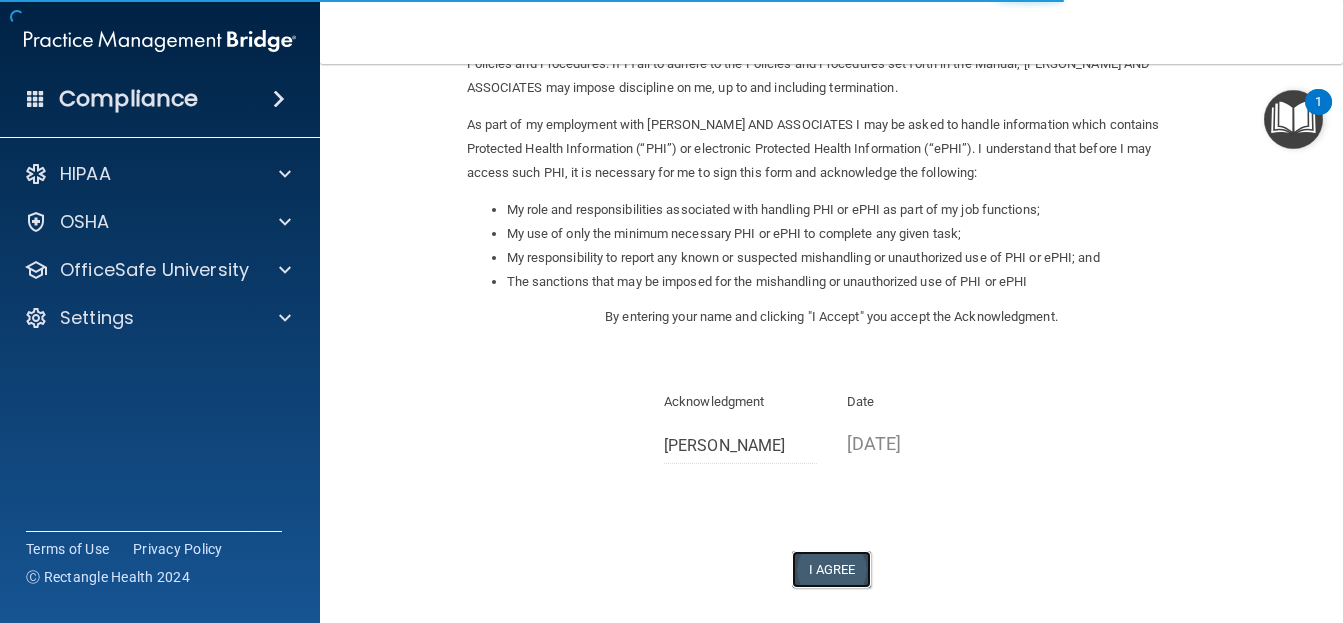click on "I Agree" at bounding box center [832, 569] 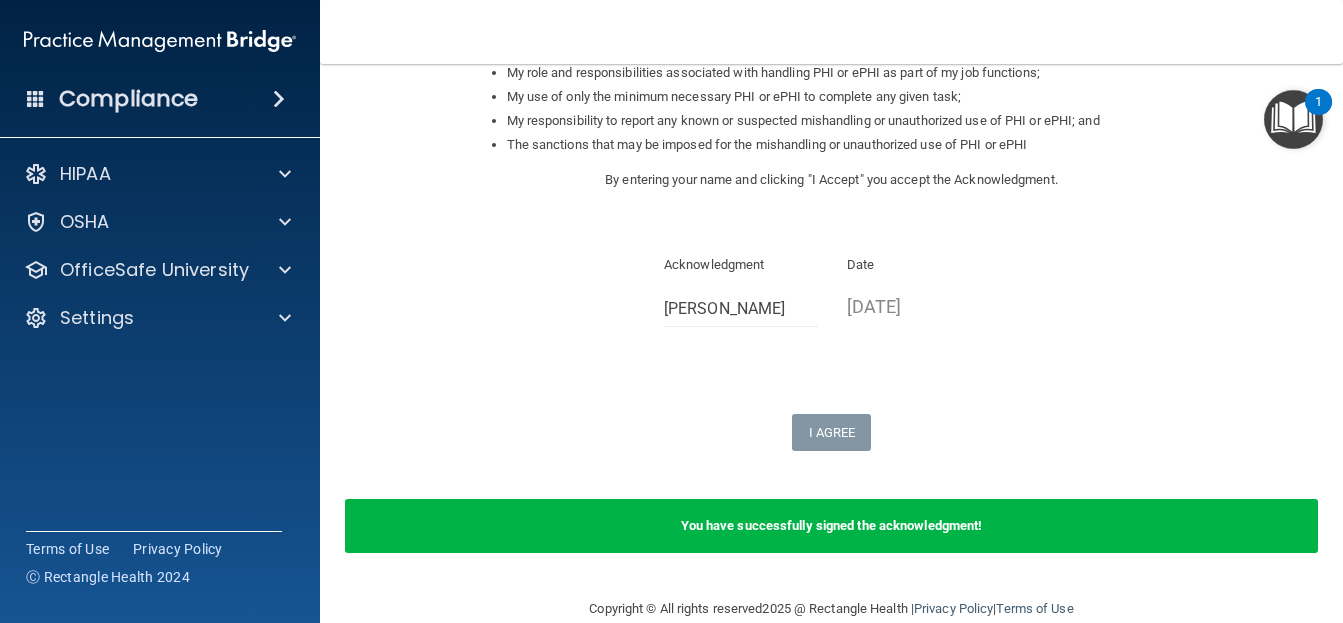 scroll, scrollTop: 371, scrollLeft: 0, axis: vertical 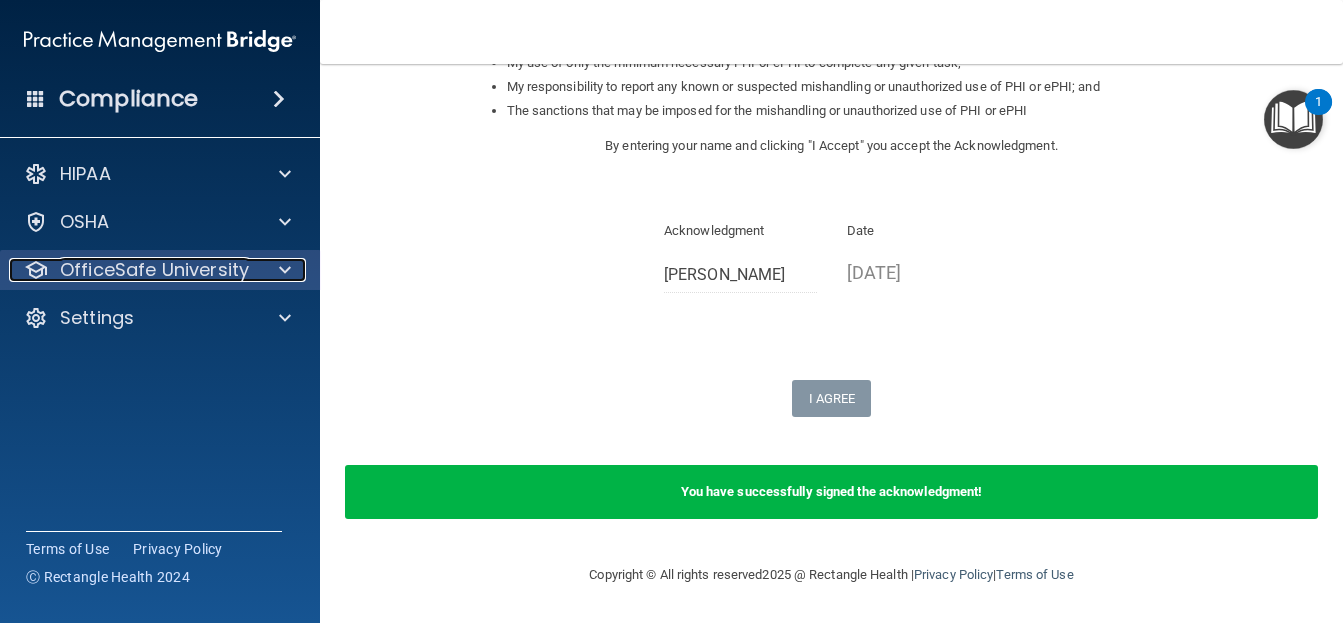 click on "OfficeSafe University" at bounding box center (154, 270) 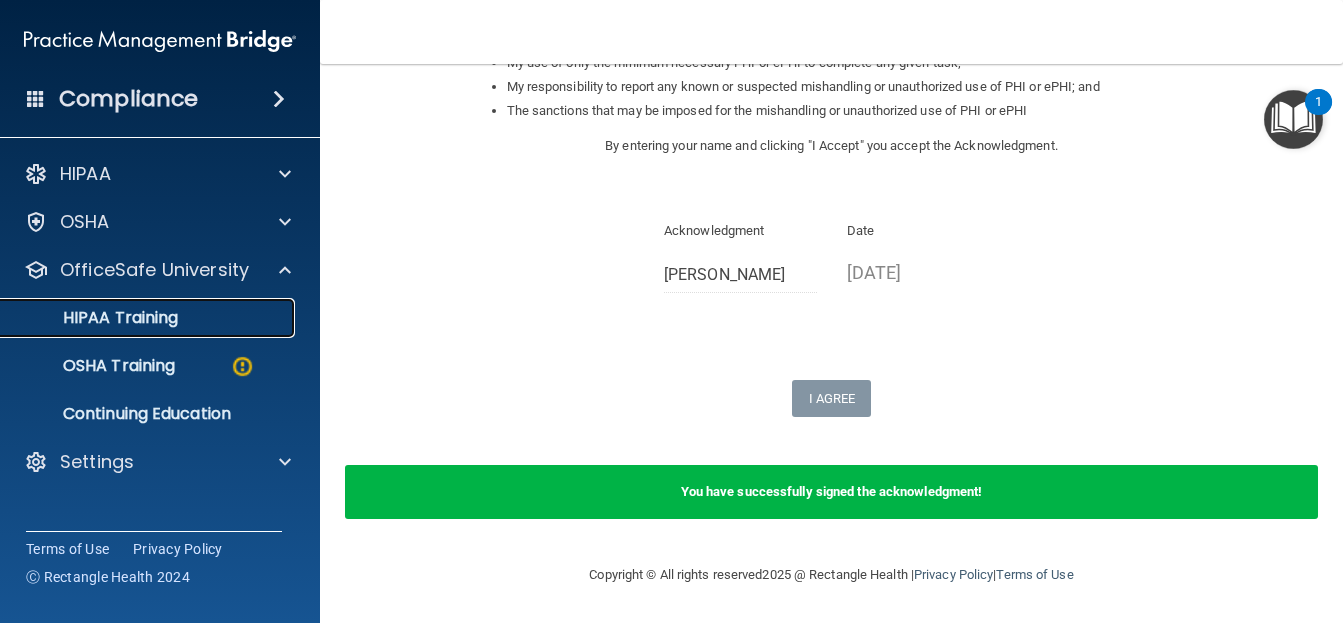 click on "HIPAA Training" at bounding box center (149, 318) 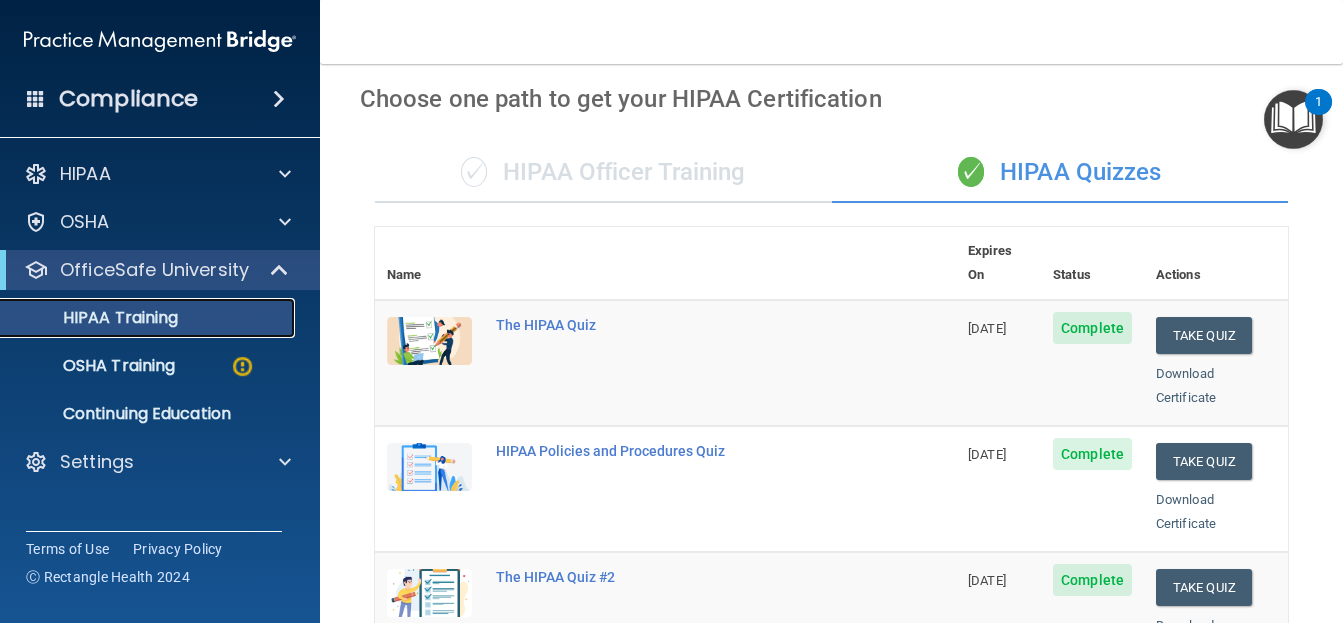 scroll, scrollTop: 55, scrollLeft: 0, axis: vertical 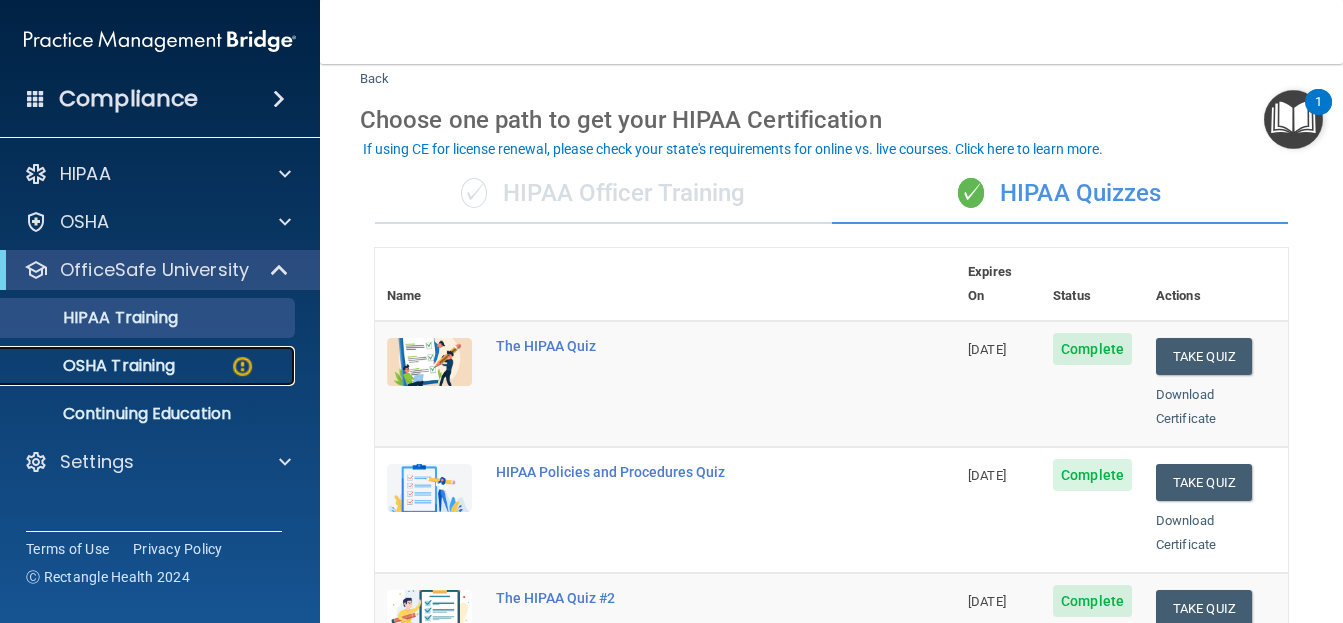 click on "OSHA Training" at bounding box center (94, 366) 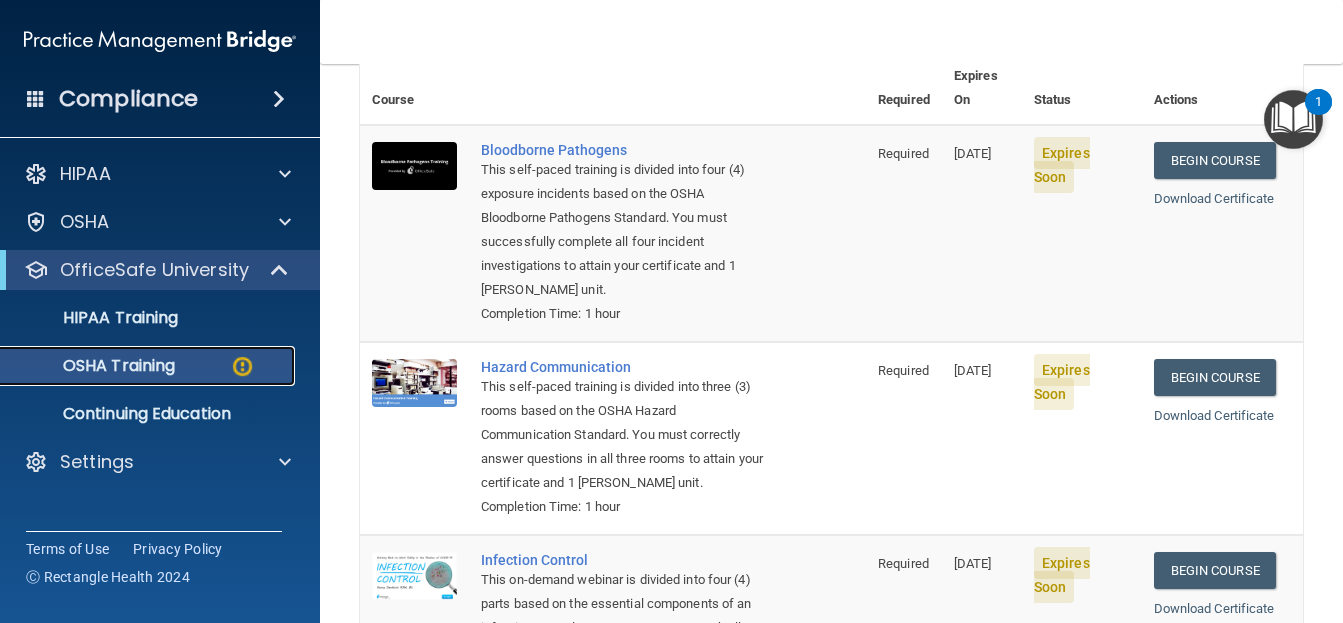 scroll, scrollTop: 85, scrollLeft: 0, axis: vertical 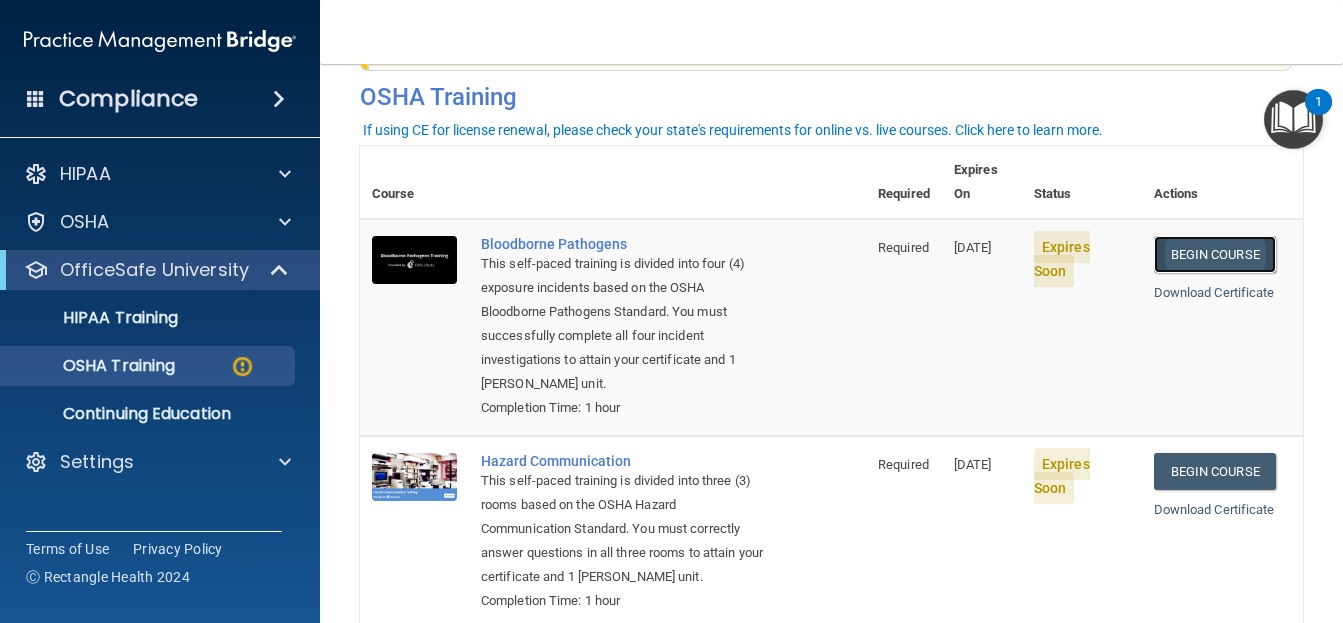 click on "Begin Course" at bounding box center [1215, 254] 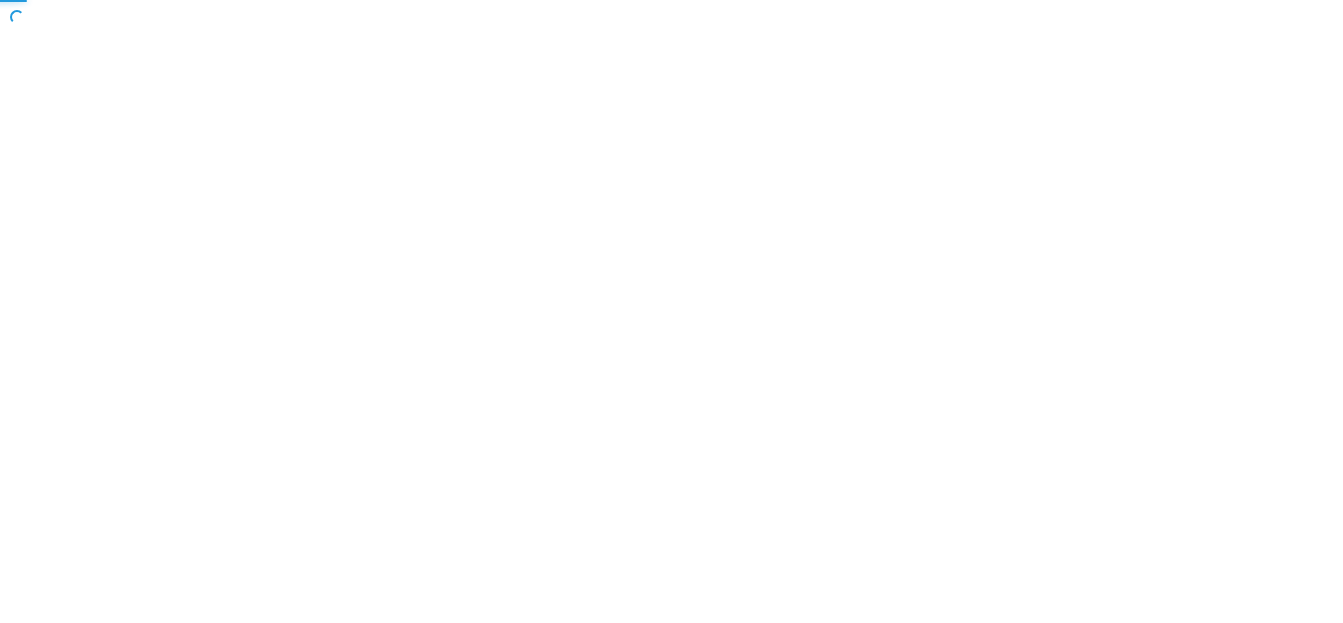 scroll, scrollTop: 0, scrollLeft: 0, axis: both 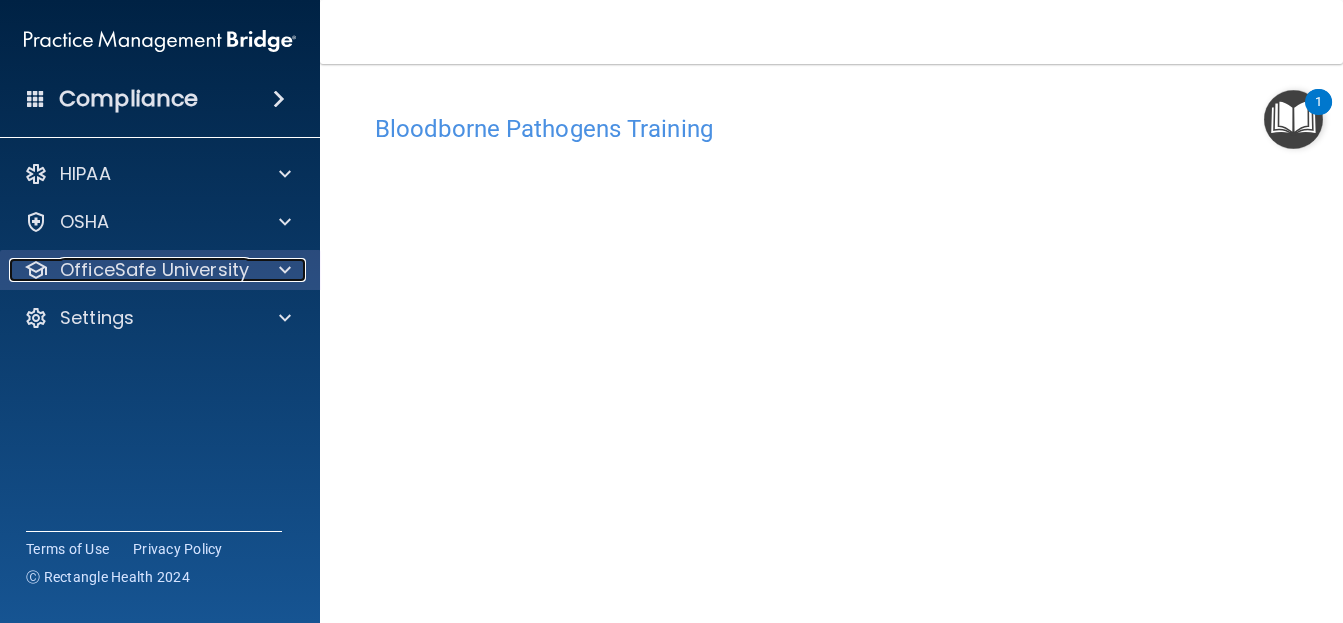 click on "OfficeSafe University" at bounding box center [154, 270] 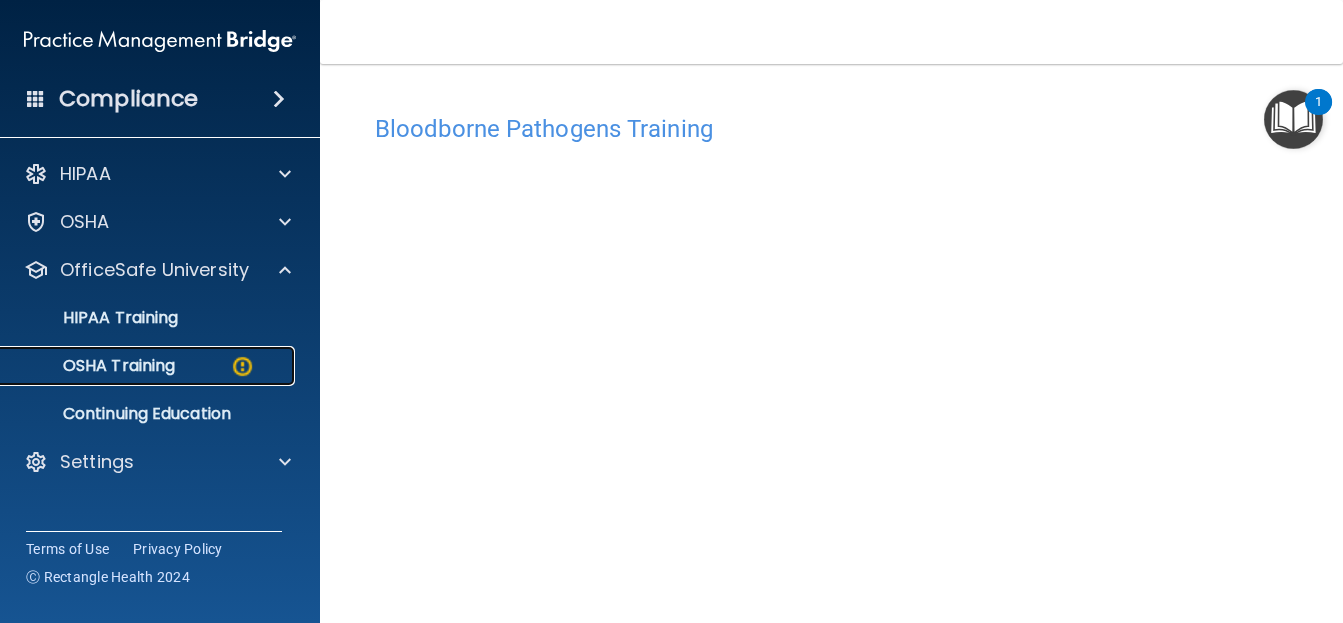 click on "OSHA Training" at bounding box center [149, 366] 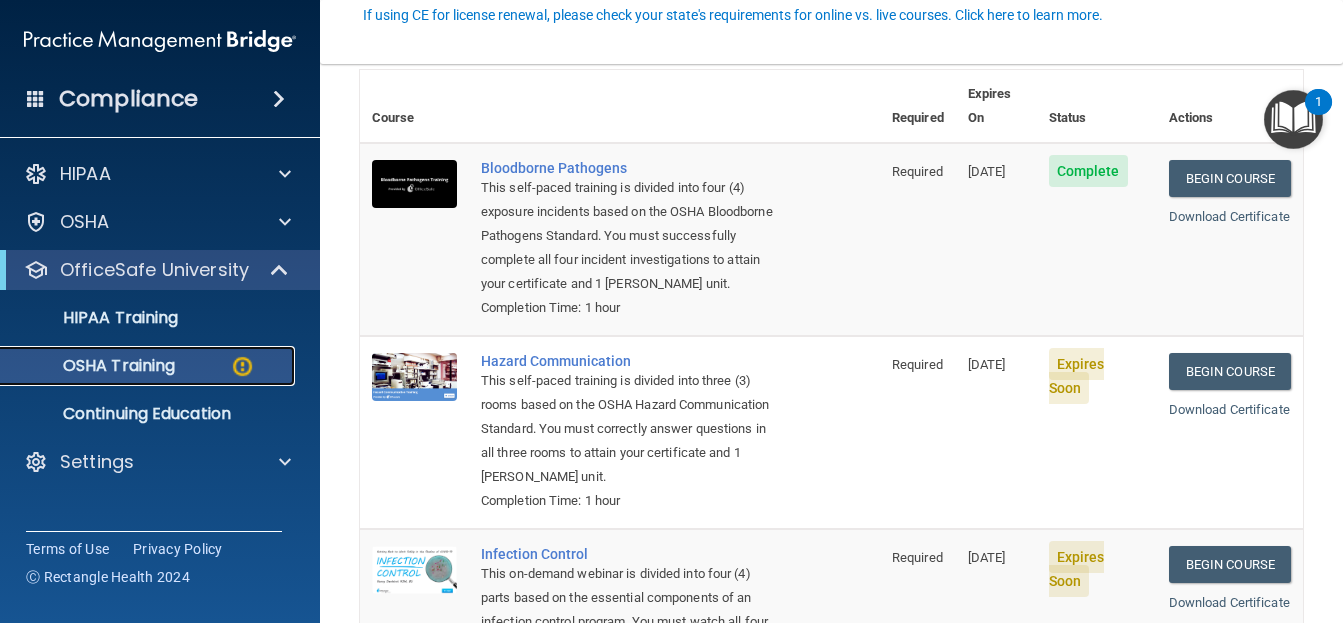 scroll, scrollTop: 200, scrollLeft: 0, axis: vertical 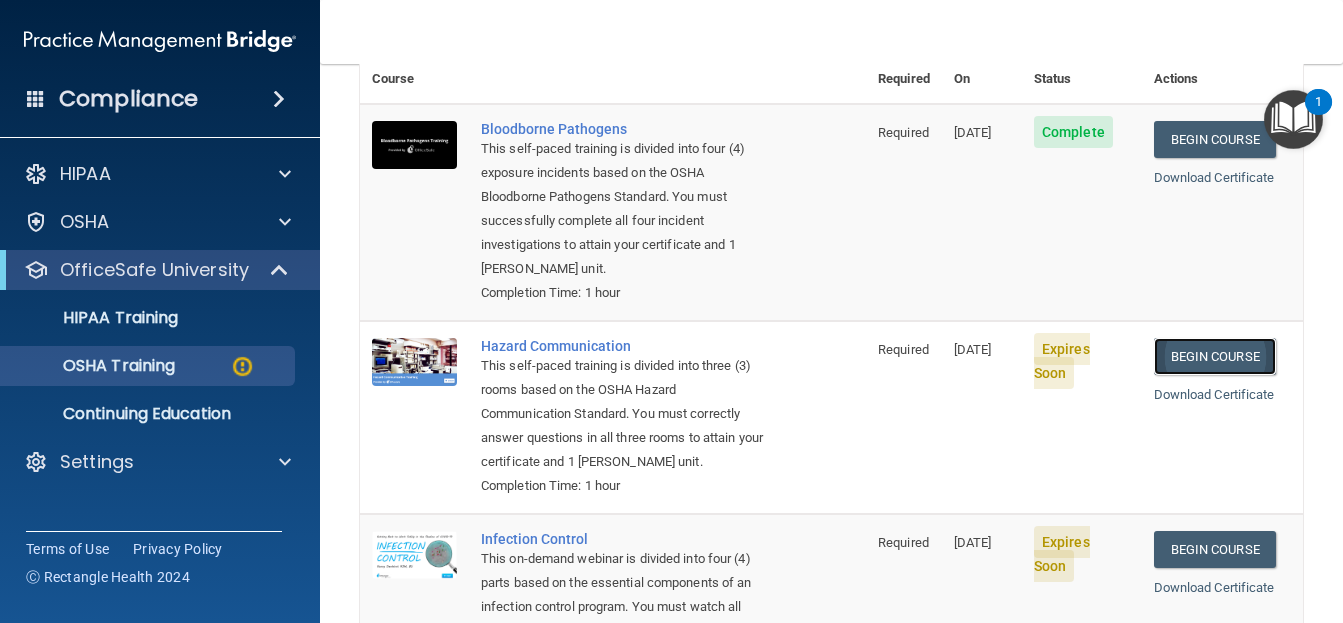 click on "Begin Course" at bounding box center [1215, 356] 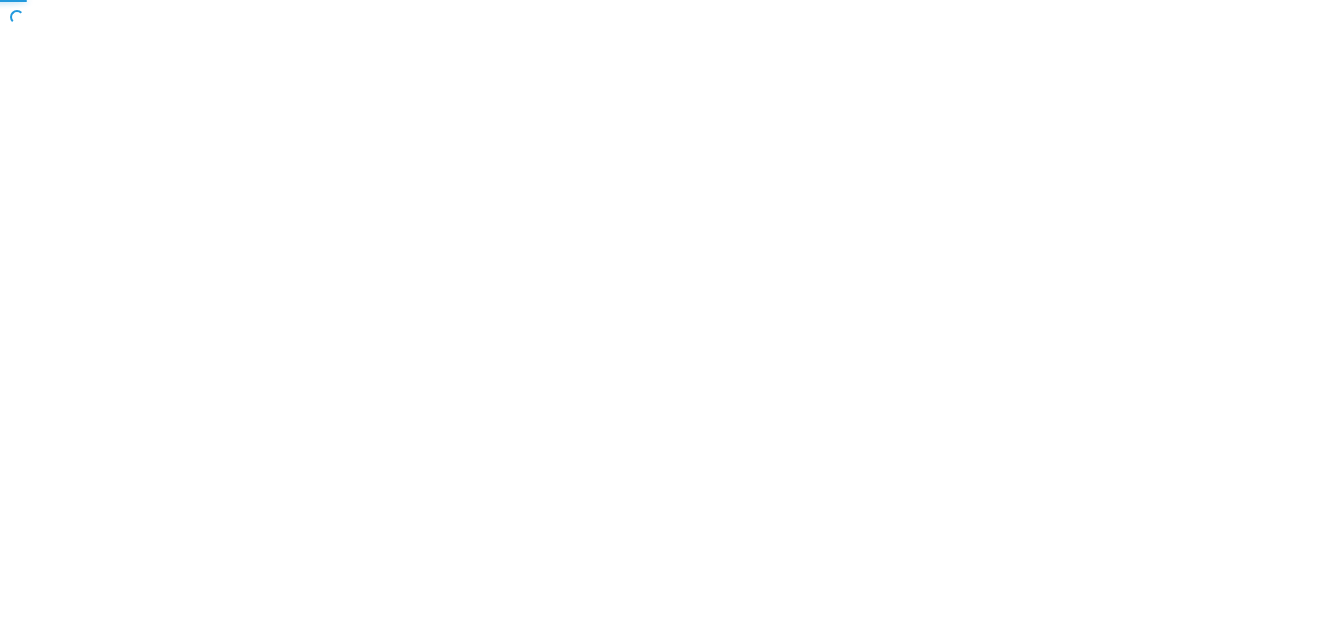 scroll, scrollTop: 0, scrollLeft: 0, axis: both 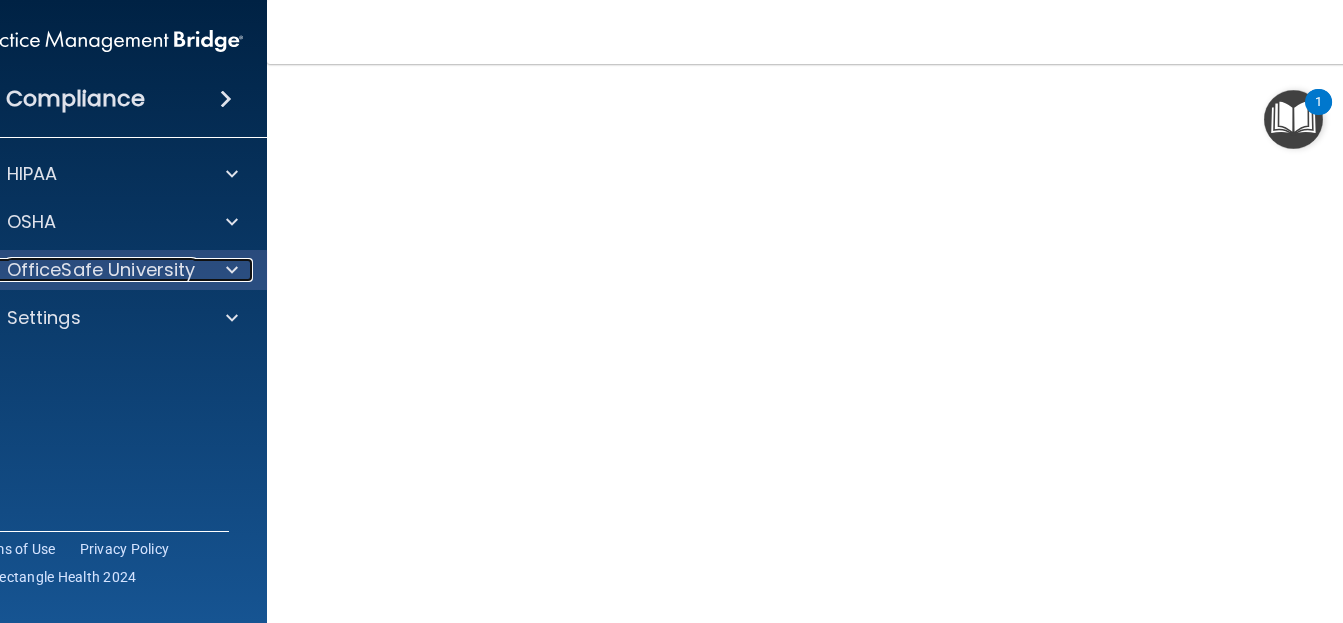 click on "OfficeSafe University" at bounding box center (101, 270) 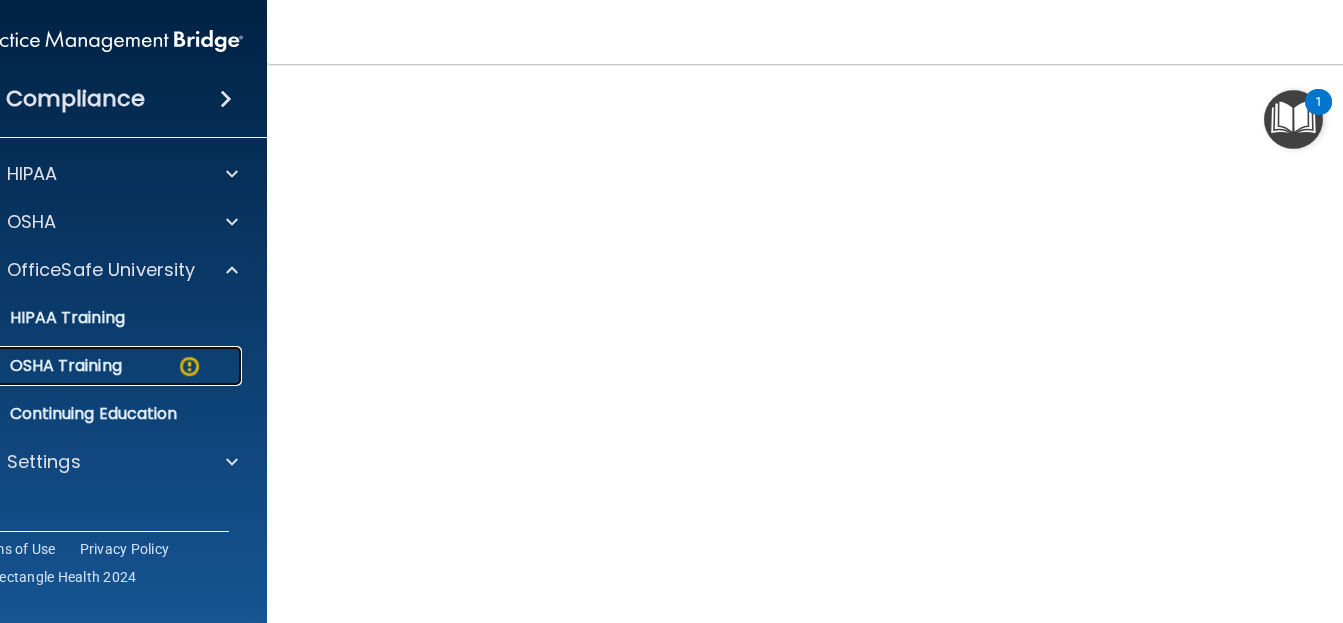 click on "OSHA Training" at bounding box center (96, 366) 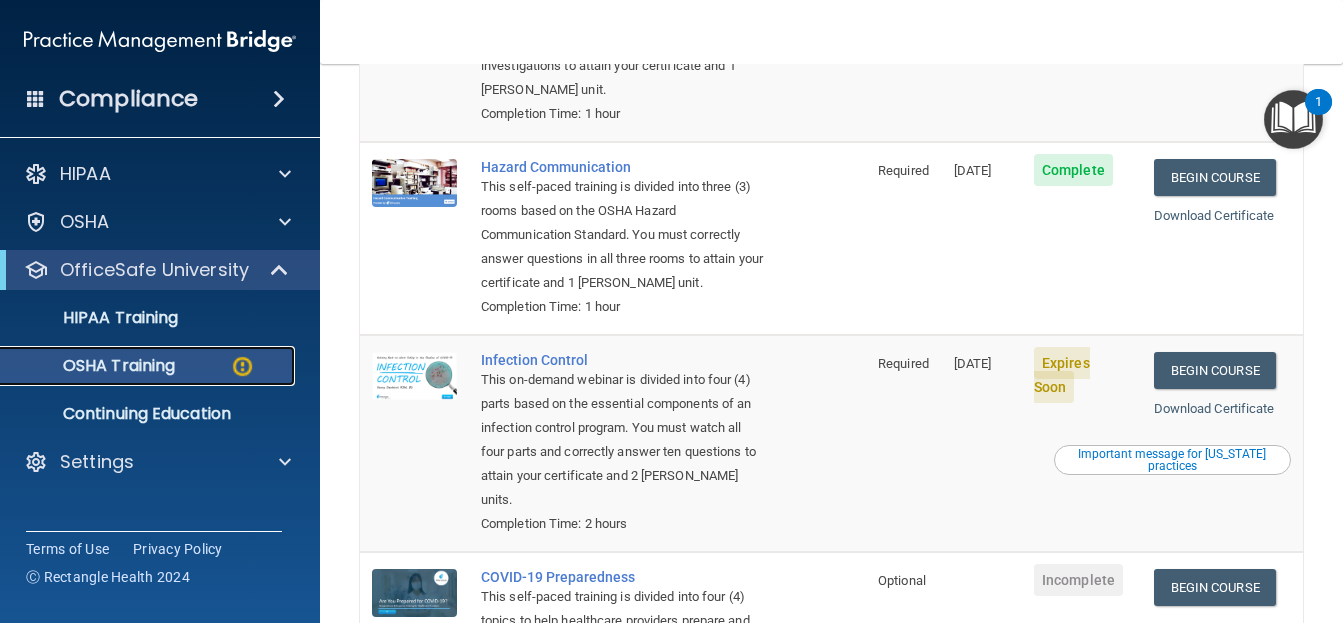 scroll, scrollTop: 426, scrollLeft: 0, axis: vertical 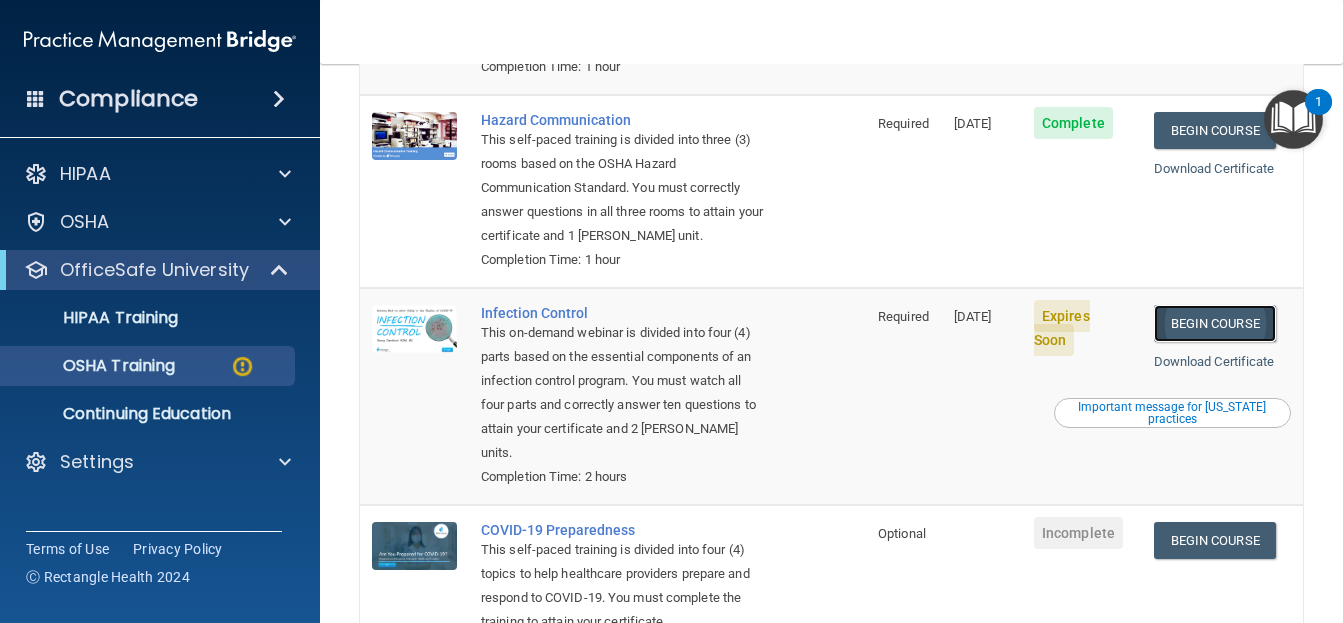 click on "Begin Course" at bounding box center (1215, 323) 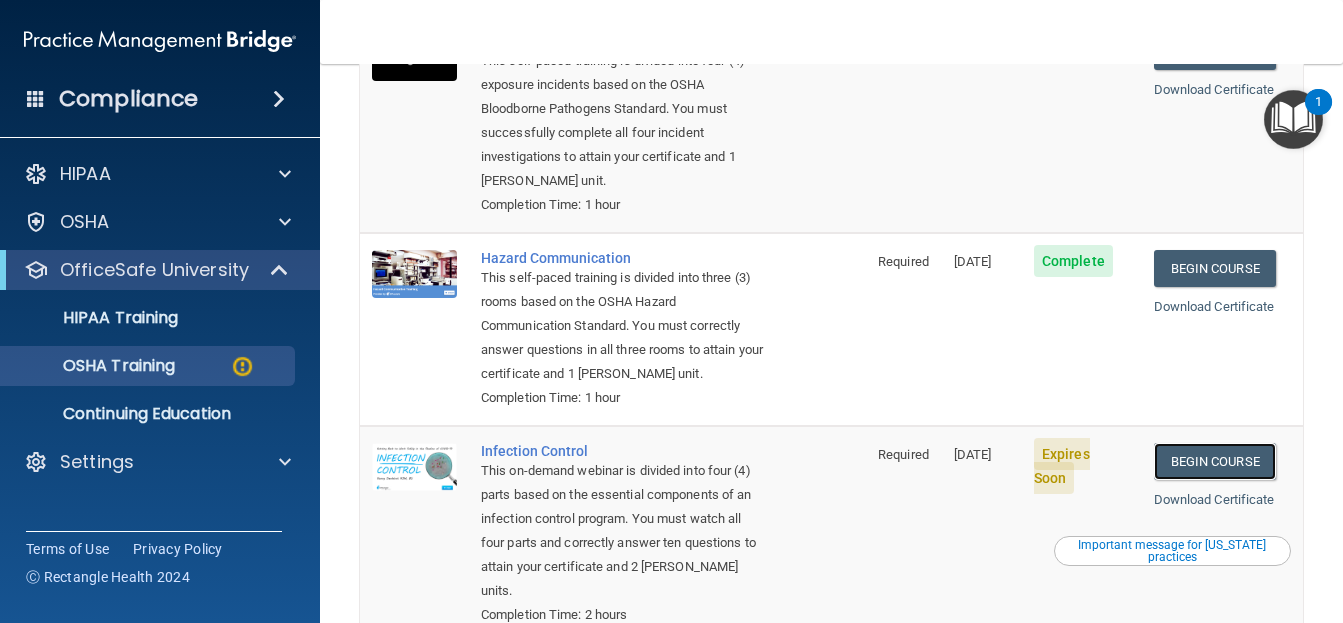 scroll, scrollTop: 285, scrollLeft: 0, axis: vertical 